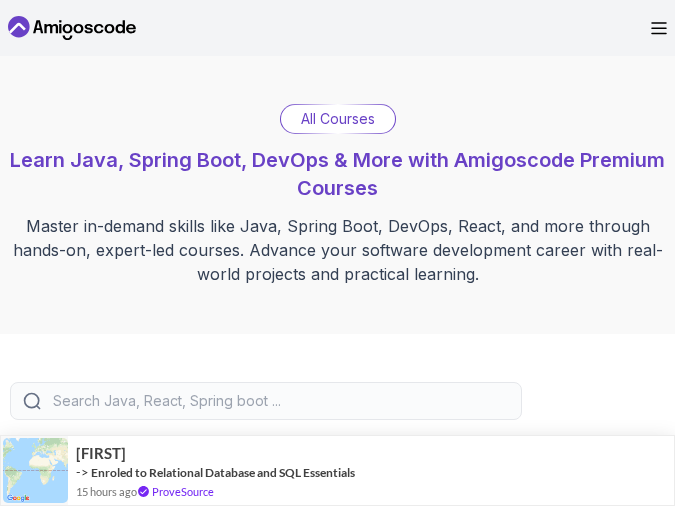 scroll, scrollTop: 0, scrollLeft: 0, axis: both 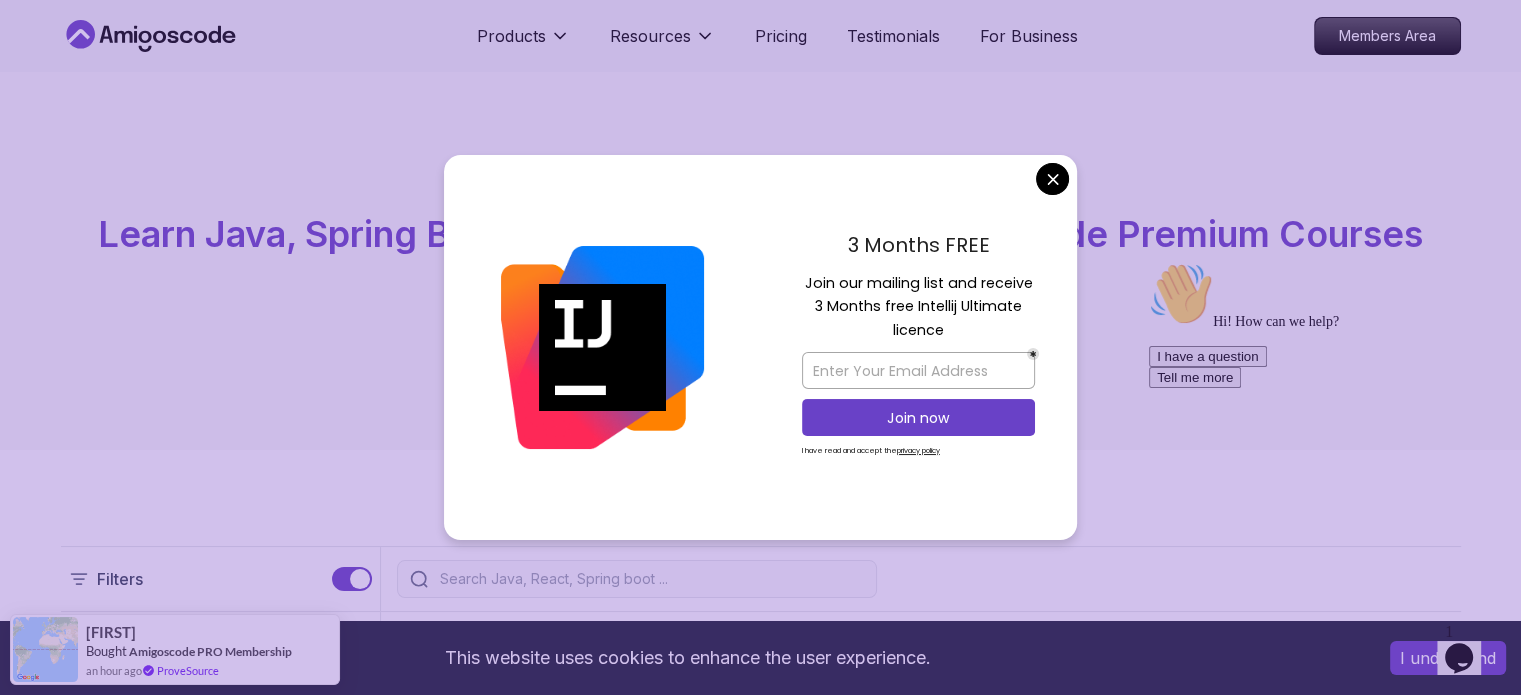 click on "This website uses cookies to enhance the user experience. I understand Products Resources Pricing Testimonials For Business Members Area Products Resources Pricing Testimonials For Business Members Area All Courses Learn Java, Spring Boot, DevOps & More with Amigoscode Premium Courses Master in-demand skills like Java, Spring Boot, DevOps, React, and more through hands-on, expert-led courses. Advance your software development career with real-world projects and practical learning. Filters Filters Type Course Build Price Pro Free Instructors Nelson Djalo Richard Abz Duration 0-1 Hour 1-3 Hours +3 Hours Track Front End Back End Dev Ops Full Stack Level Junior Mid-level Senior 6.00h Linux Fundamentals Pro Learn the fundamentals of Linux and how to use the command line 5.18h Advanced Spring Boot Pro Dive deep into Spring Boot with our advanced course, designed to take your skills from intermediate to expert level. 3.30h Building APIs with Spring Boot Pro 1.67h NEW Spring Boot for Beginners 6.65h NEW Pro 2.41h Pro" at bounding box center (760, 4975) 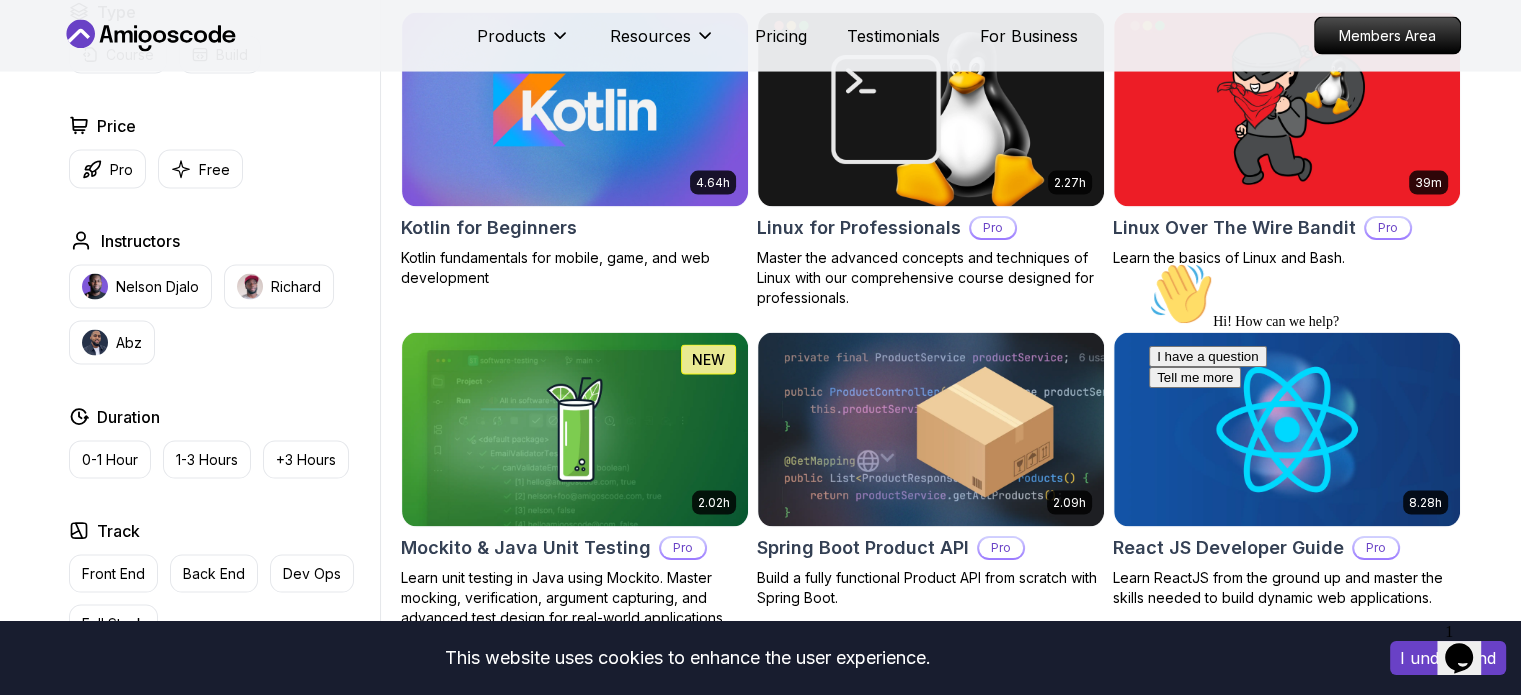 scroll, scrollTop: 3600, scrollLeft: 0, axis: vertical 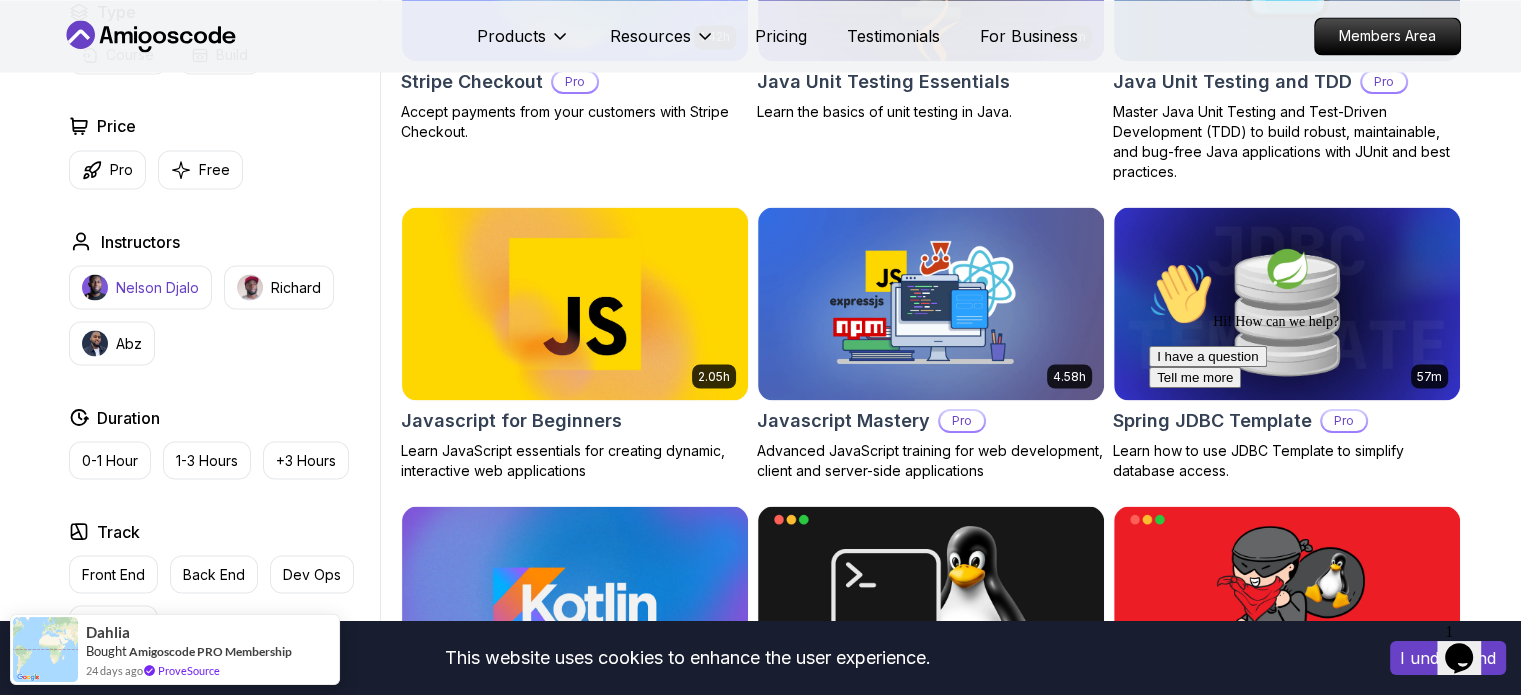 click on "Nelson Djalo" at bounding box center (140, 287) 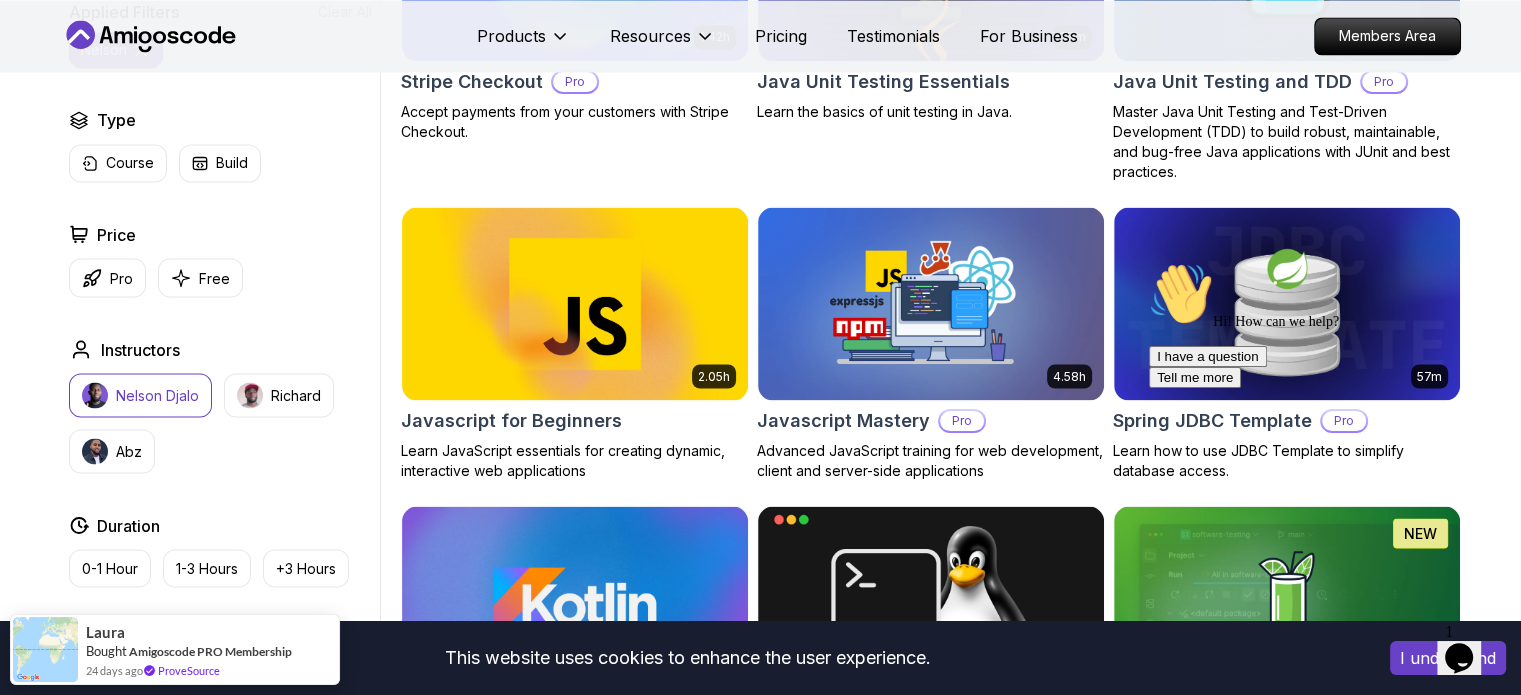 click on "Nelson Djalo" at bounding box center (157, 395) 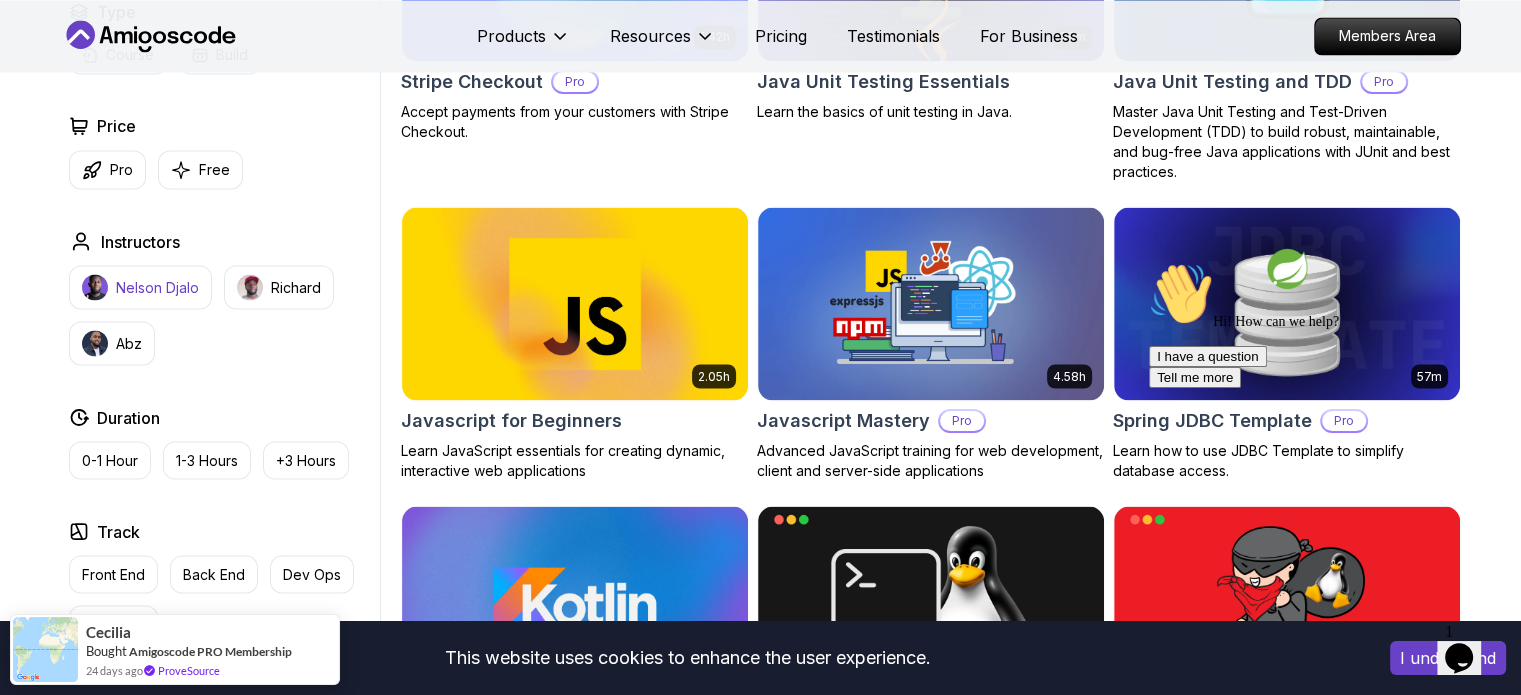 click on "Nelson Djalo" at bounding box center [157, 287] 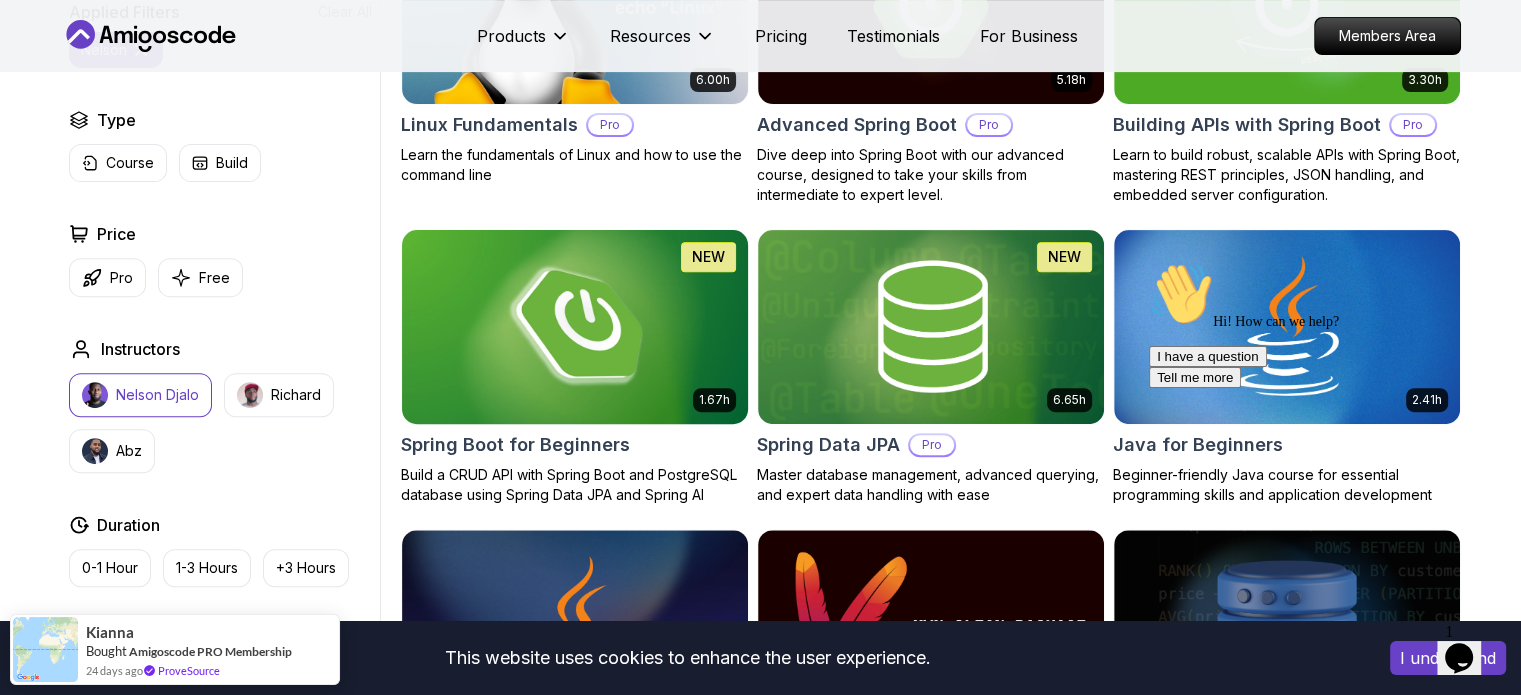 scroll, scrollTop: 700, scrollLeft: 0, axis: vertical 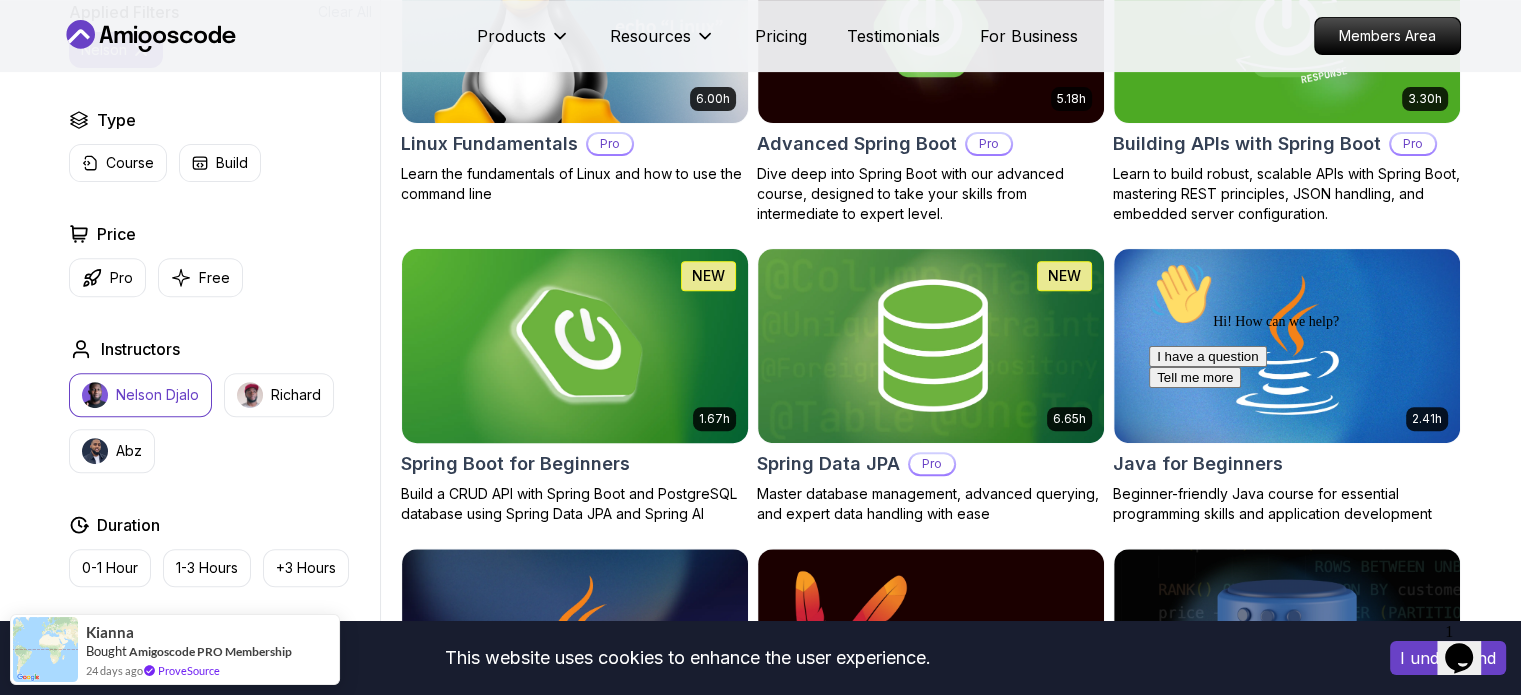 click at bounding box center [574, 345] 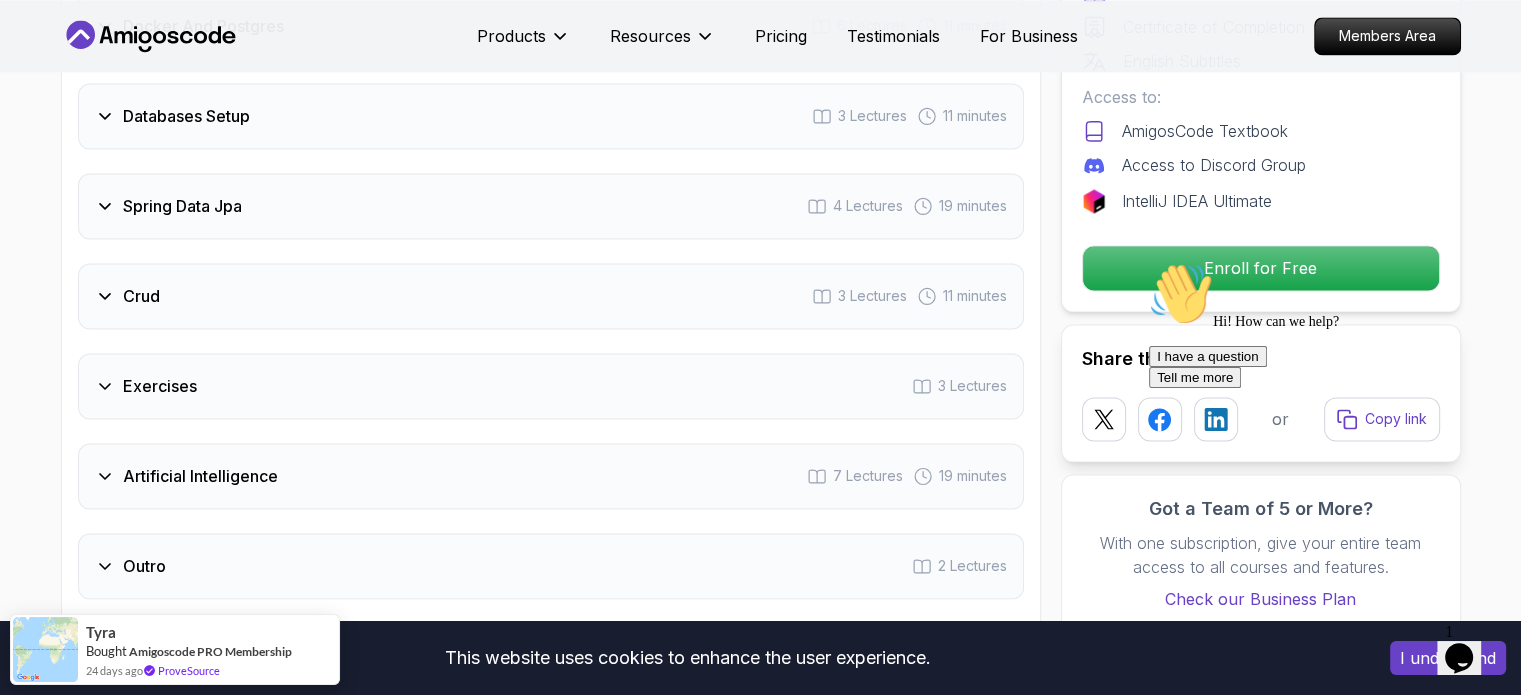 scroll, scrollTop: 3200, scrollLeft: 0, axis: vertical 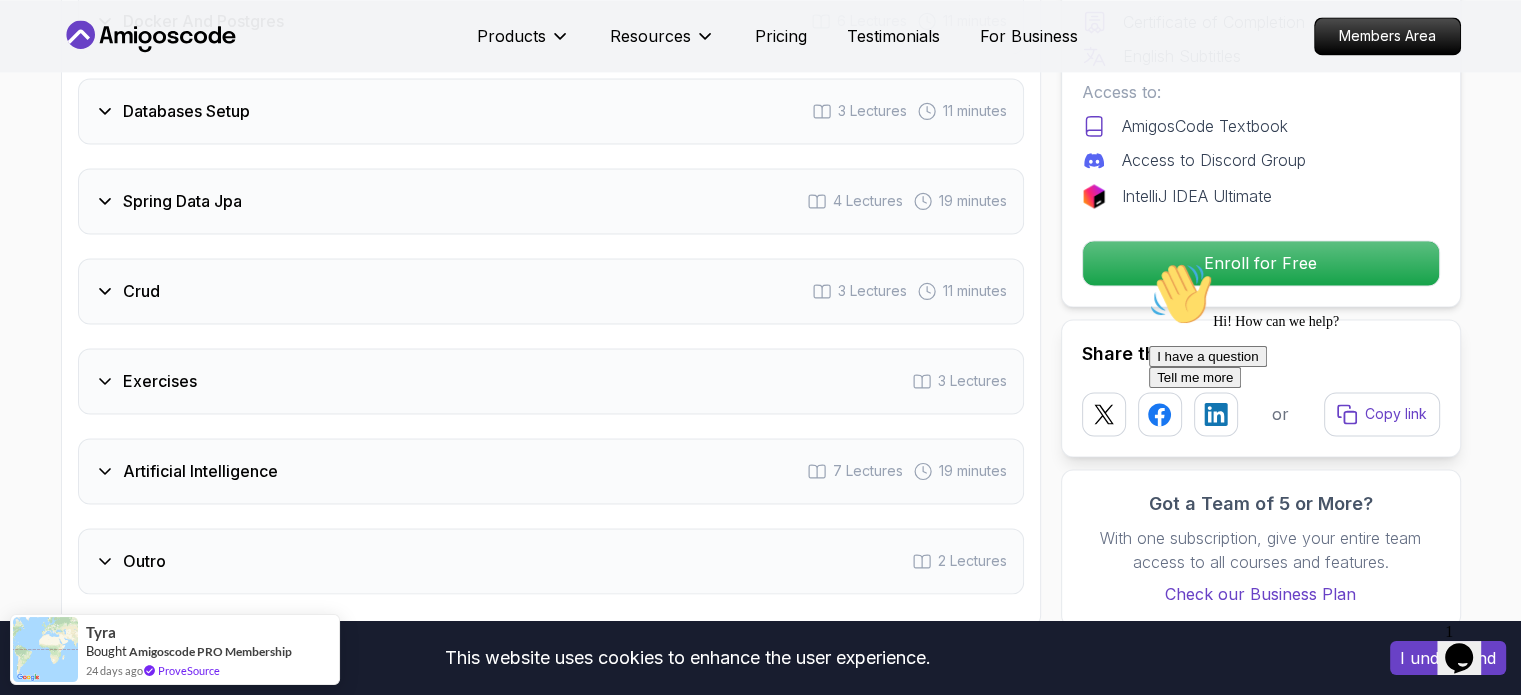 click on "Exercises 3   Lectures" at bounding box center (551, 381) 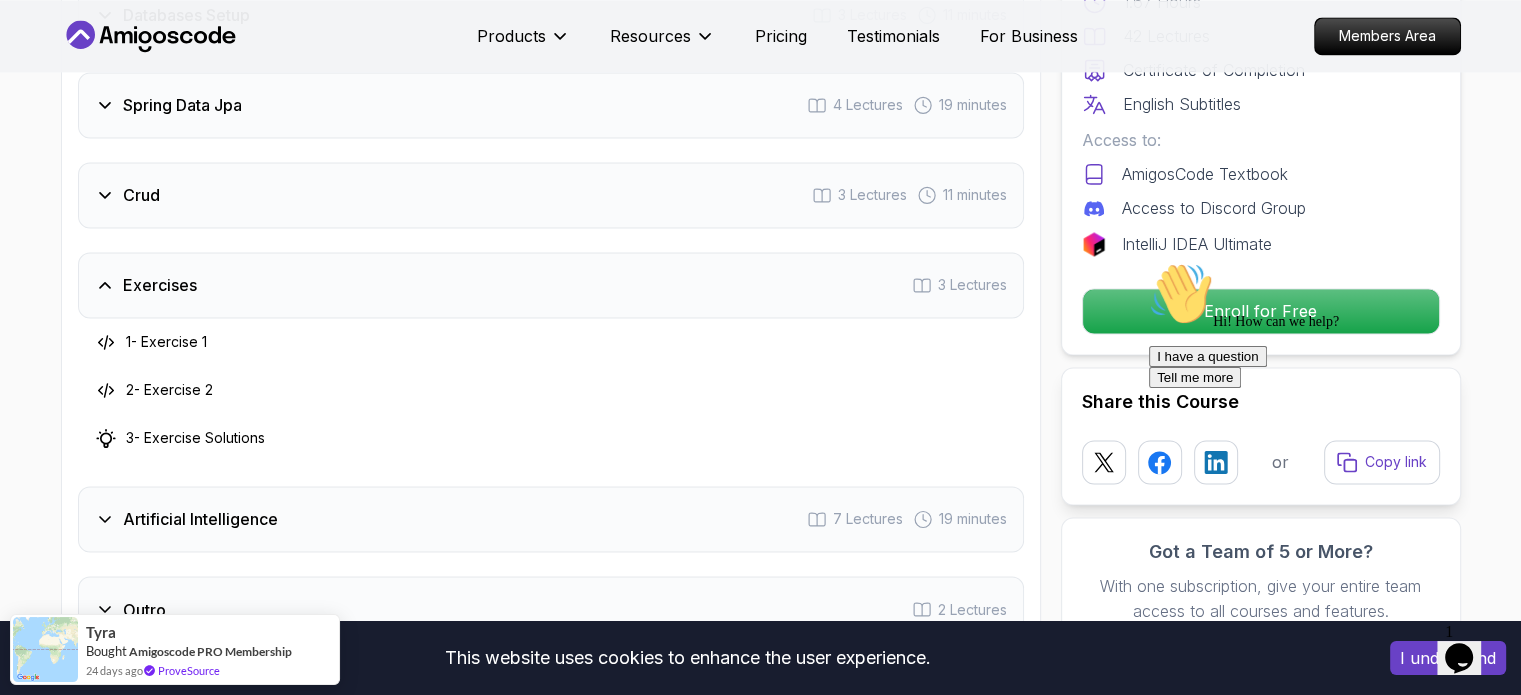 scroll, scrollTop: 3104, scrollLeft: 0, axis: vertical 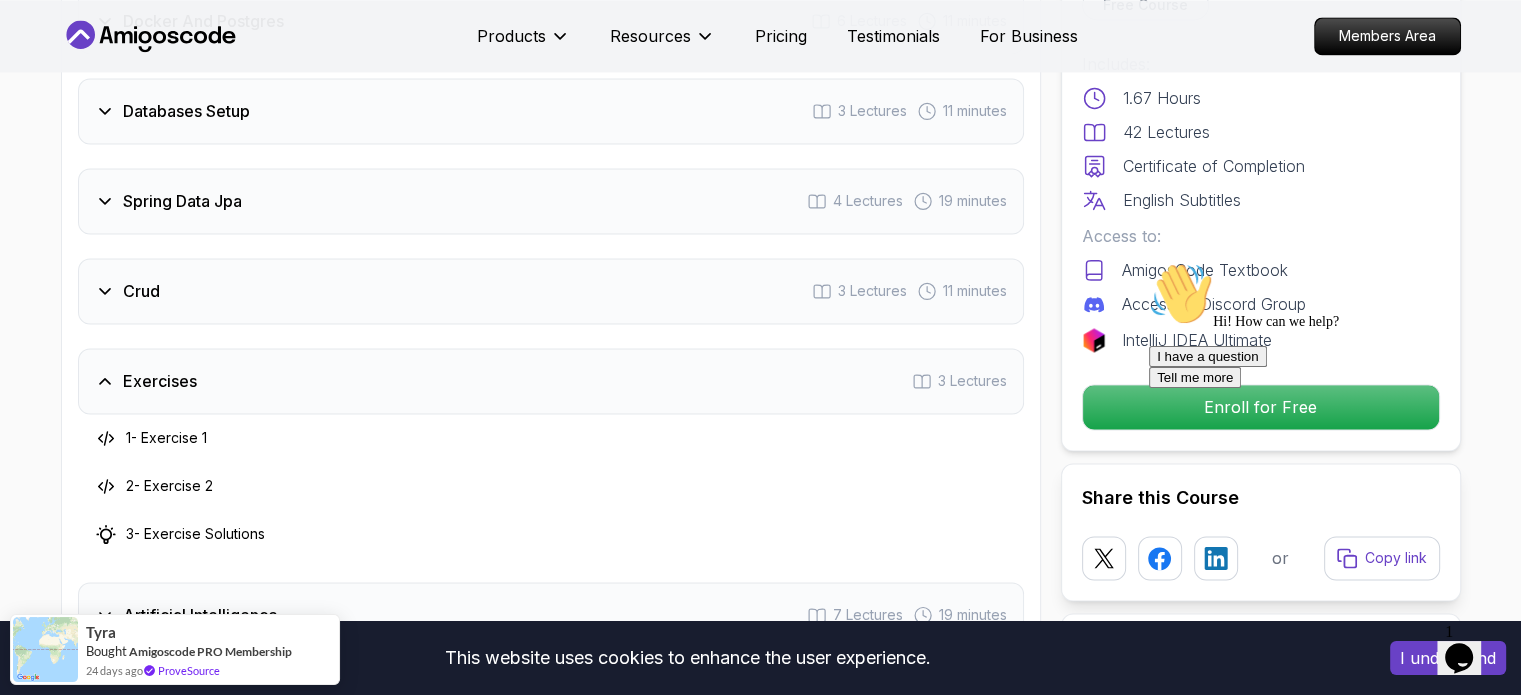 click on "Exercises 3   Lectures" at bounding box center [551, 381] 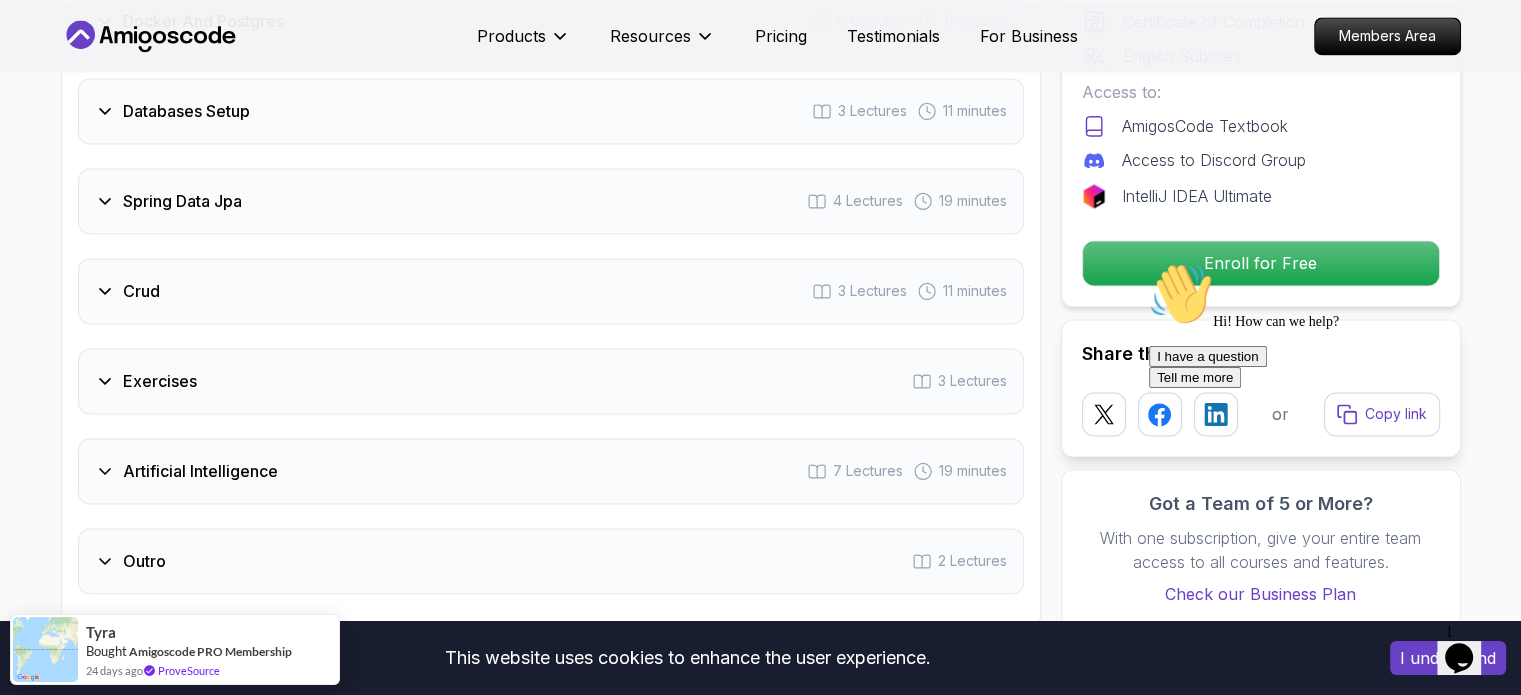 click on "Exercises 3   Lectures" at bounding box center (551, 381) 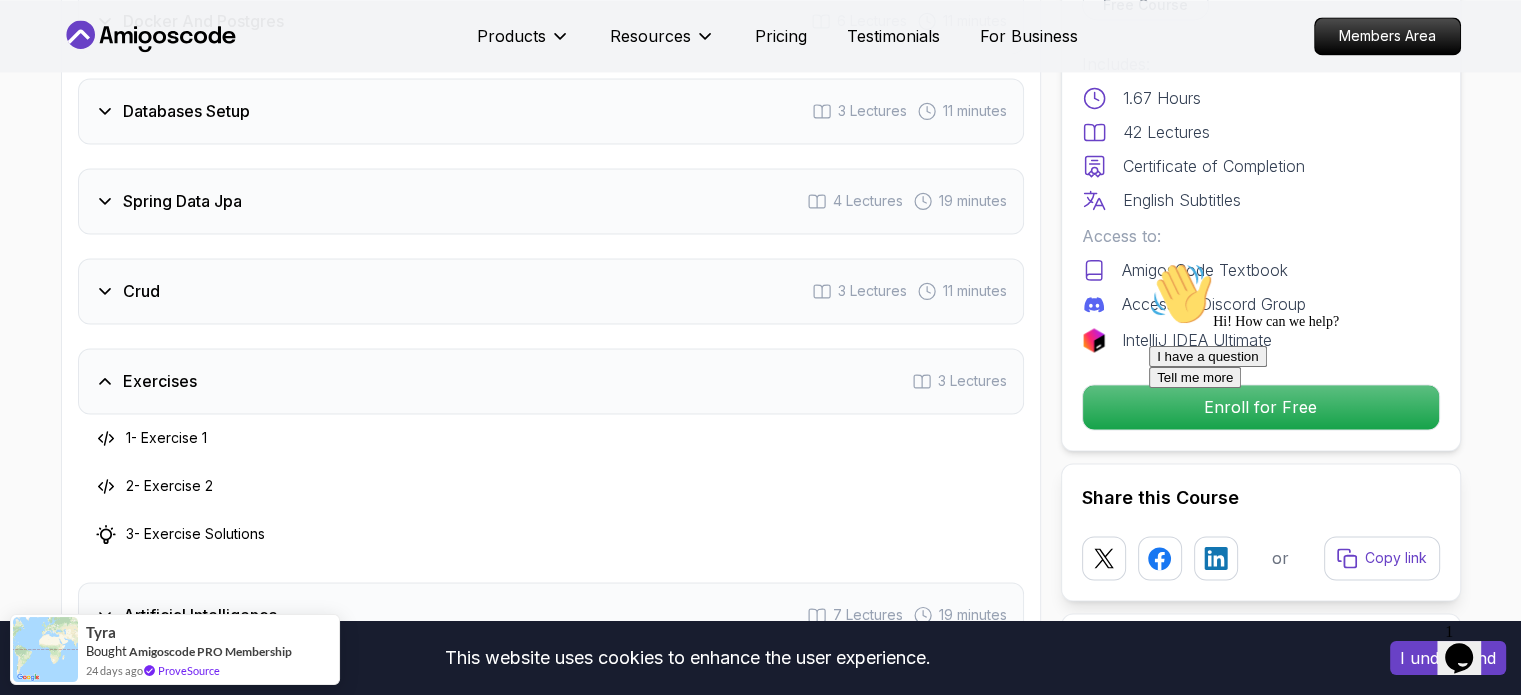 click on "Exercises 3   Lectures" at bounding box center [551, 381] 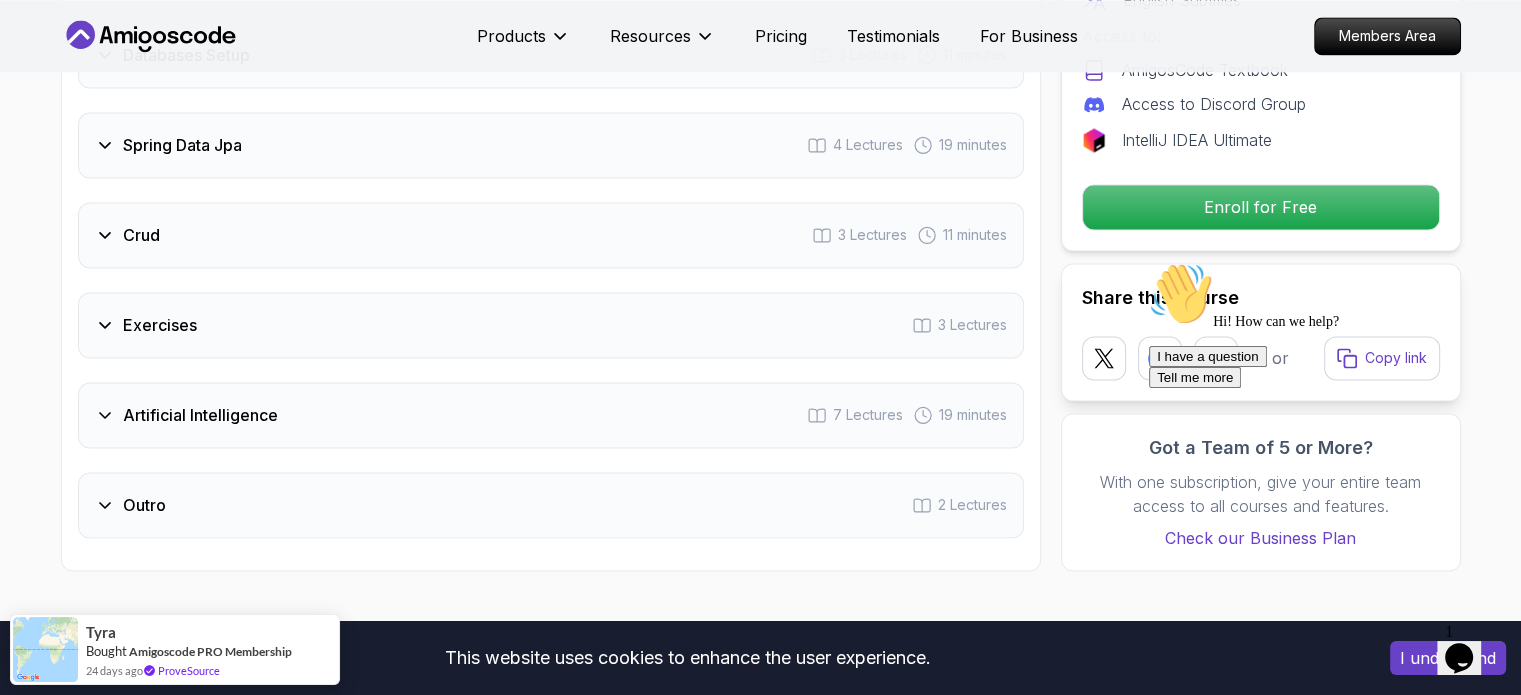 scroll, scrollTop: 3304, scrollLeft: 0, axis: vertical 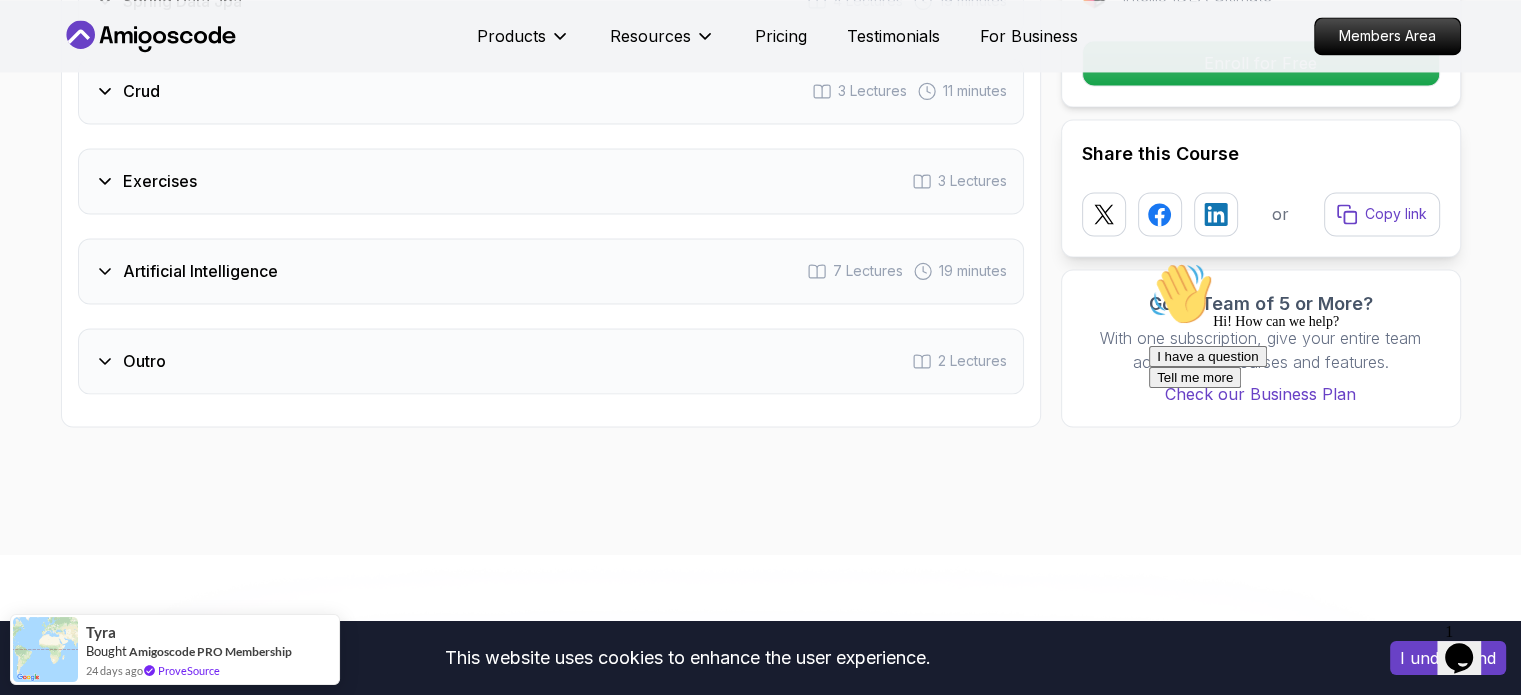 click on "Artificial Intelligence" at bounding box center [200, 271] 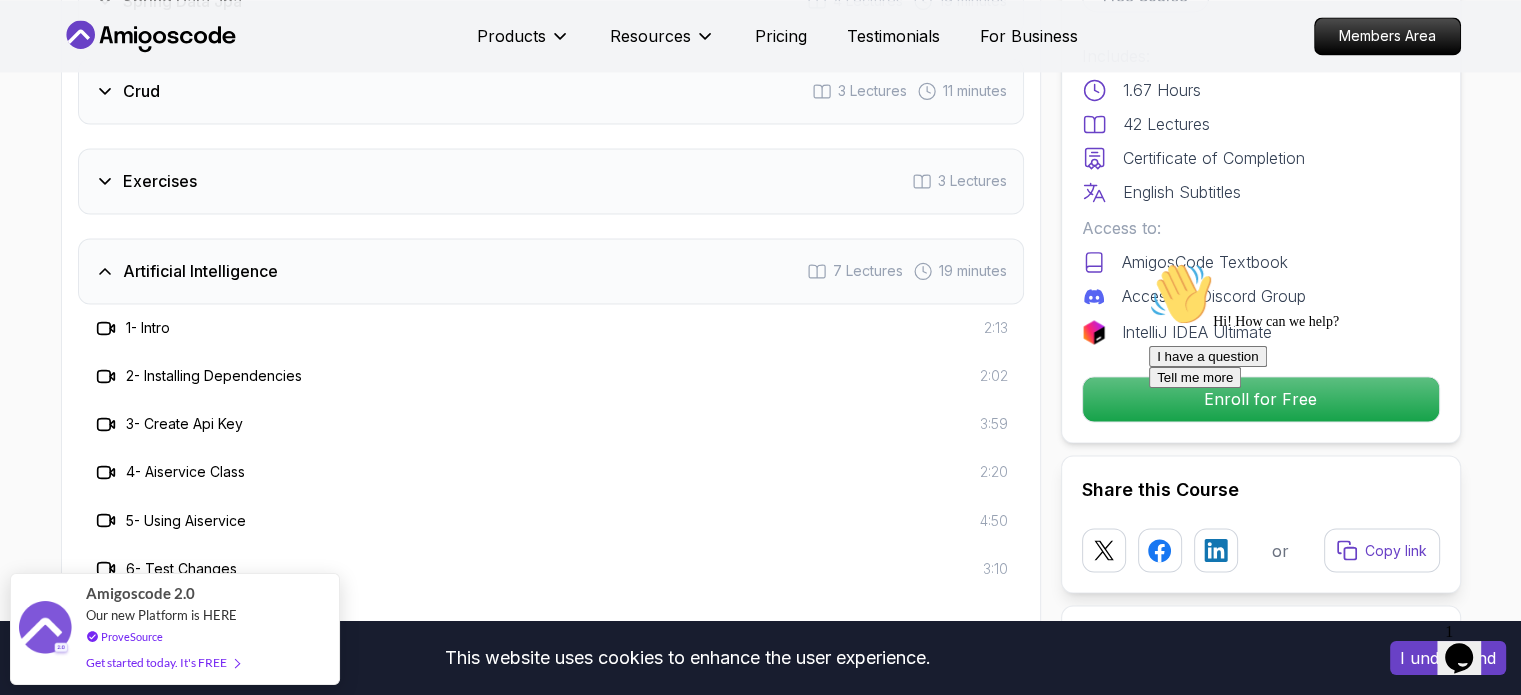 click on "Artificial Intelligence" at bounding box center [200, 271] 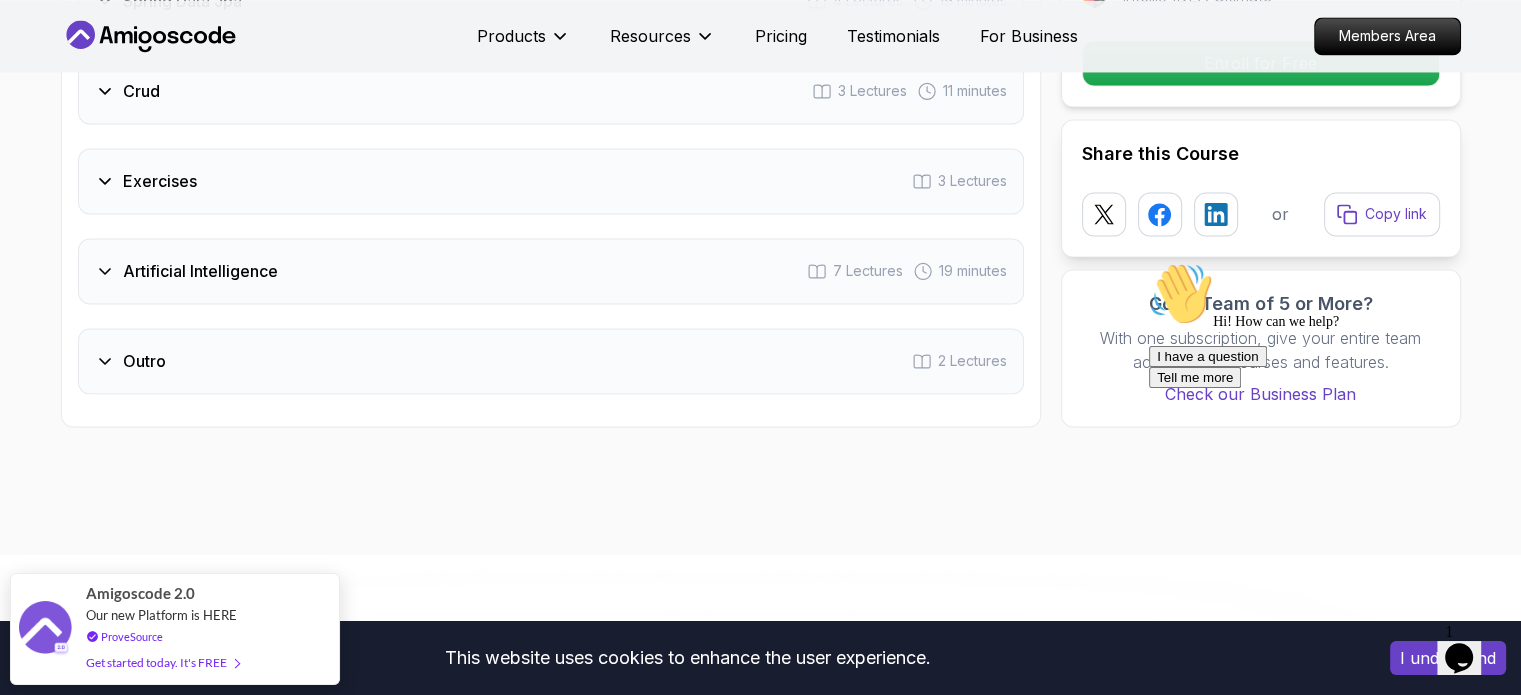 click on "Outro 2   Lectures" at bounding box center [551, 361] 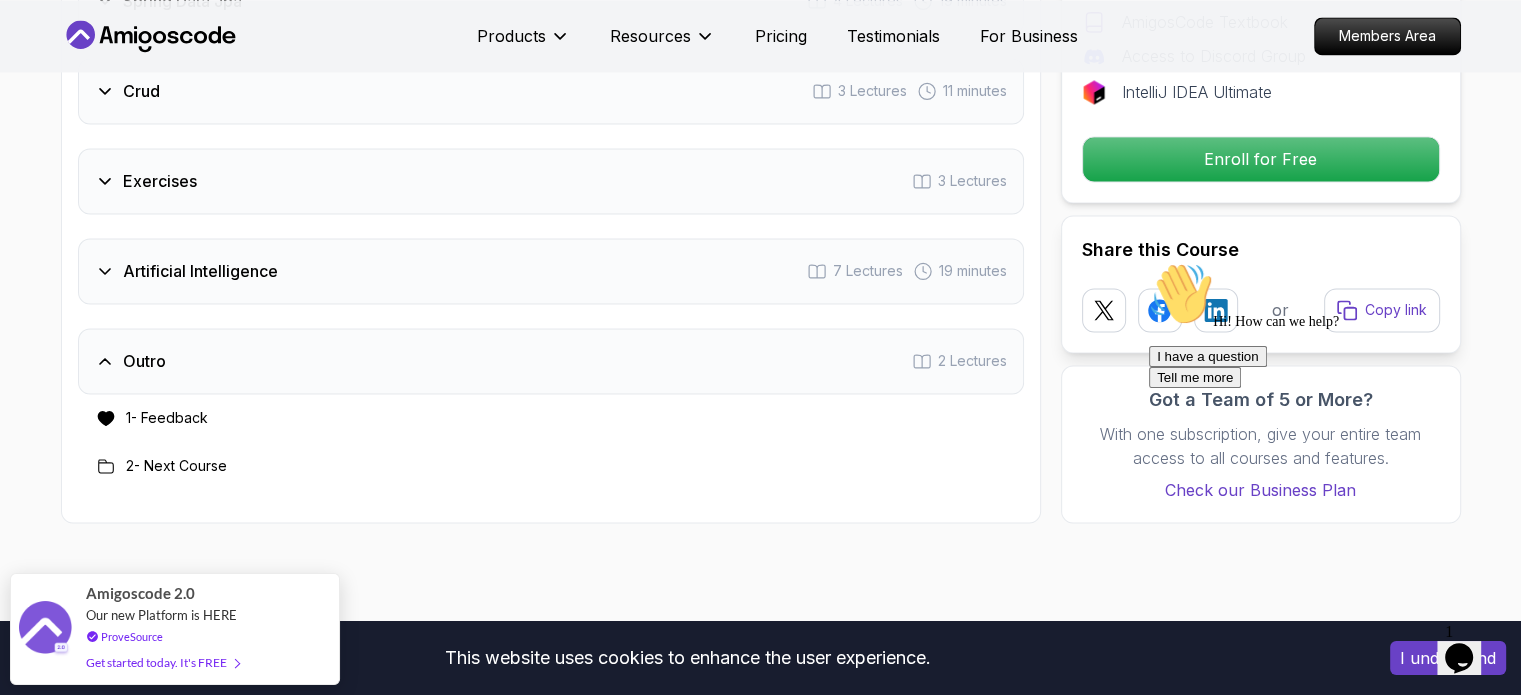 click on "Outro 2   Lectures" at bounding box center [551, 361] 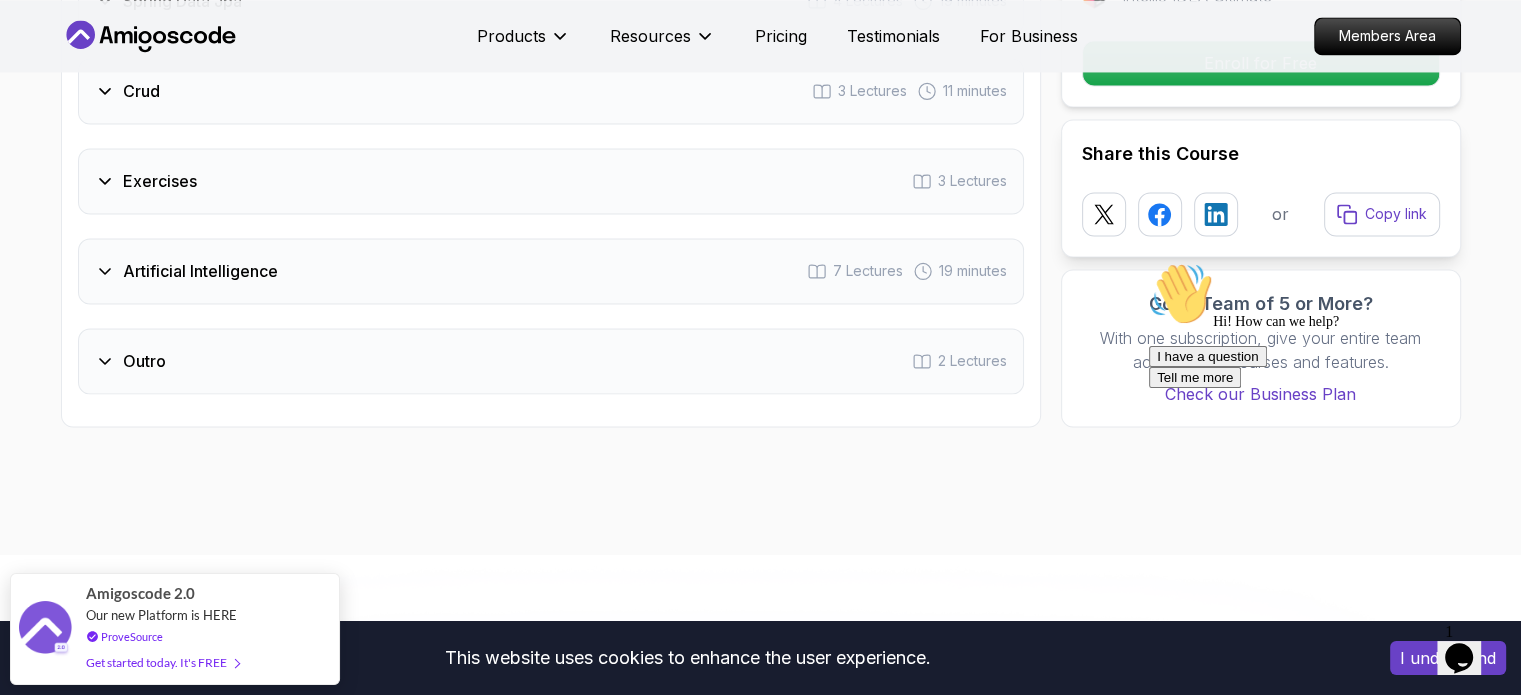 click on "Outro 2   Lectures" at bounding box center [551, 361] 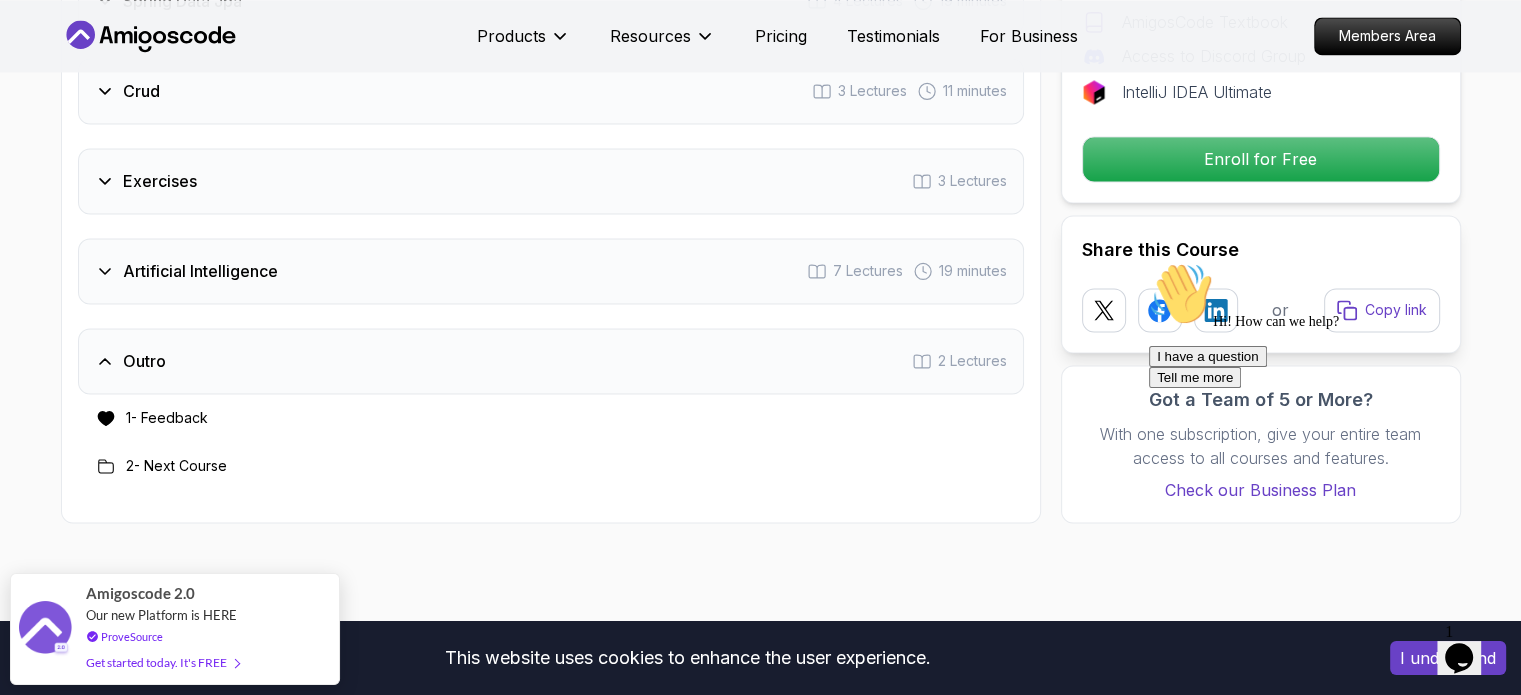 click on "Outro 2   Lectures" at bounding box center (551, 361) 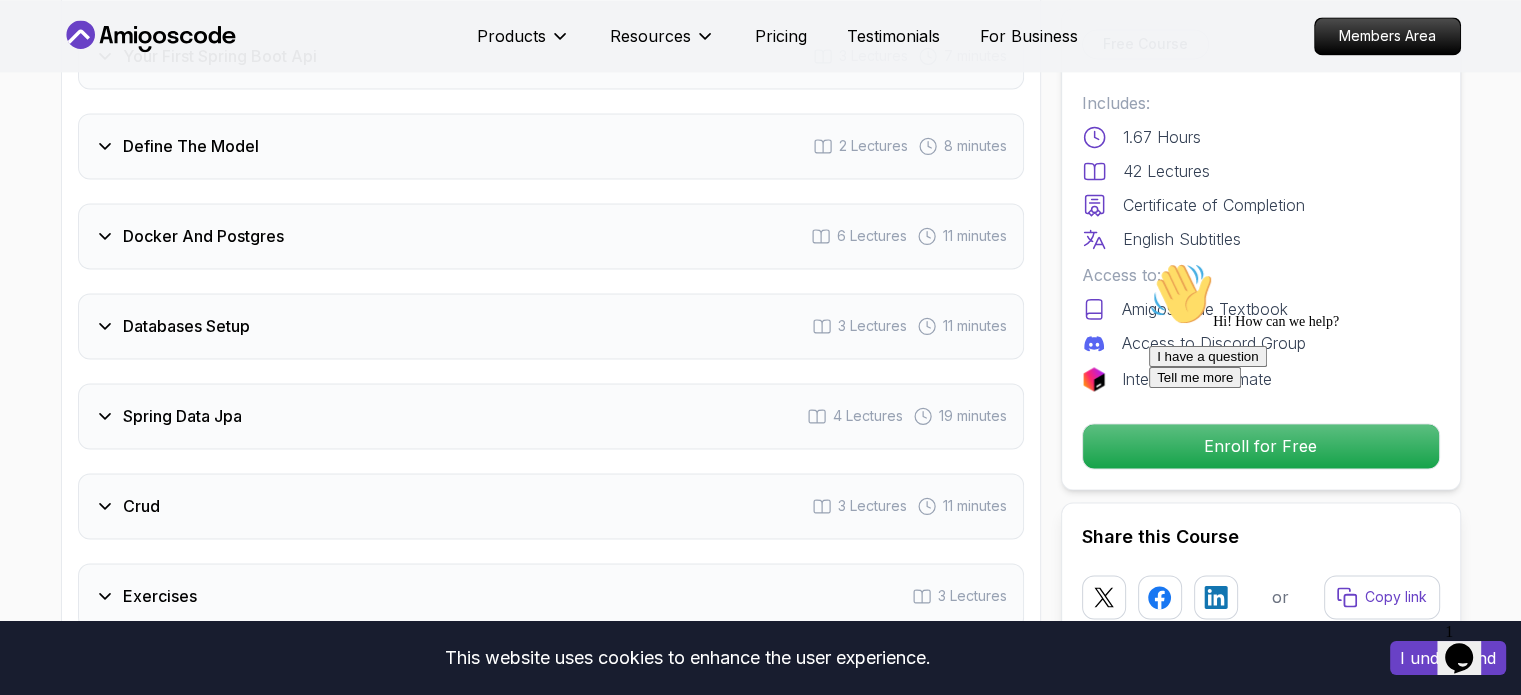 scroll, scrollTop: 2604, scrollLeft: 0, axis: vertical 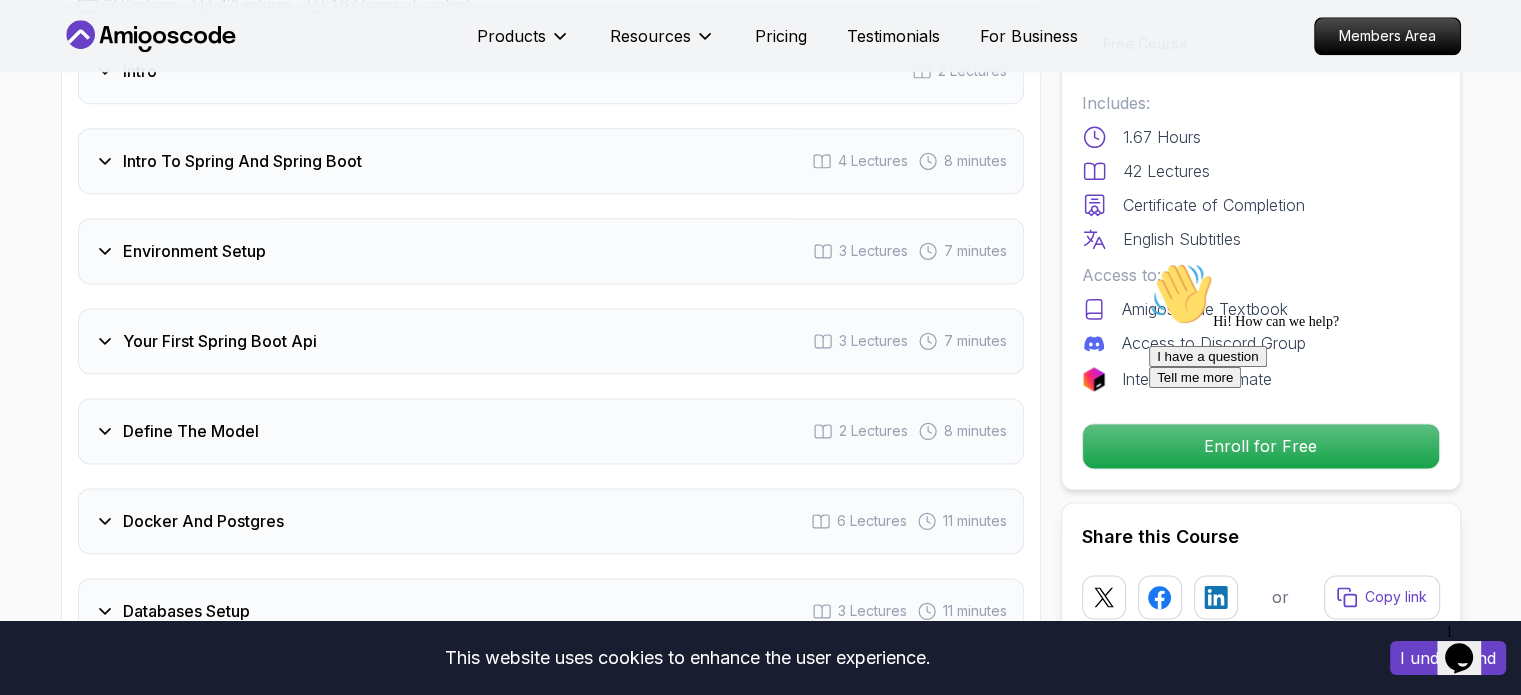click on "Certificate of Completion" at bounding box center [1214, 205] 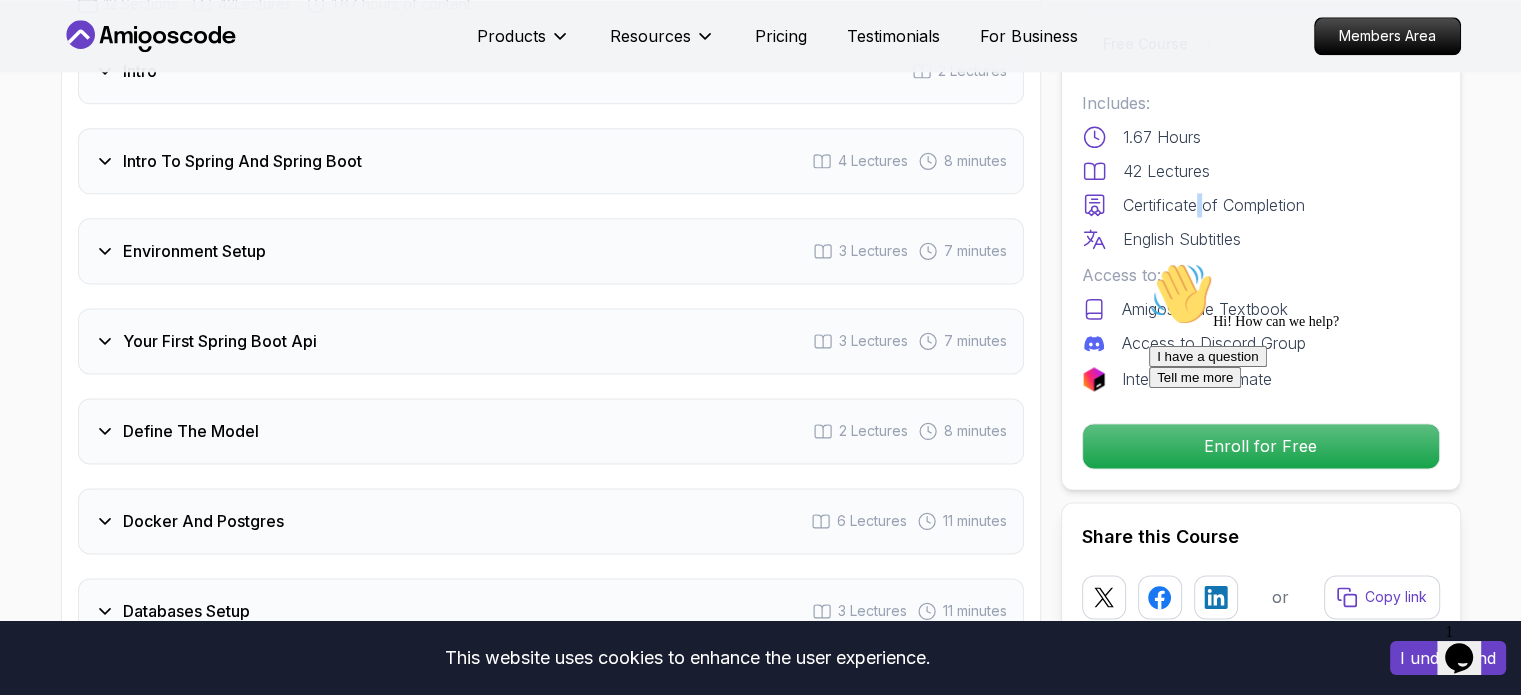 click on "Certificate of Completion" at bounding box center [1214, 205] 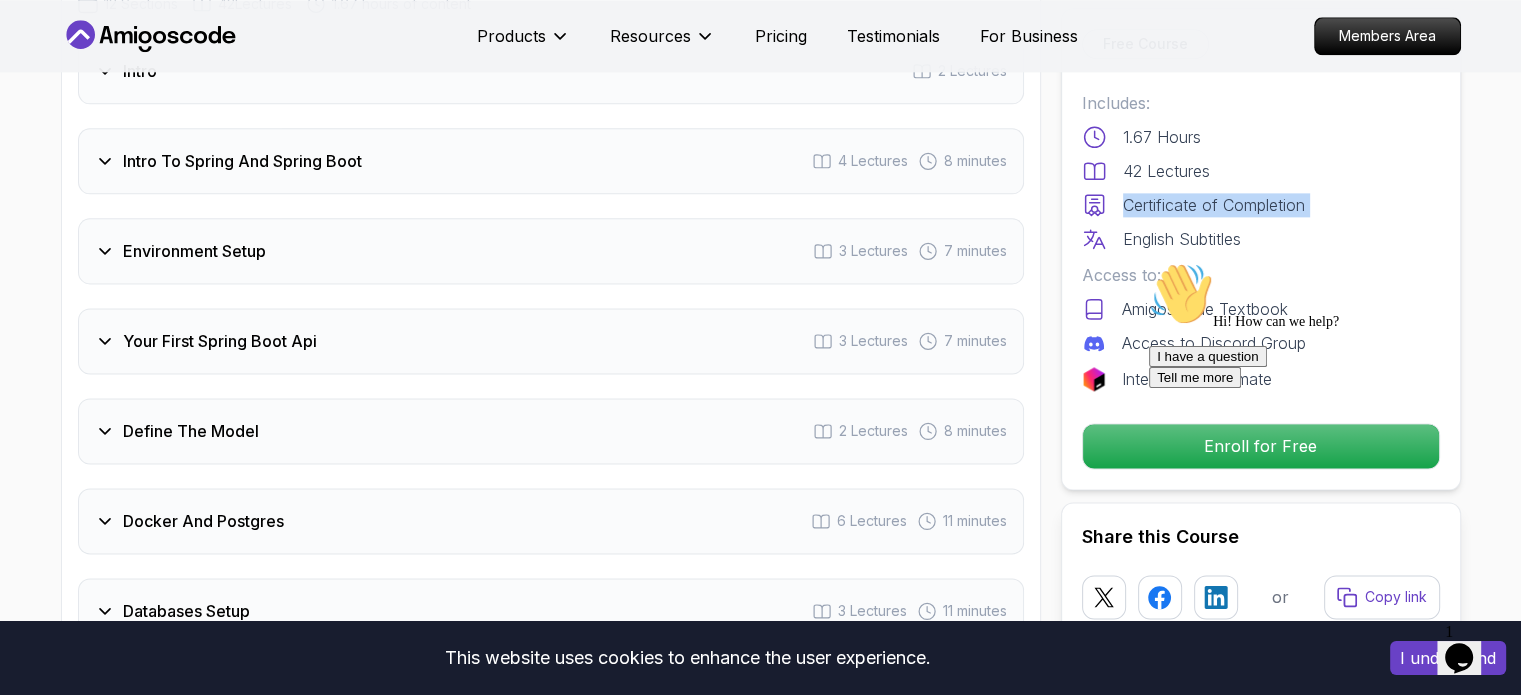 click on "Certificate of Completion" at bounding box center [1214, 205] 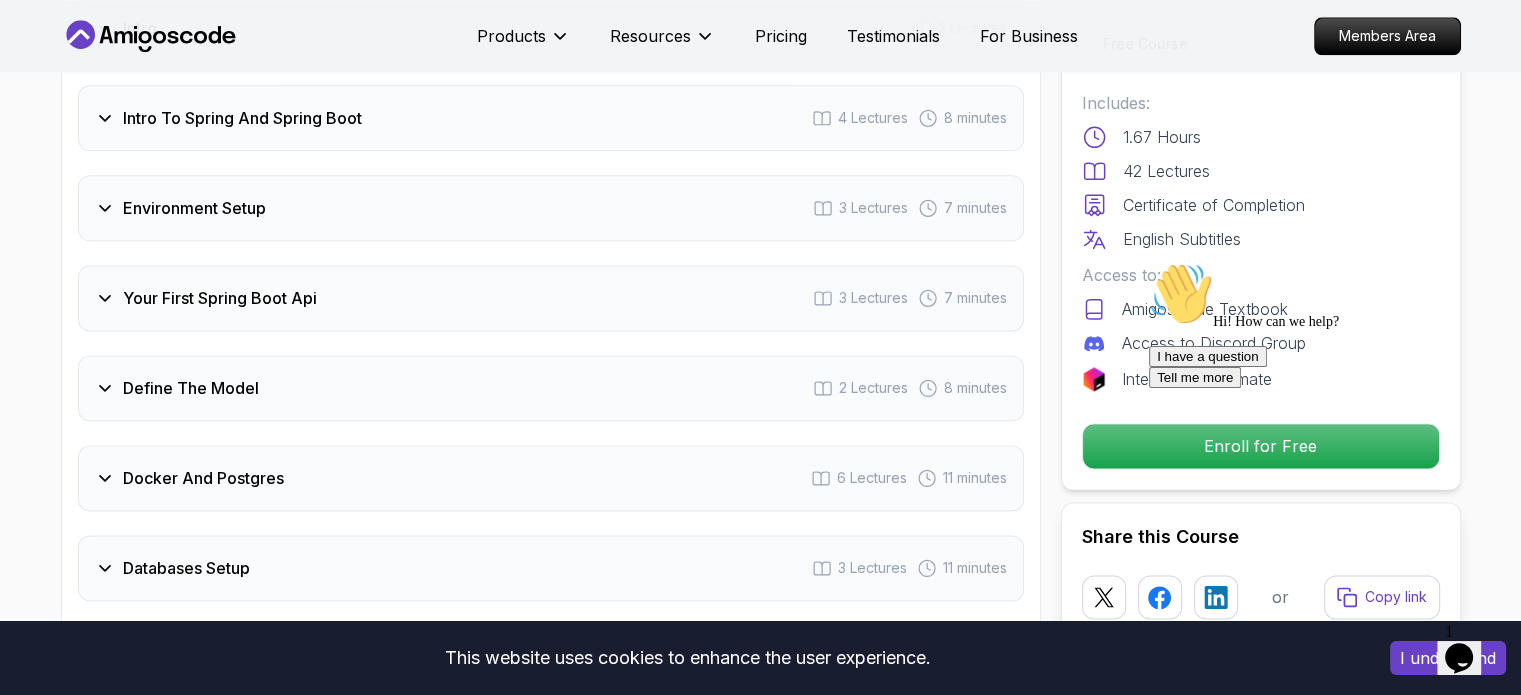 scroll, scrollTop: 2704, scrollLeft: 0, axis: vertical 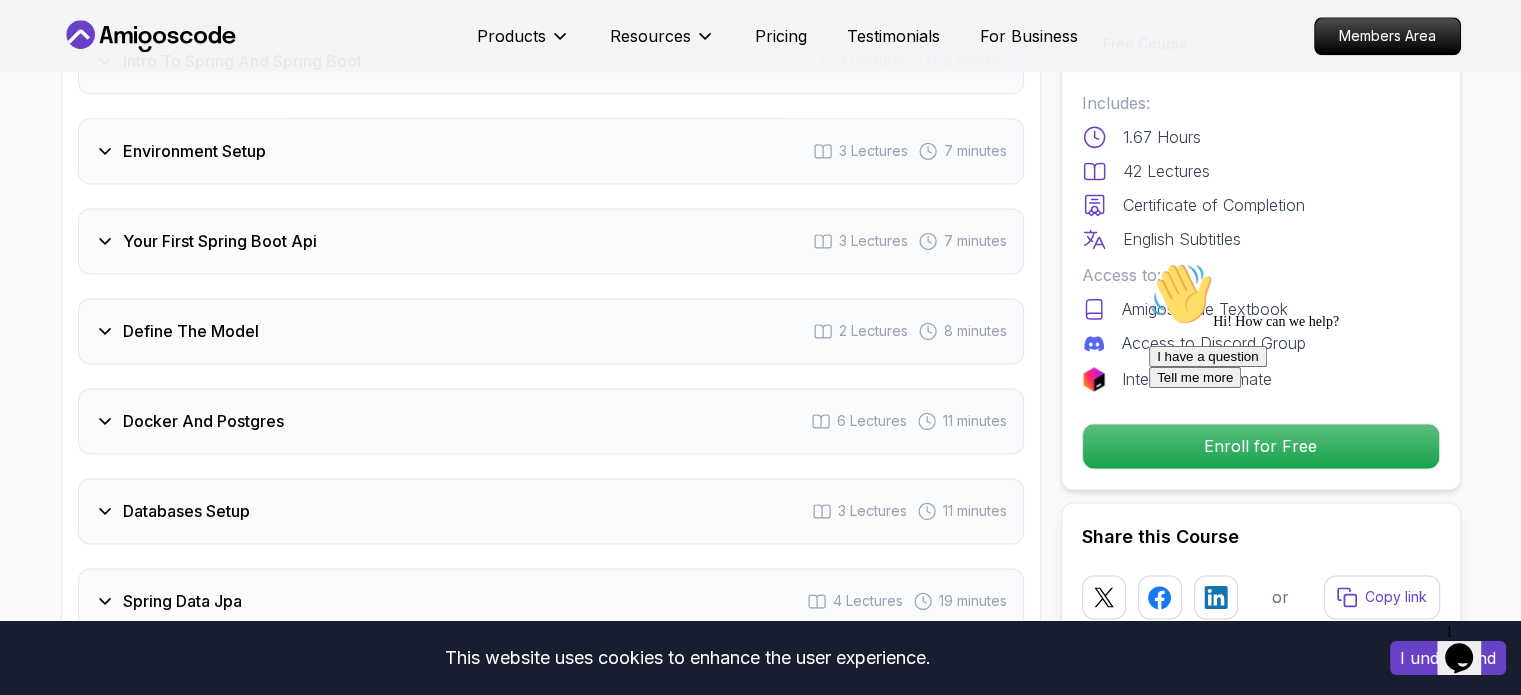 click at bounding box center [1149, 262] 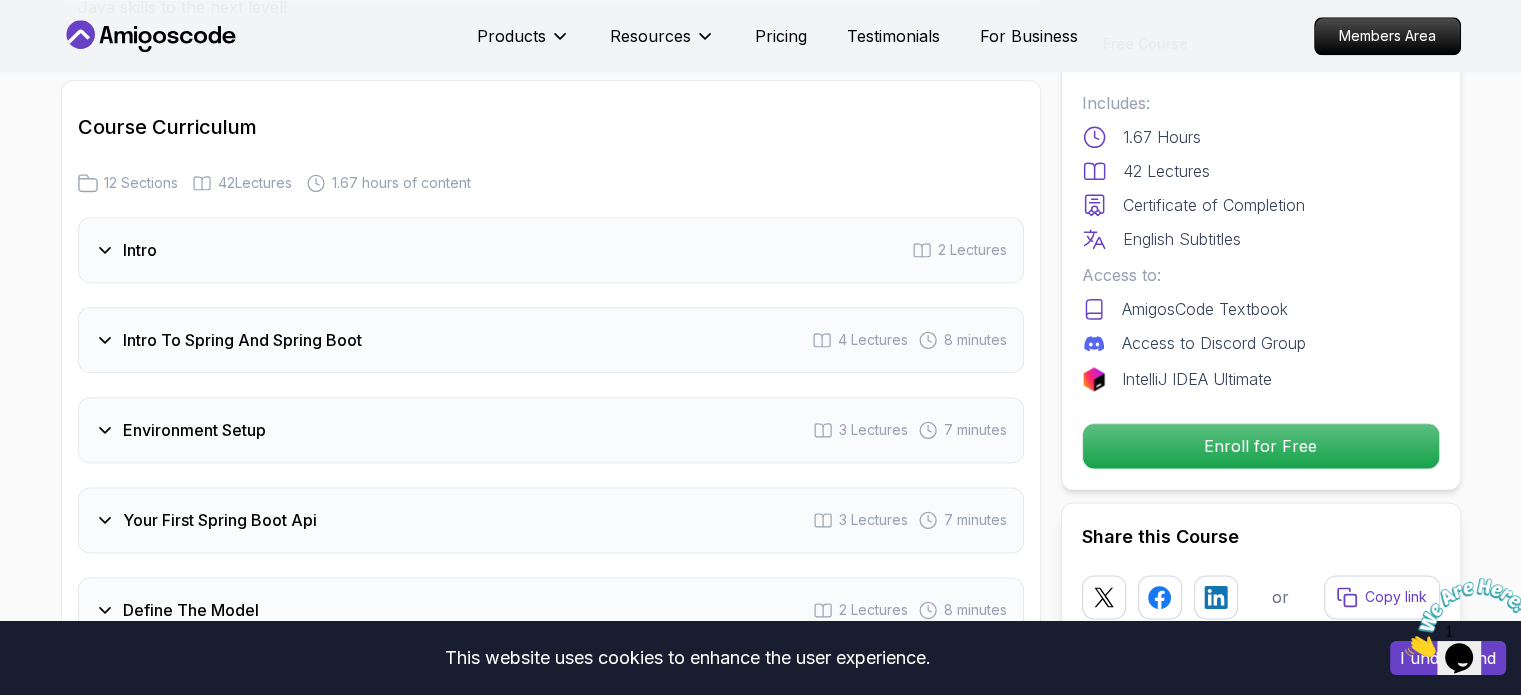 scroll, scrollTop: 2204, scrollLeft: 0, axis: vertical 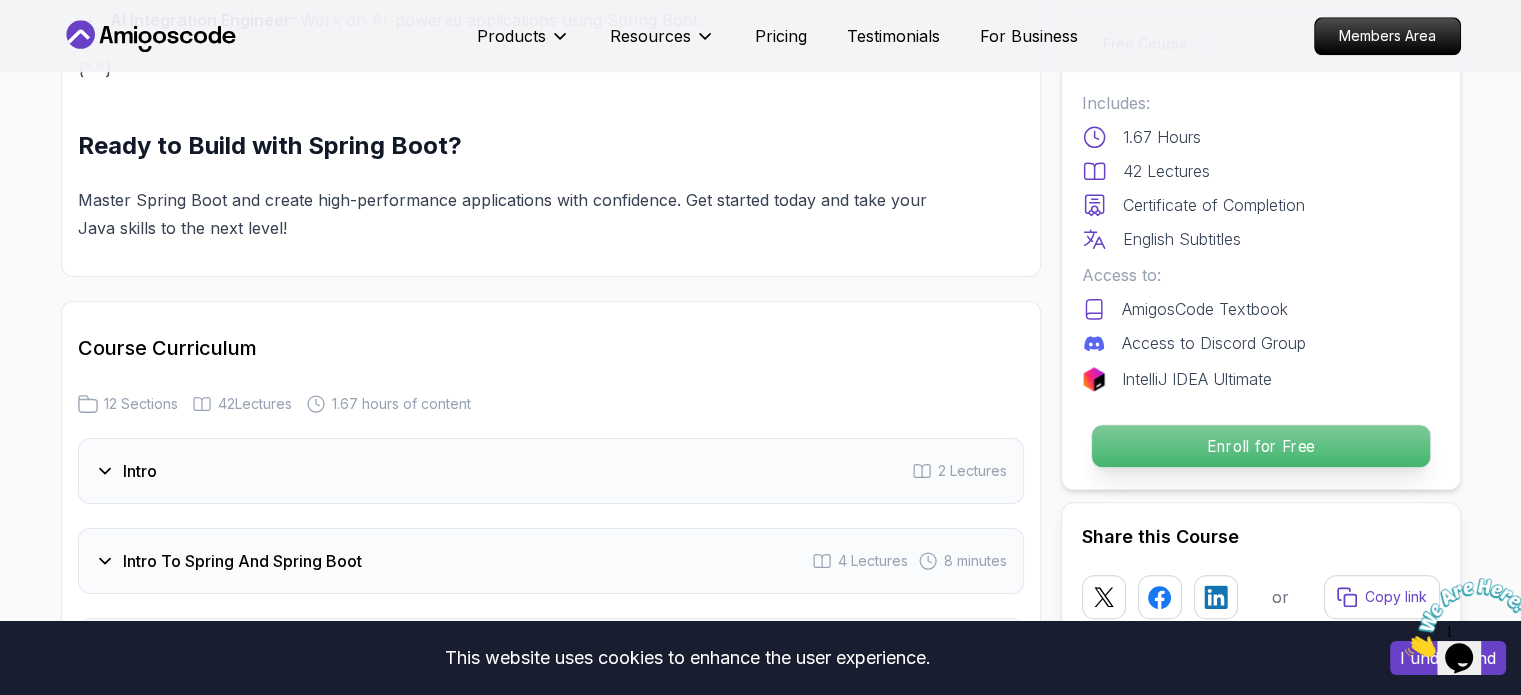 click on "Enroll for Free" at bounding box center [1260, 446] 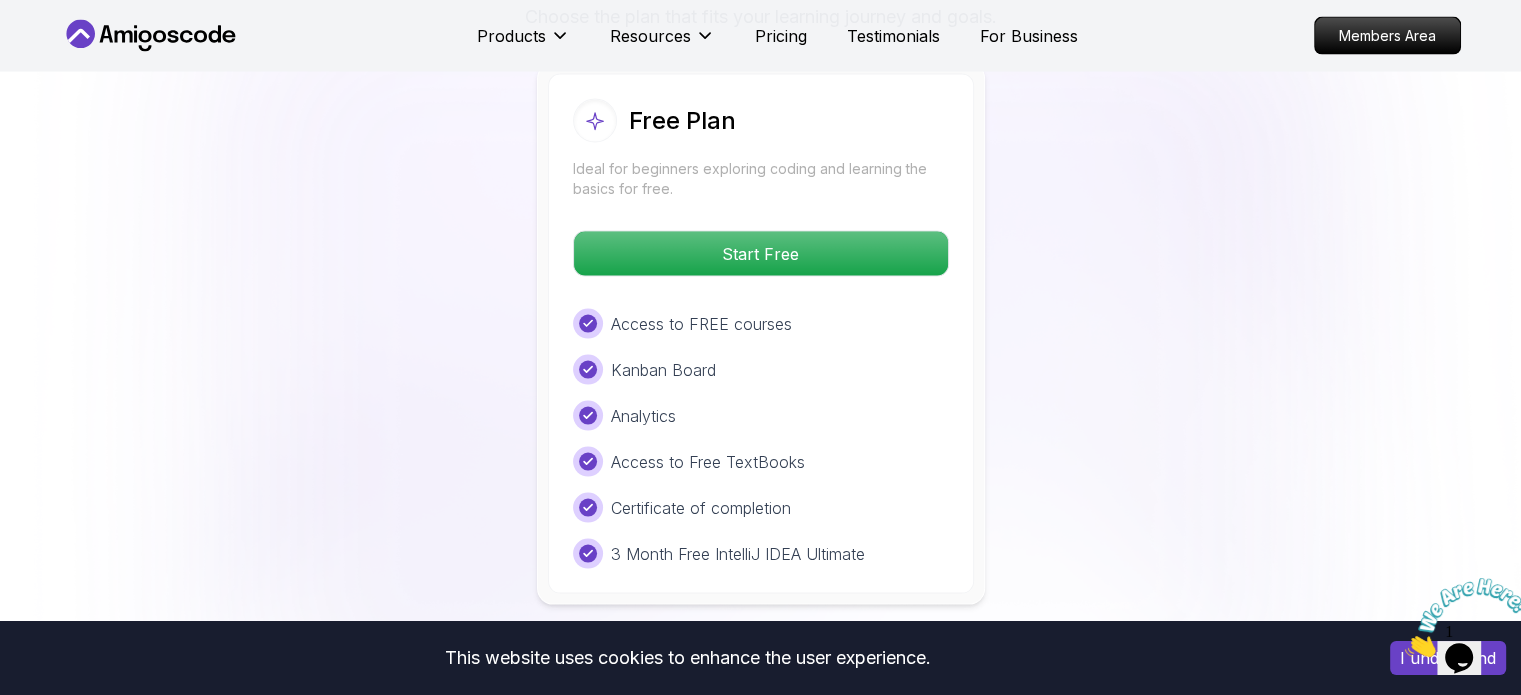 scroll, scrollTop: 4124, scrollLeft: 0, axis: vertical 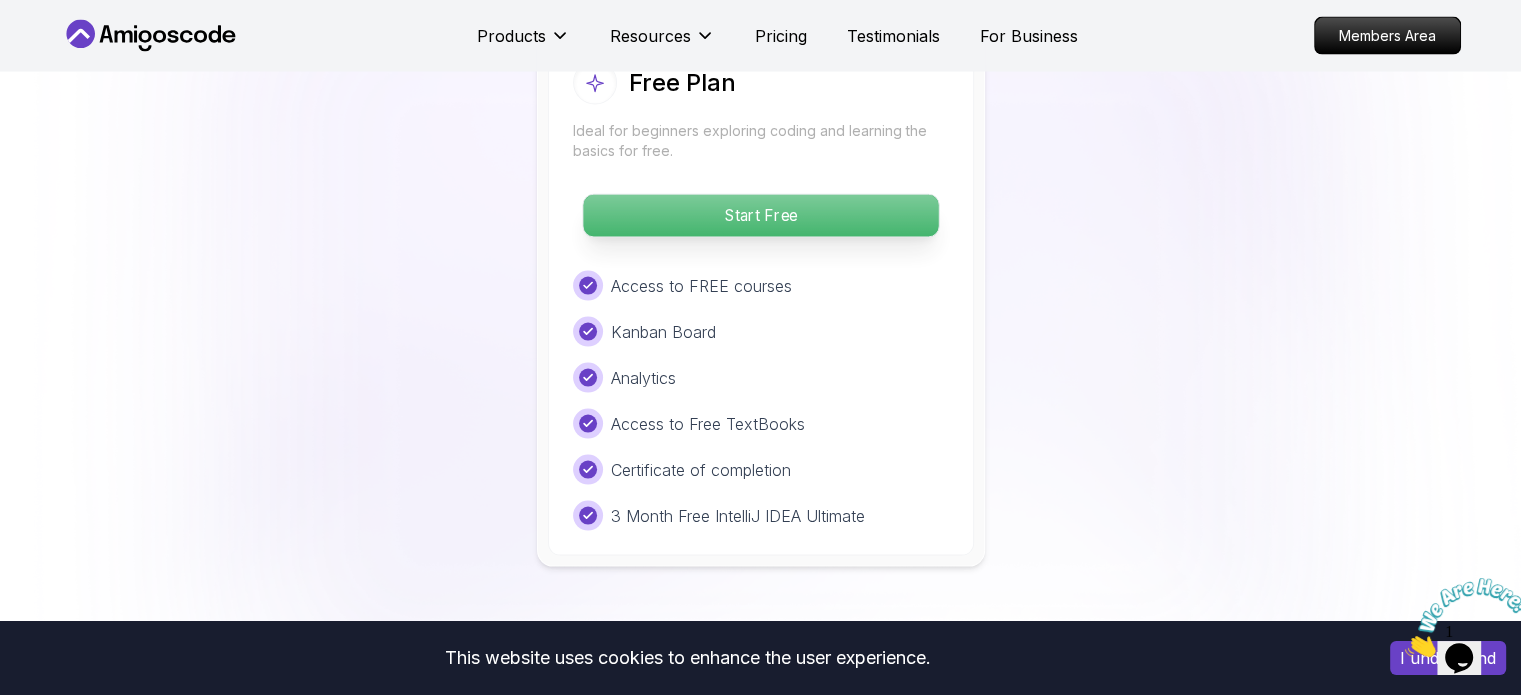 click on "Start Free" at bounding box center [760, 216] 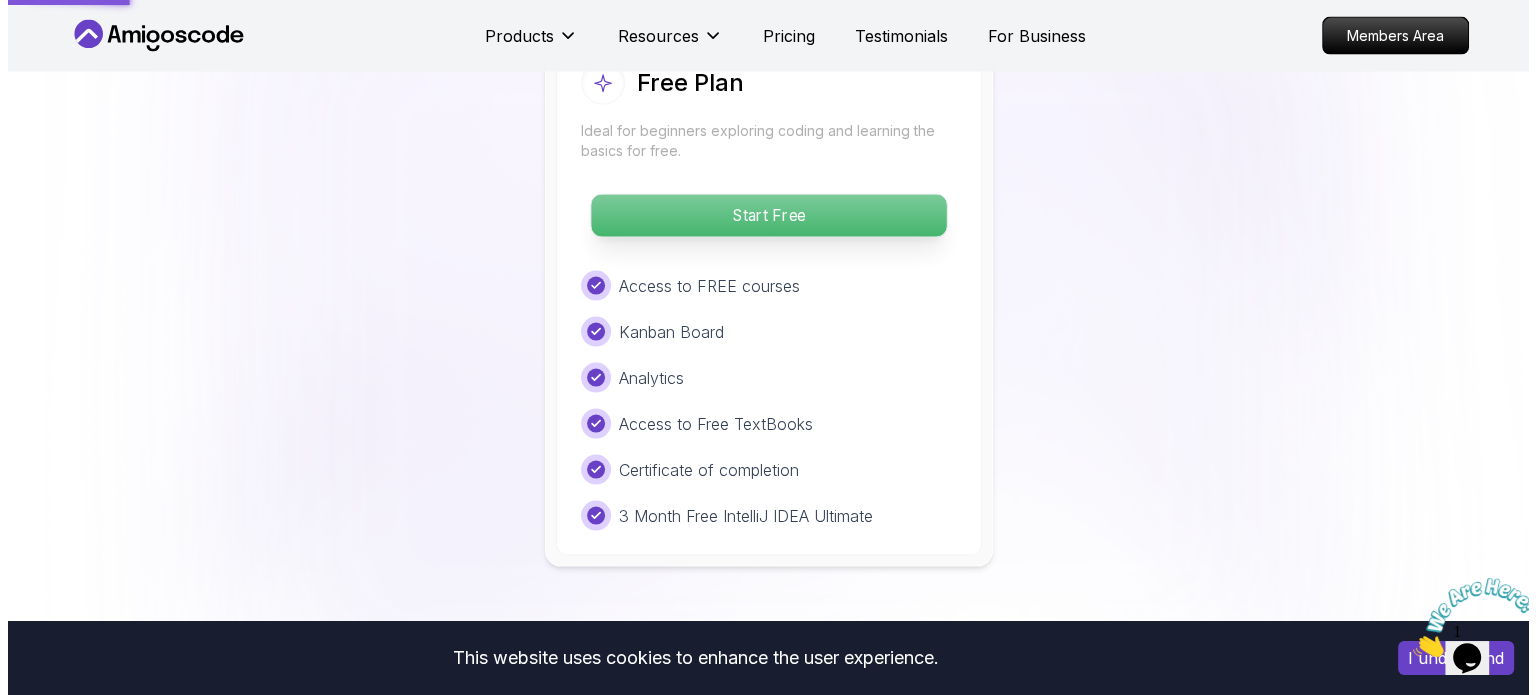 scroll, scrollTop: 0, scrollLeft: 0, axis: both 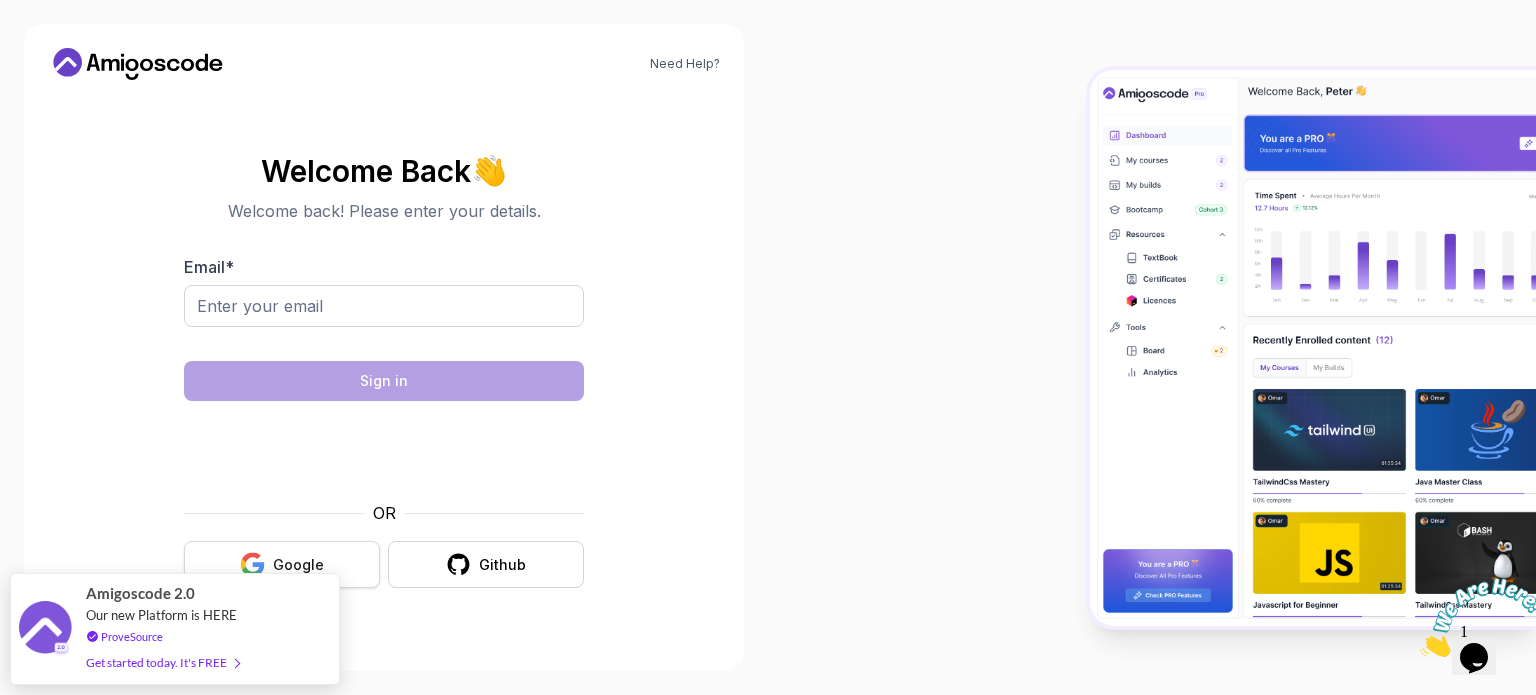 click on "Google" at bounding box center (282, 564) 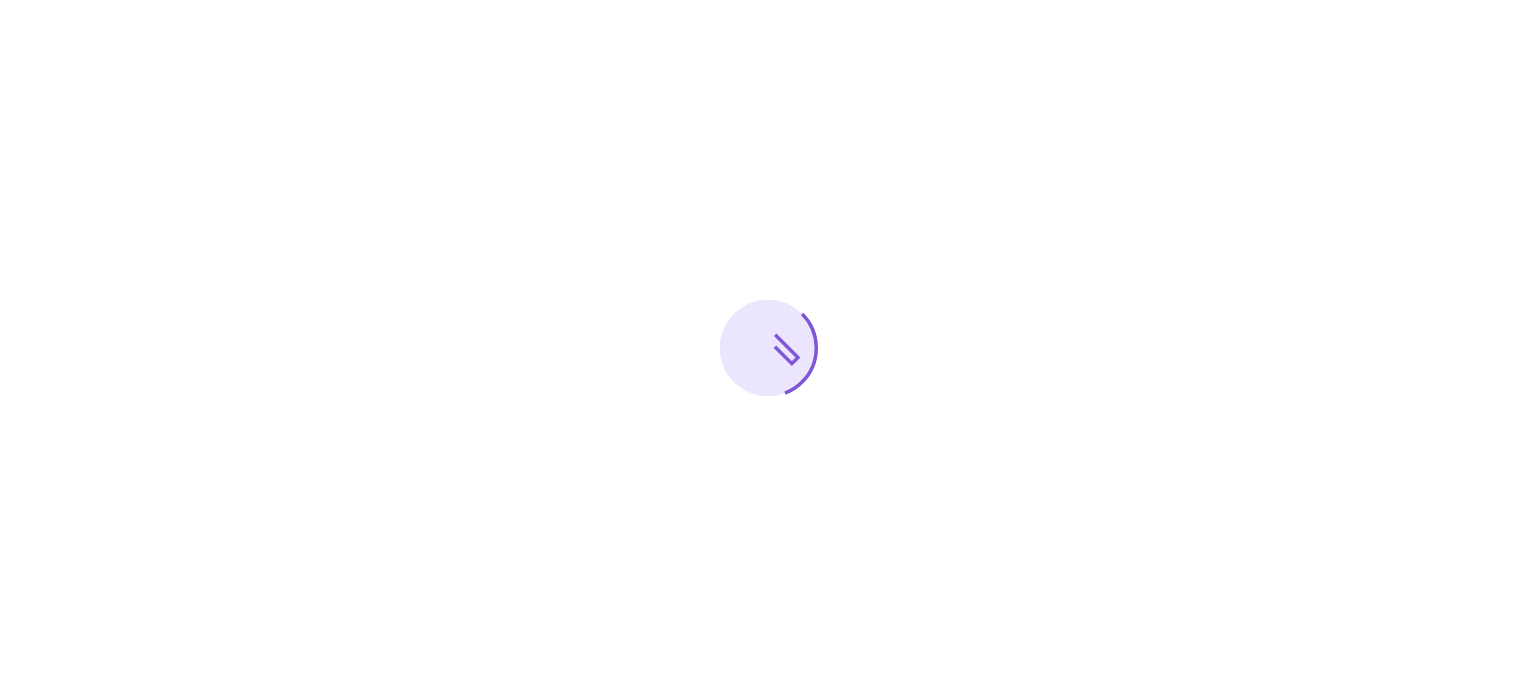 scroll, scrollTop: 0, scrollLeft: 0, axis: both 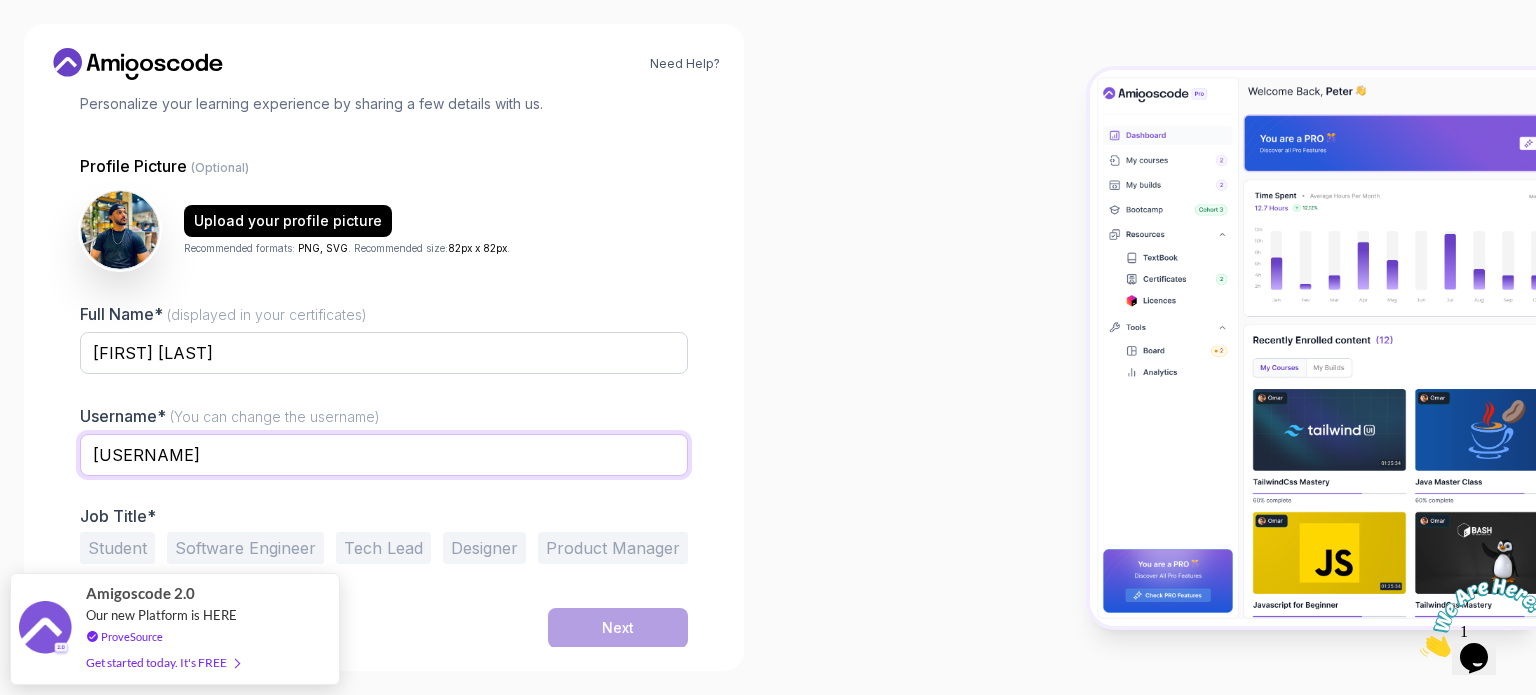 click on "fierceottera84af" at bounding box center [384, 455] 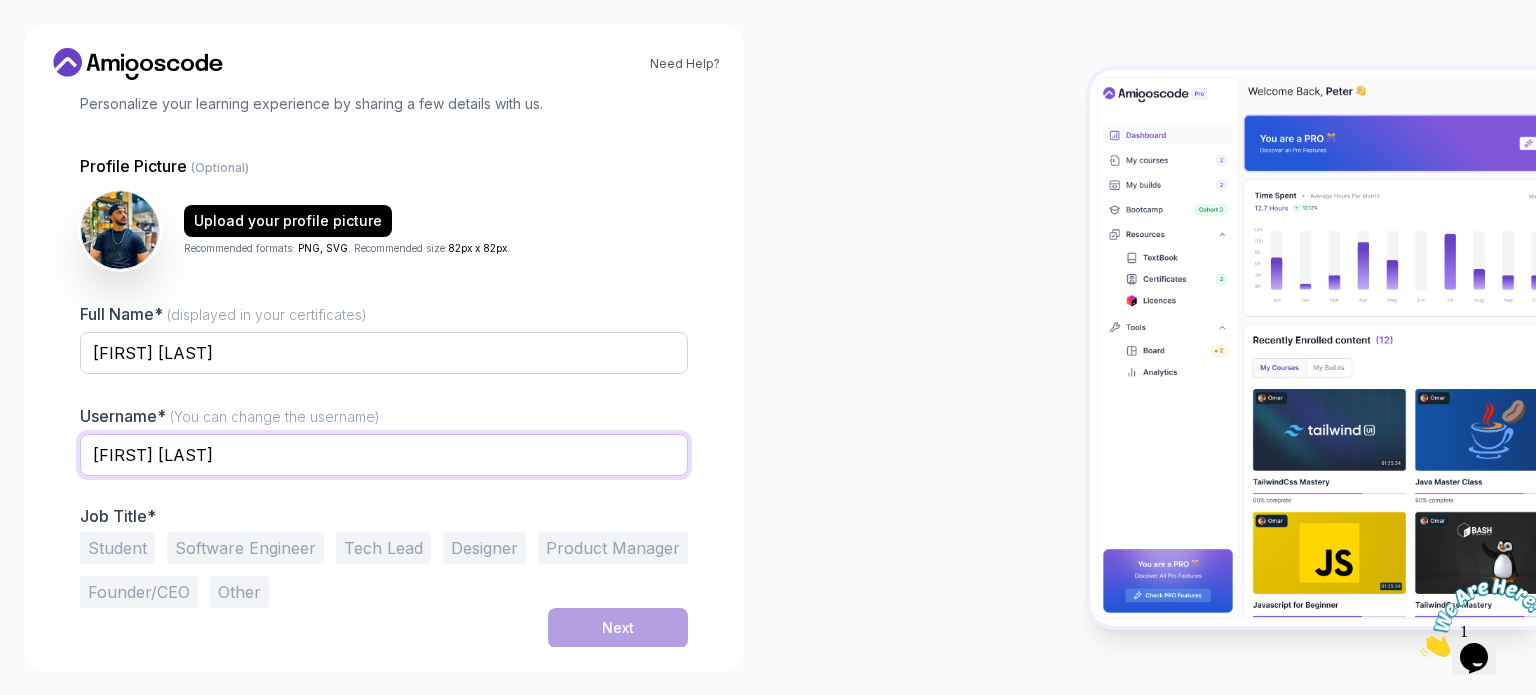 type on "Hamed Bouallegui" 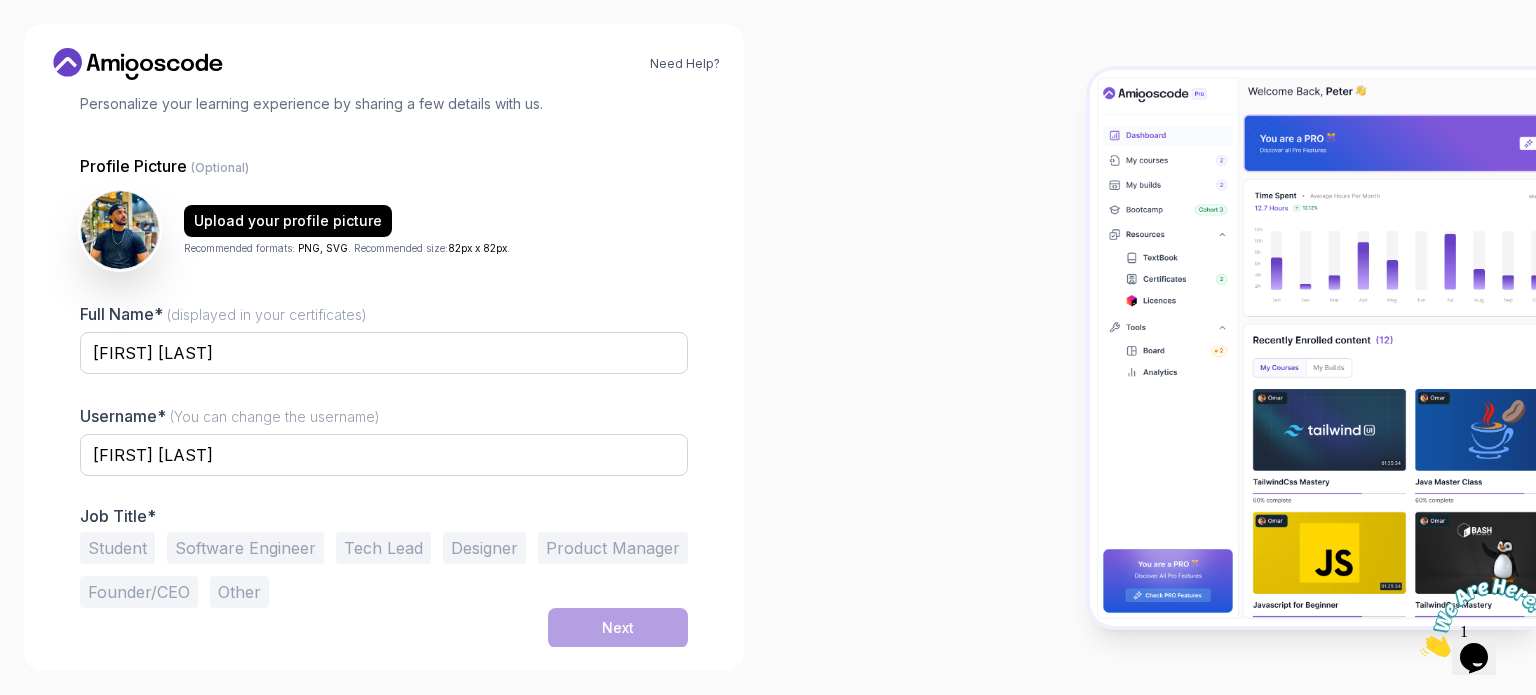 click at bounding box center (1152, 347) 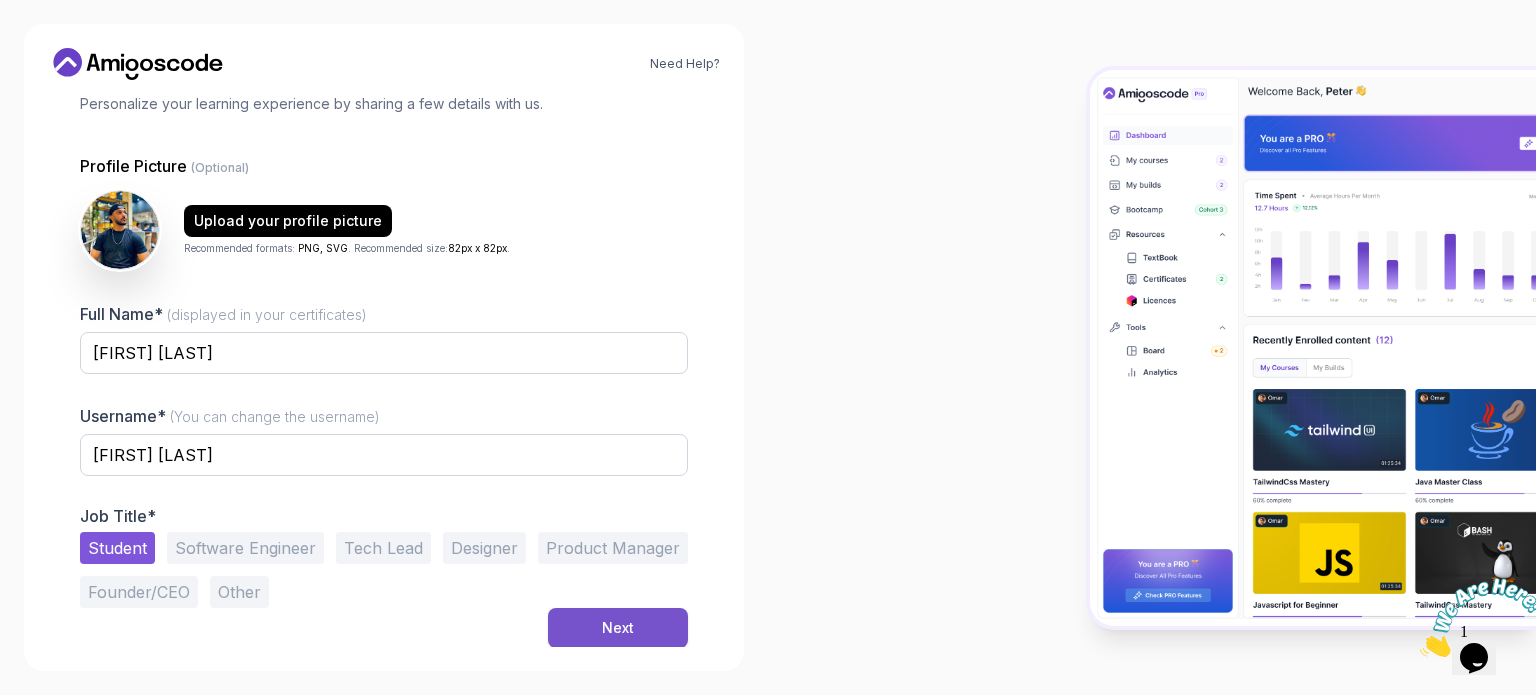 click on "Next" at bounding box center [618, 628] 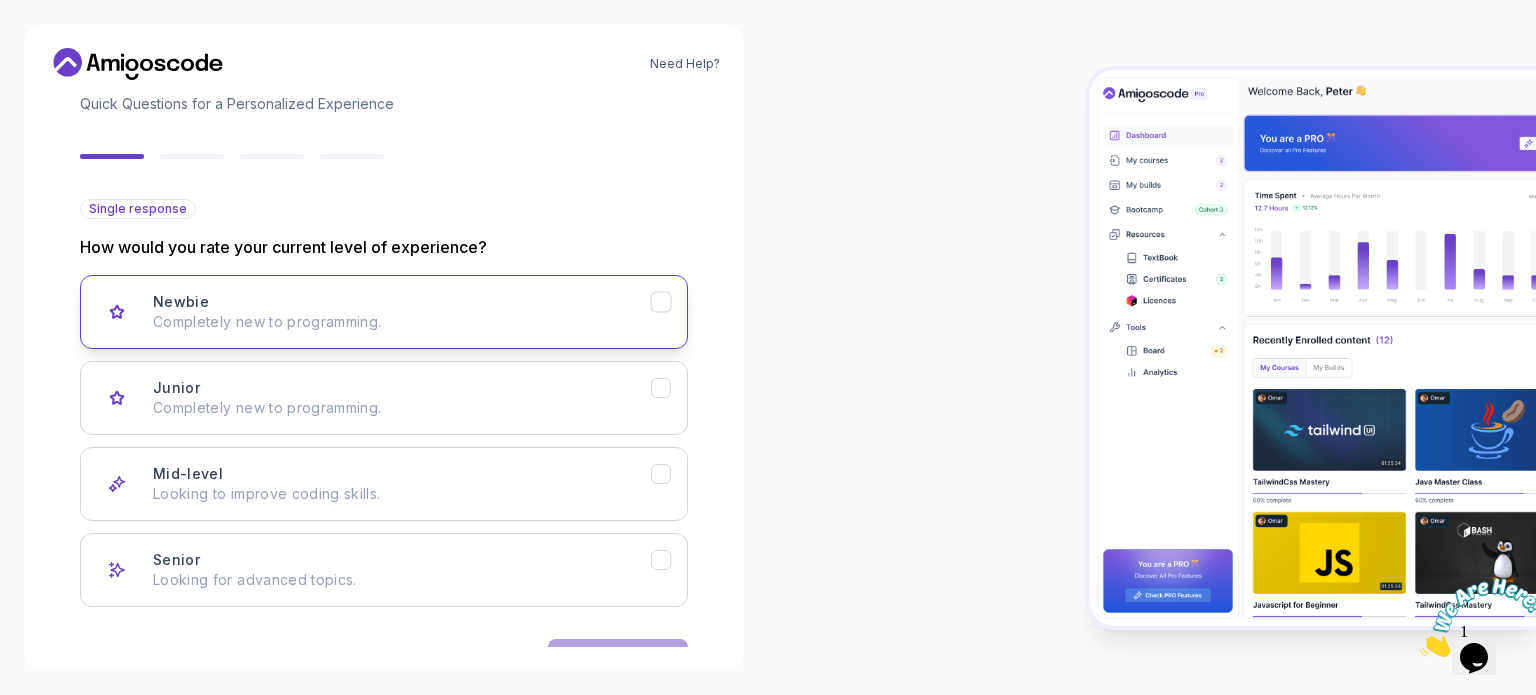 click on "Completely new to programming." at bounding box center (402, 322) 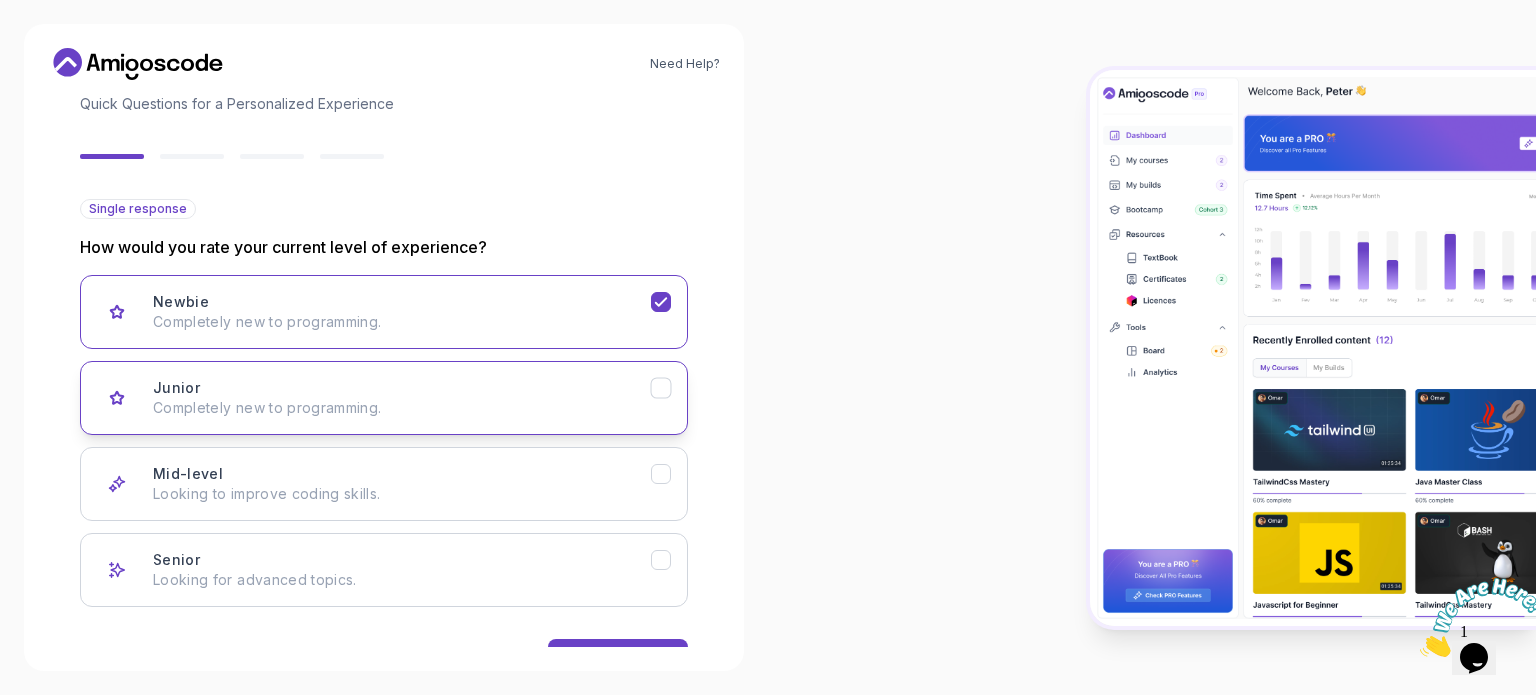 click on "Junior Completely new to programming." at bounding box center [402, 398] 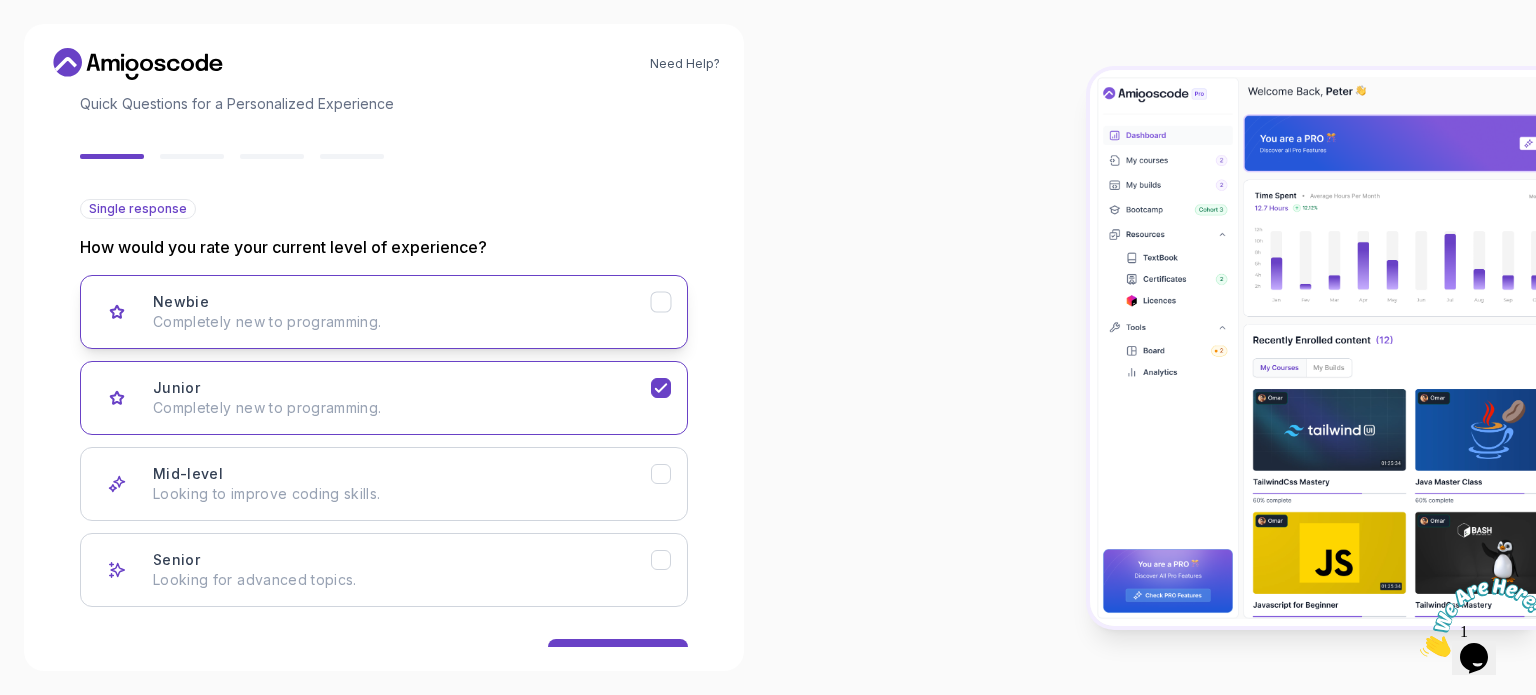 click on "Newbie Completely new to programming." at bounding box center (402, 312) 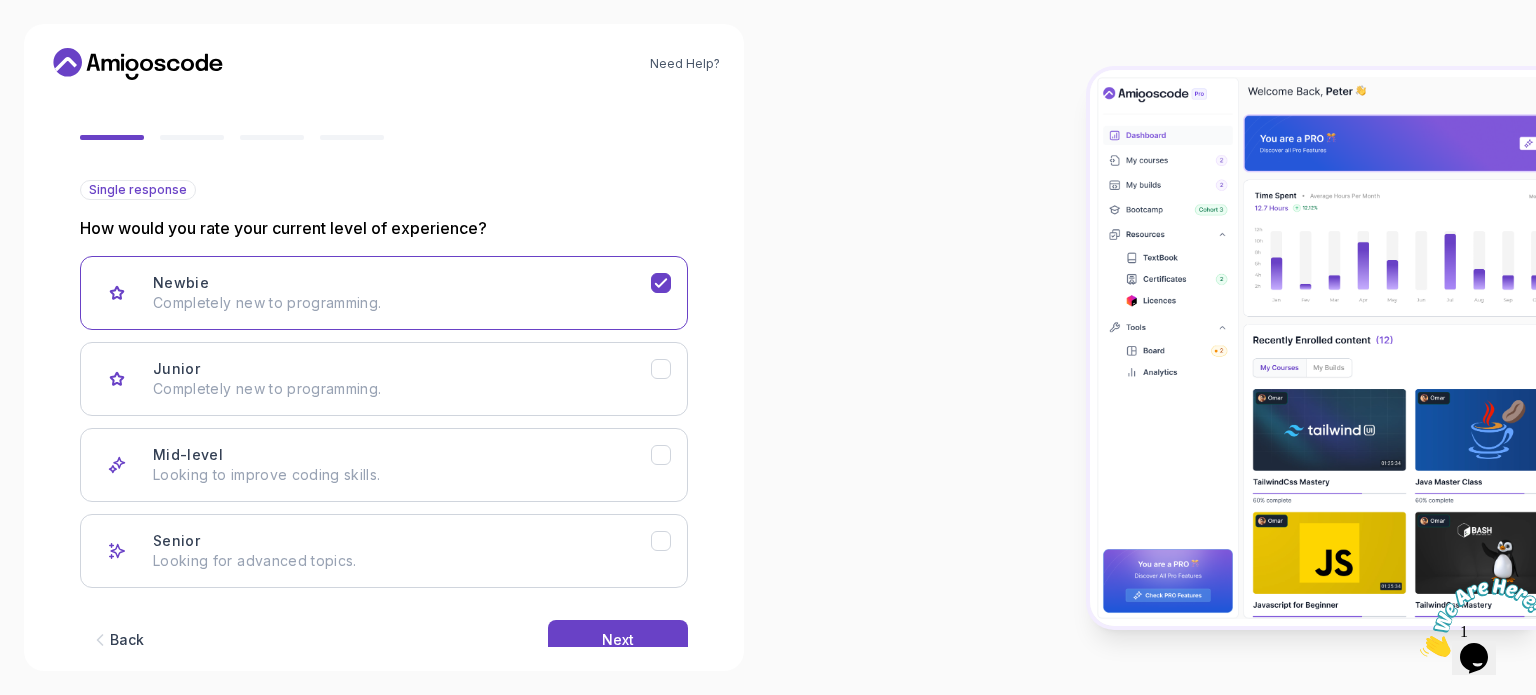 scroll, scrollTop: 200, scrollLeft: 0, axis: vertical 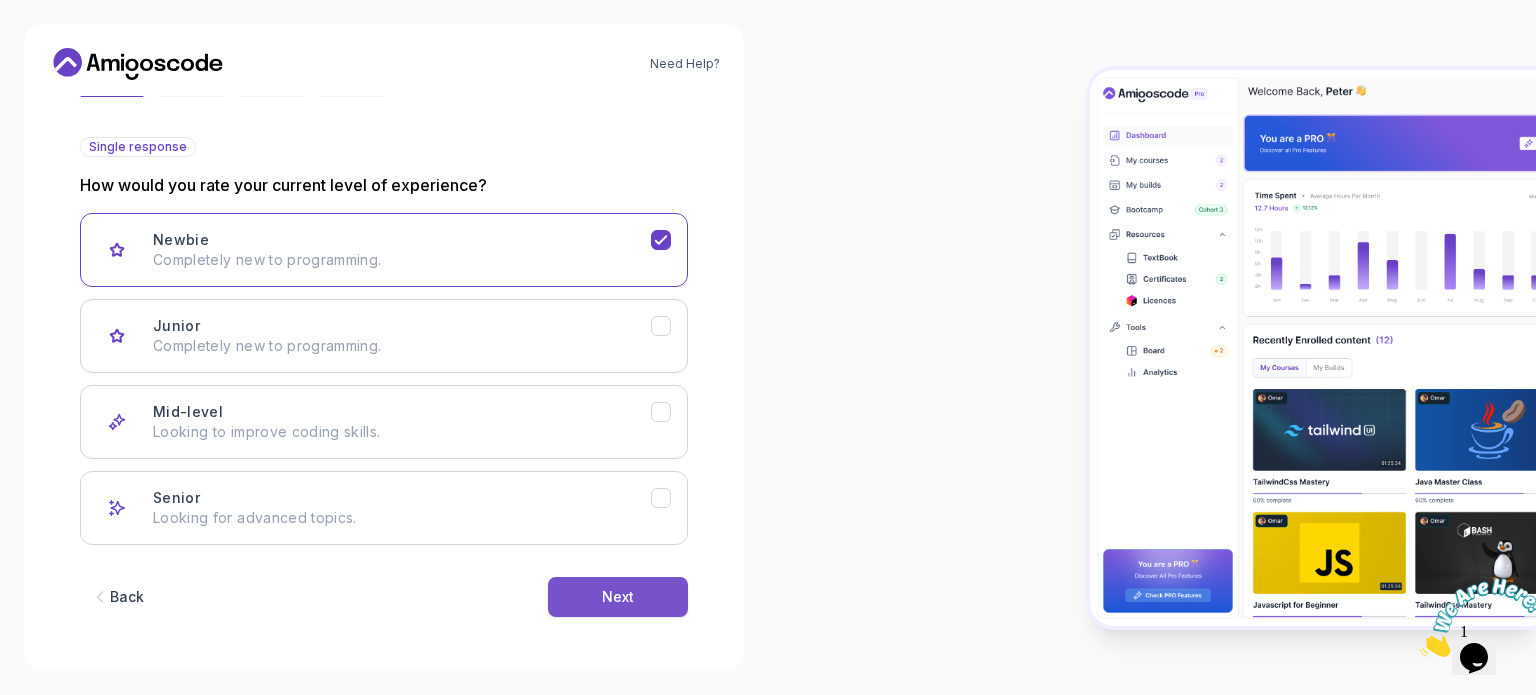 click on "Next" at bounding box center [618, 597] 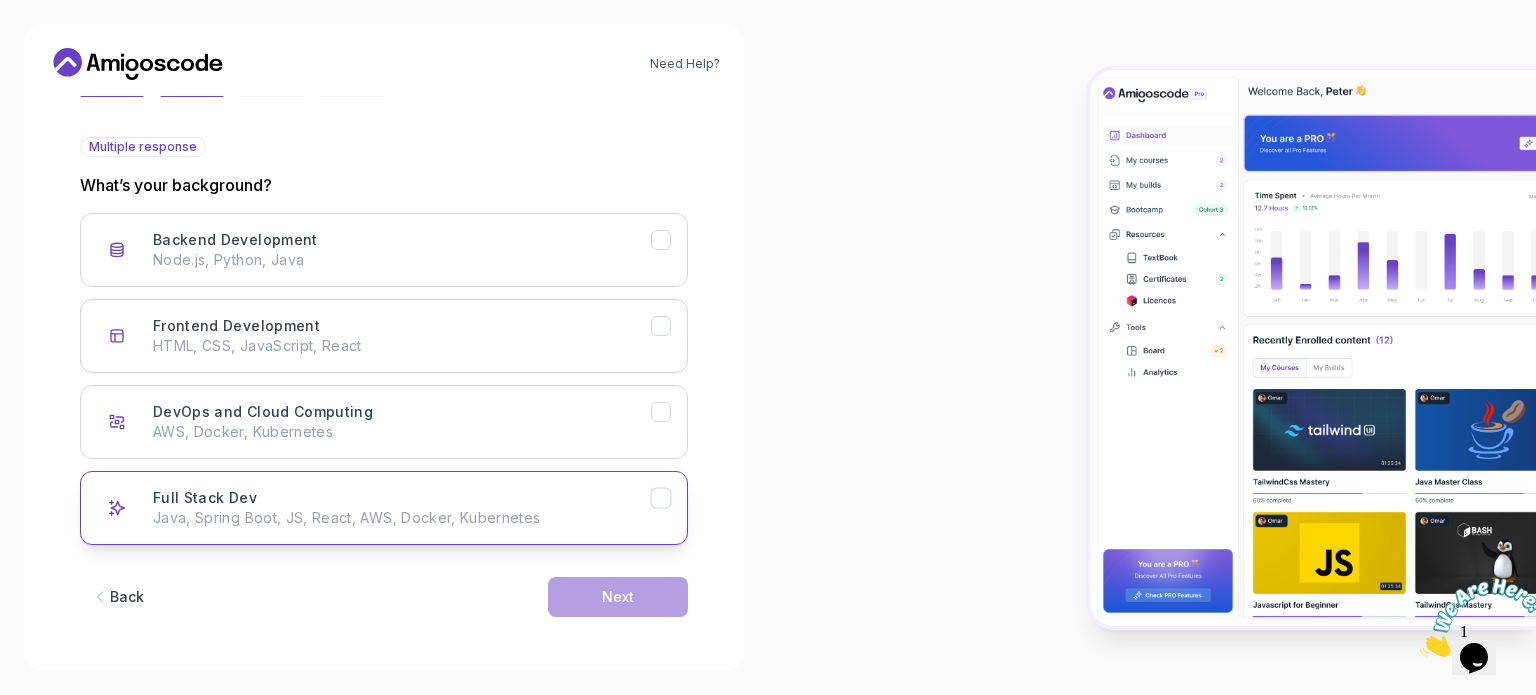 click on "Full Stack Dev Java, Spring Boot, JS, React, AWS, Docker, Kubernetes" at bounding box center (402, 508) 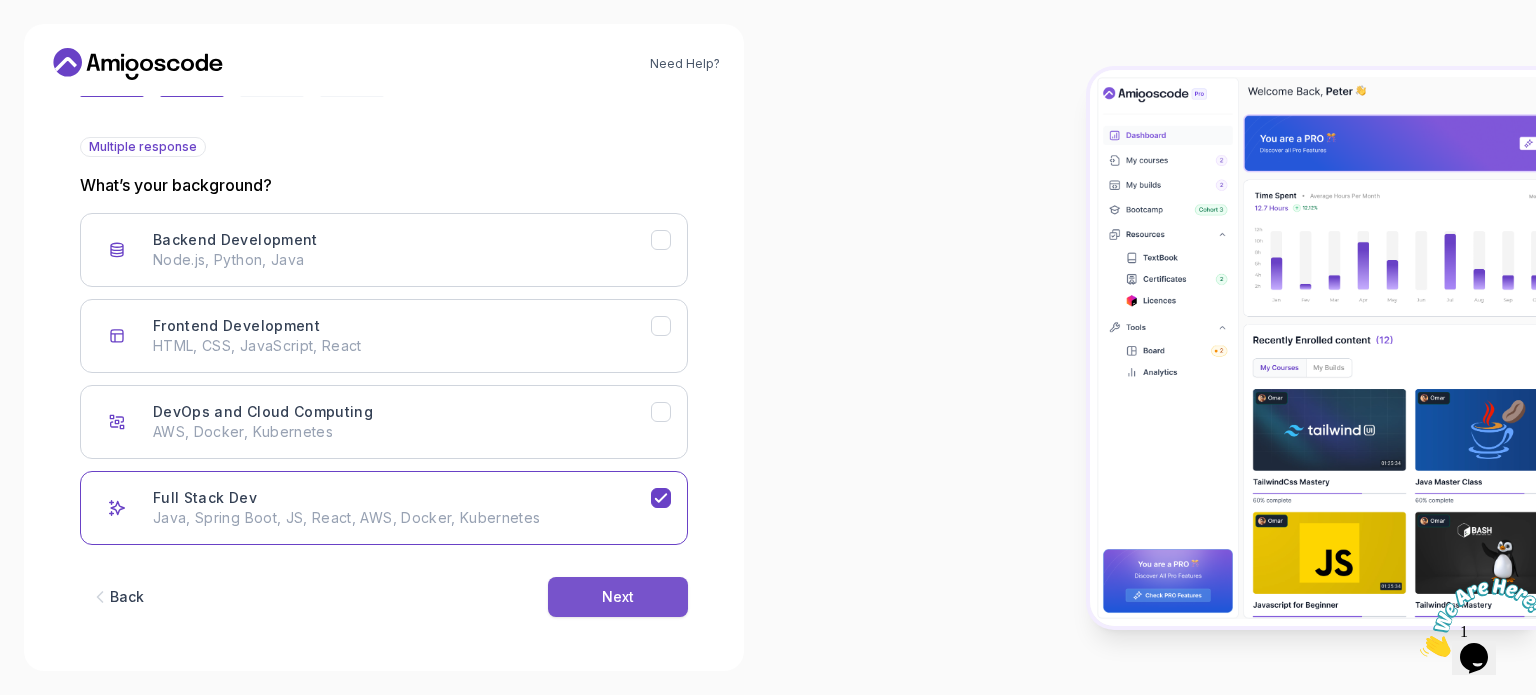 click on "Next" at bounding box center [618, 597] 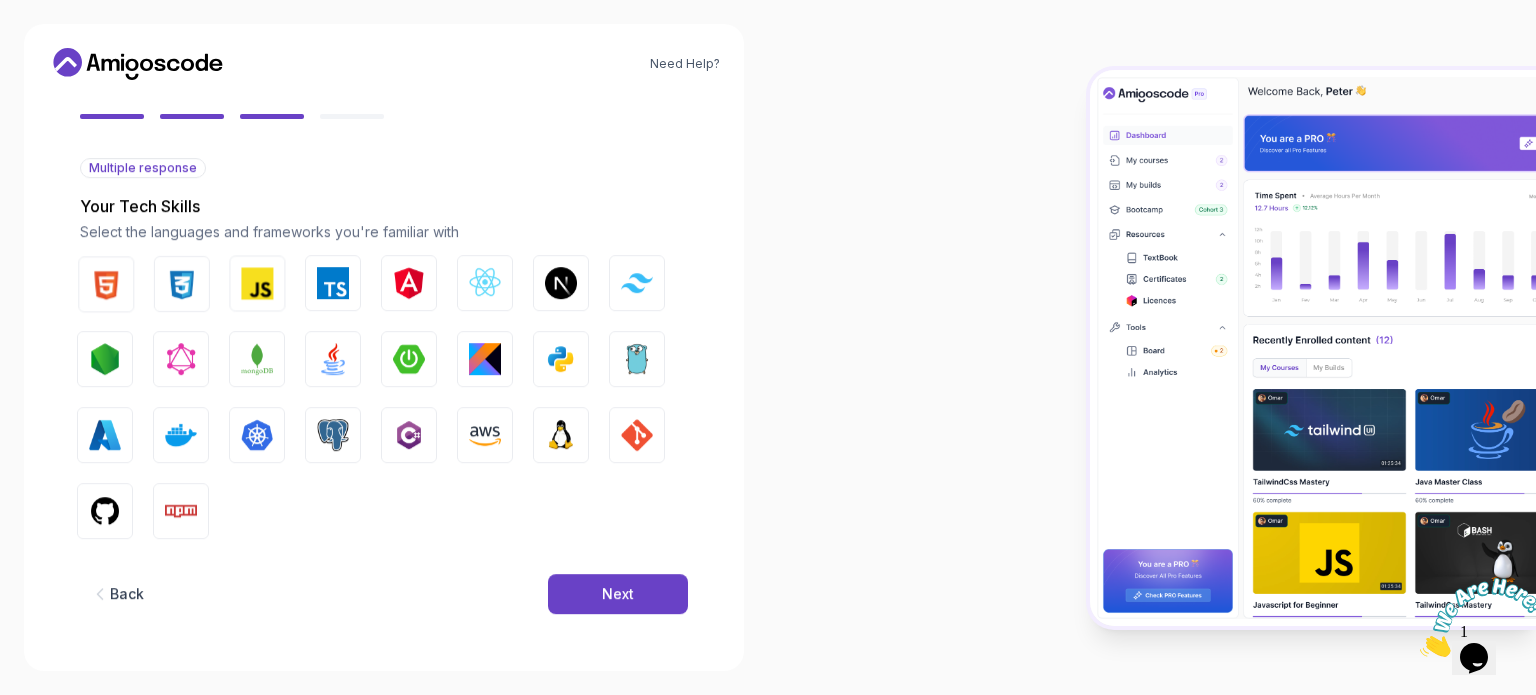 scroll, scrollTop: 177, scrollLeft: 0, axis: vertical 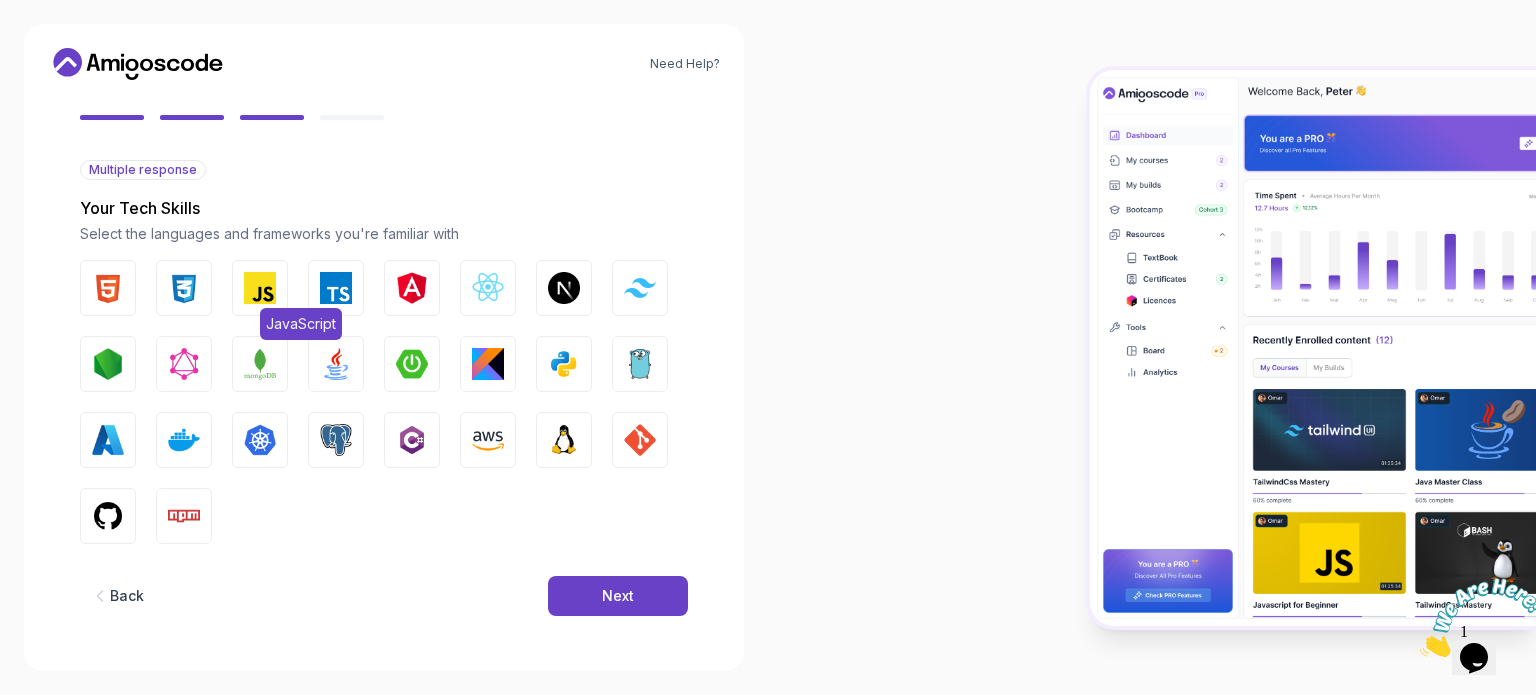click on "JavaScript" at bounding box center (260, 288) 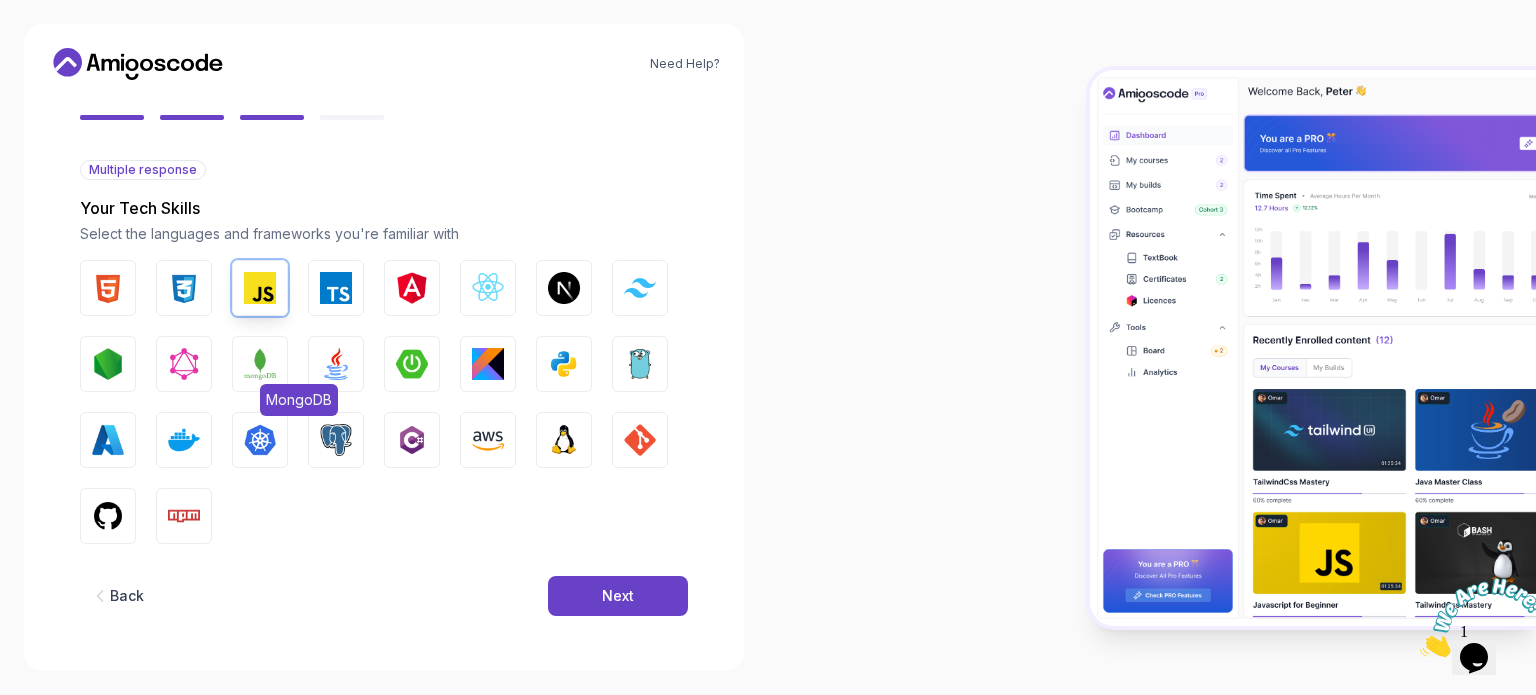 click at bounding box center [260, 364] 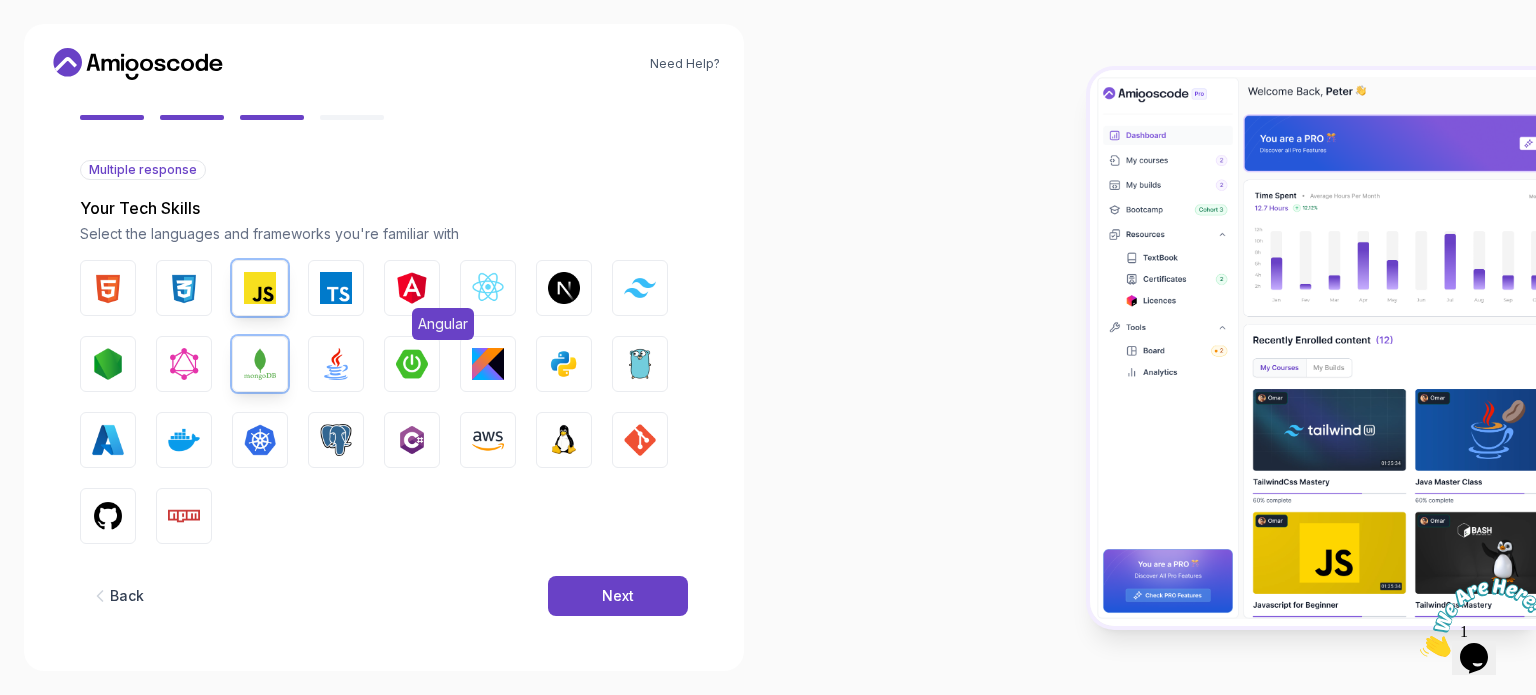 click at bounding box center [412, 288] 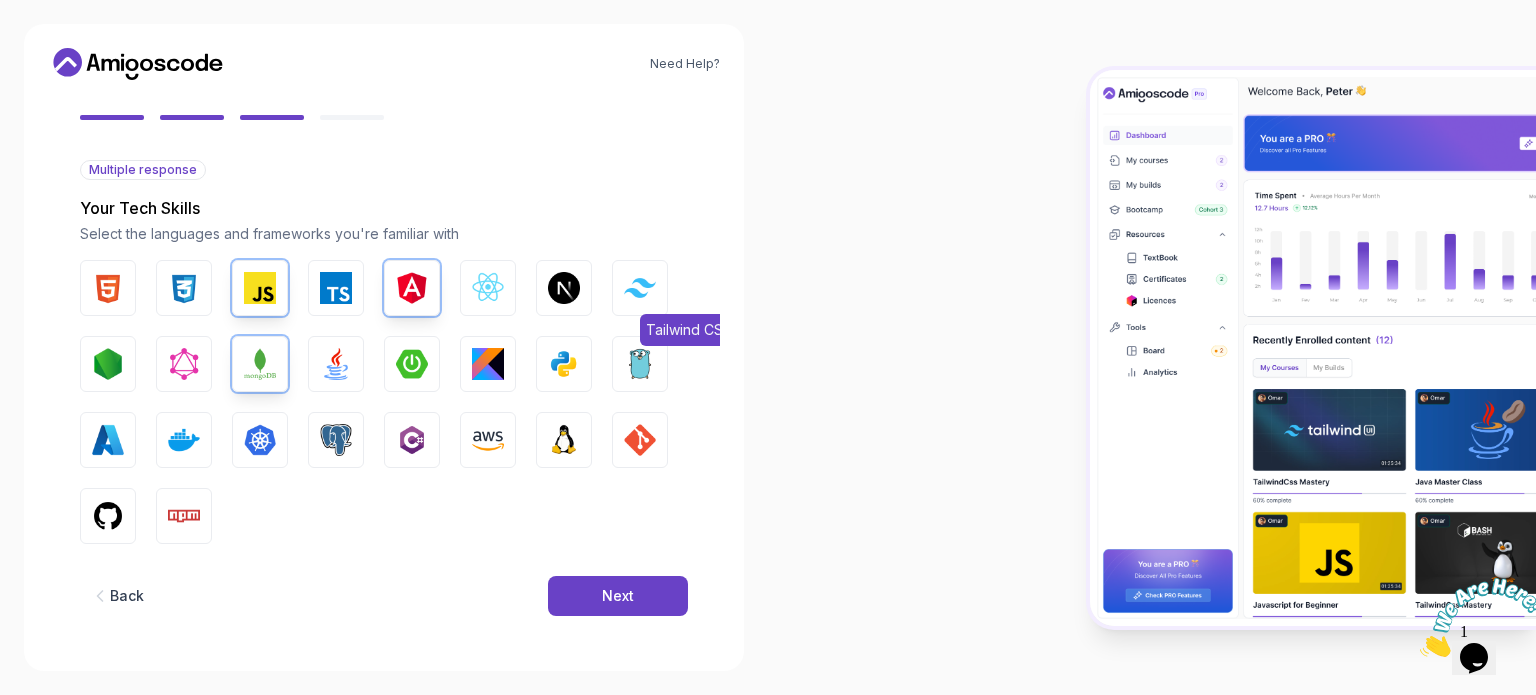 click at bounding box center [640, 287] 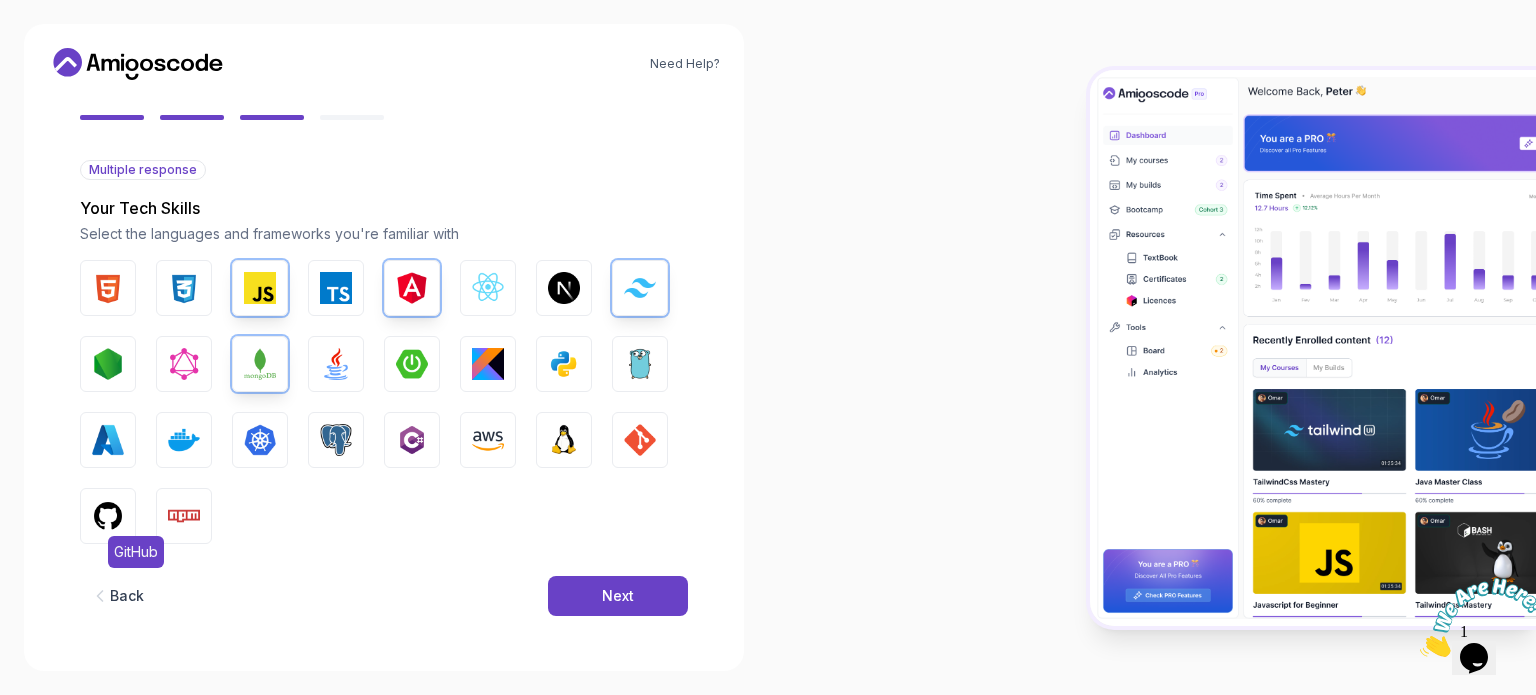 click at bounding box center (108, 516) 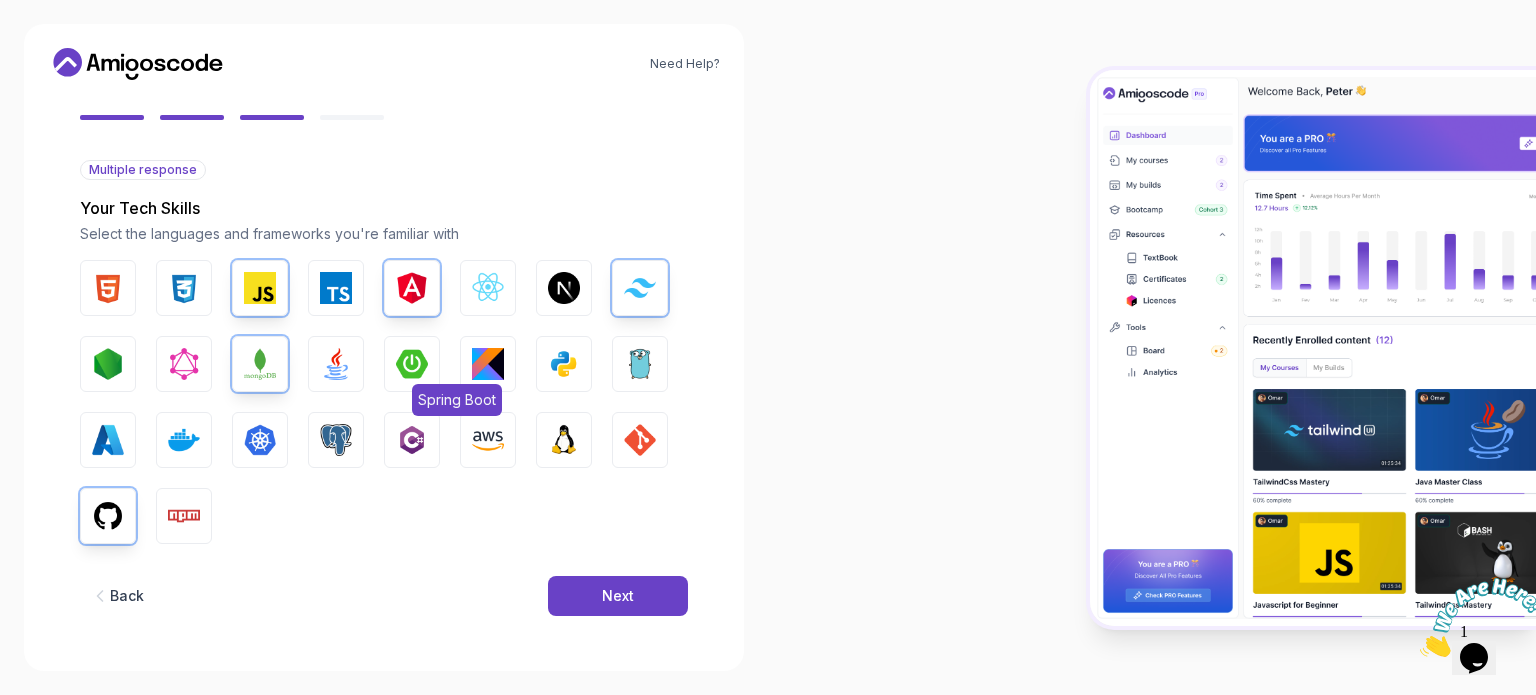 click at bounding box center [412, 364] 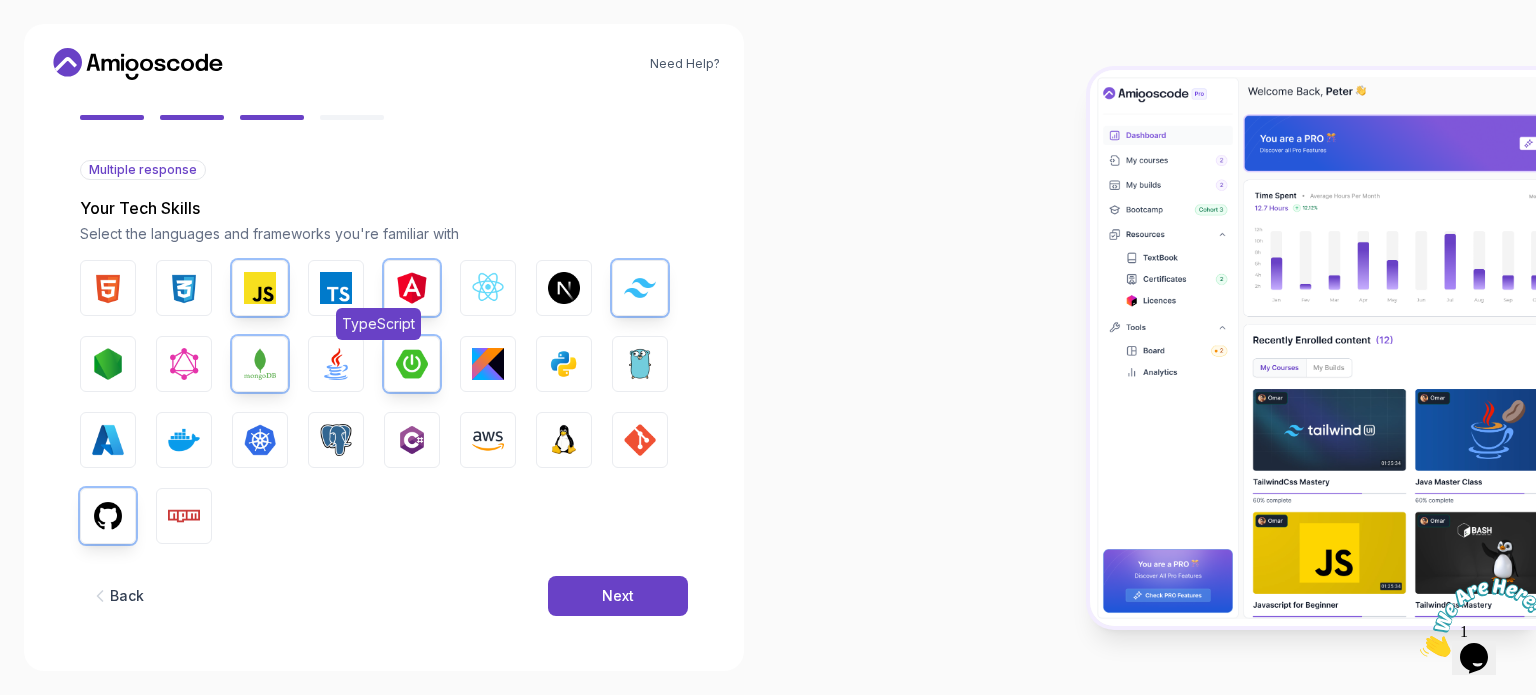 click at bounding box center [336, 288] 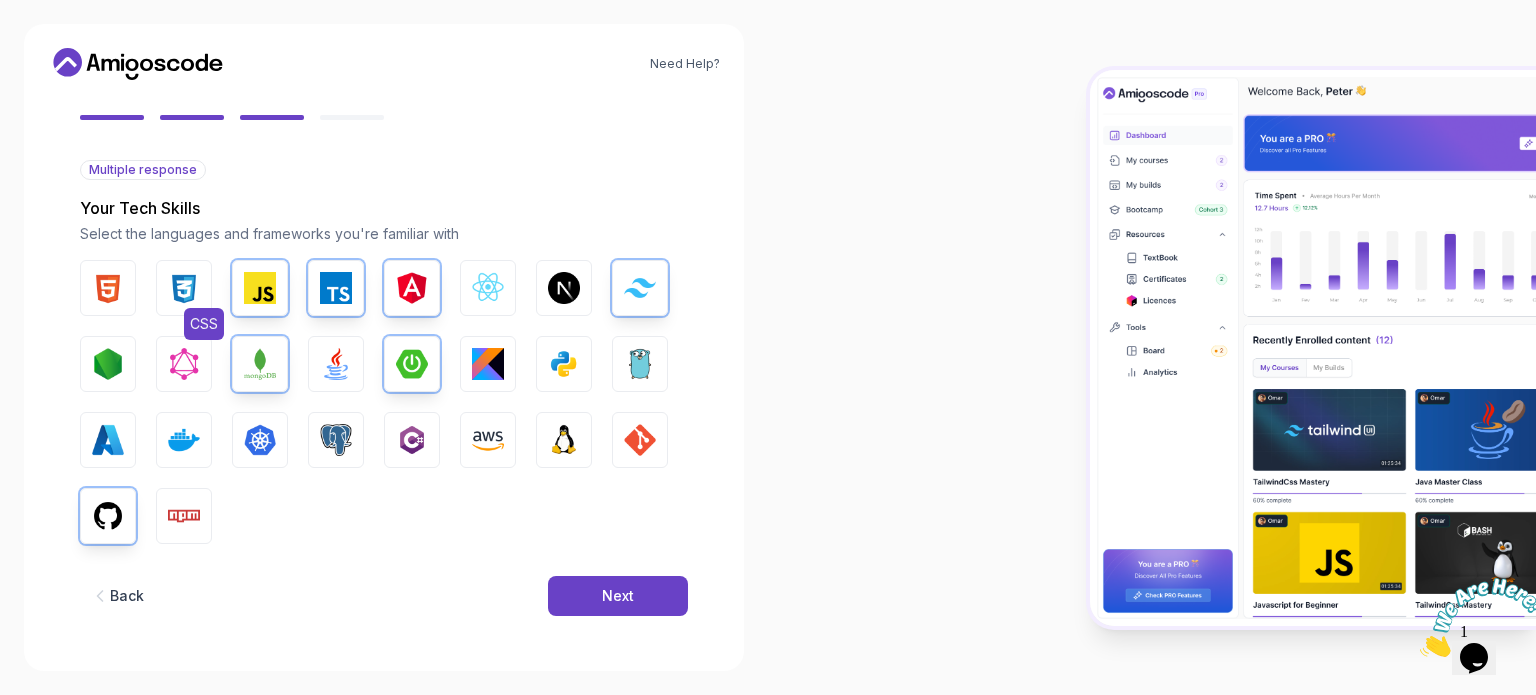 click at bounding box center [184, 288] 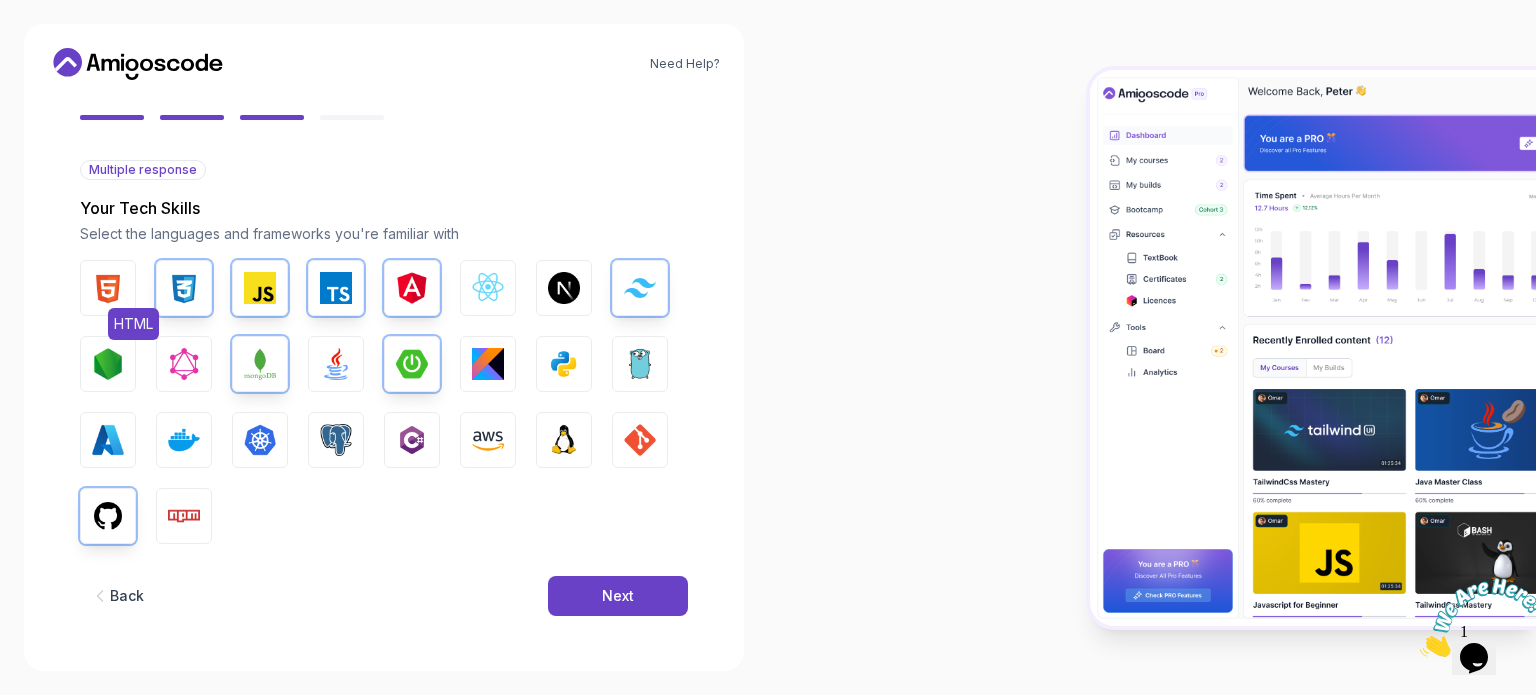click at bounding box center [108, 288] 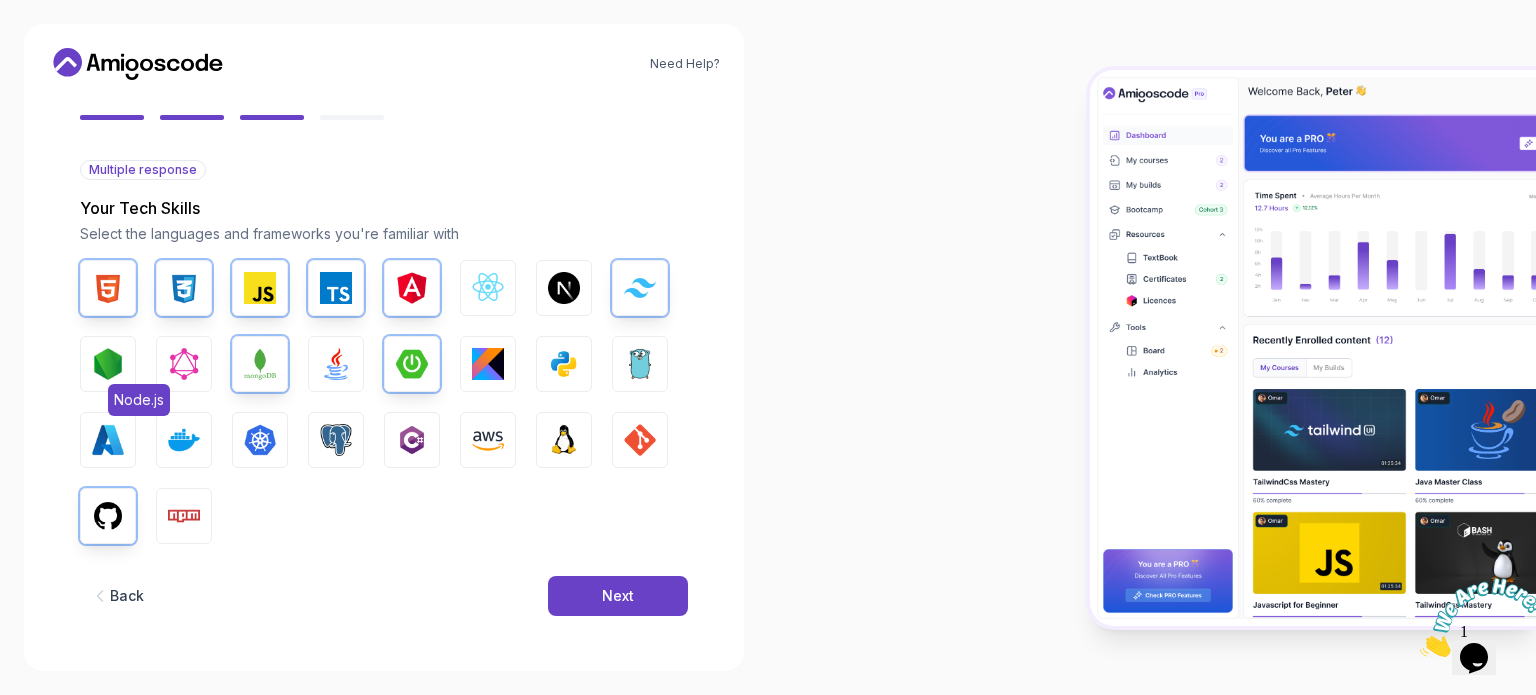 click at bounding box center (108, 364) 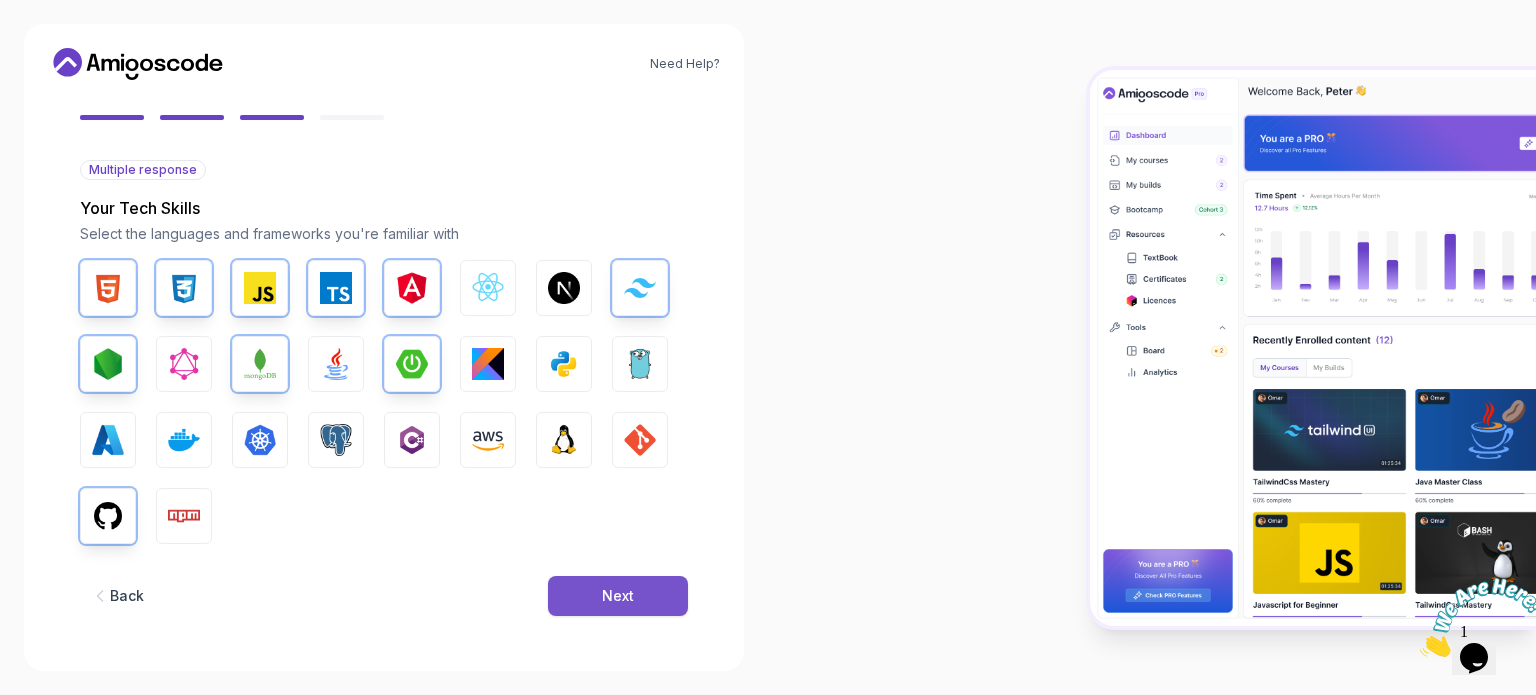 click on "Next" at bounding box center (618, 596) 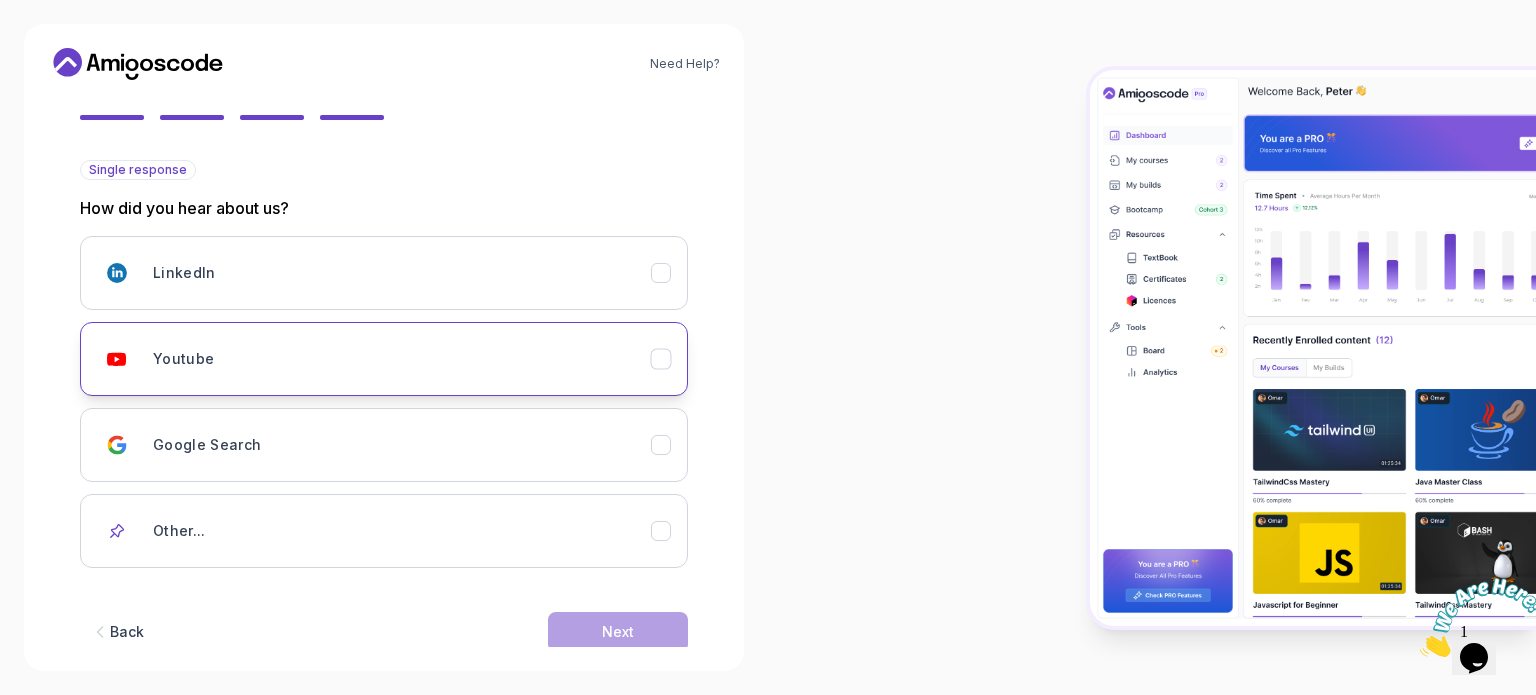 click on "Youtube" at bounding box center [402, 359] 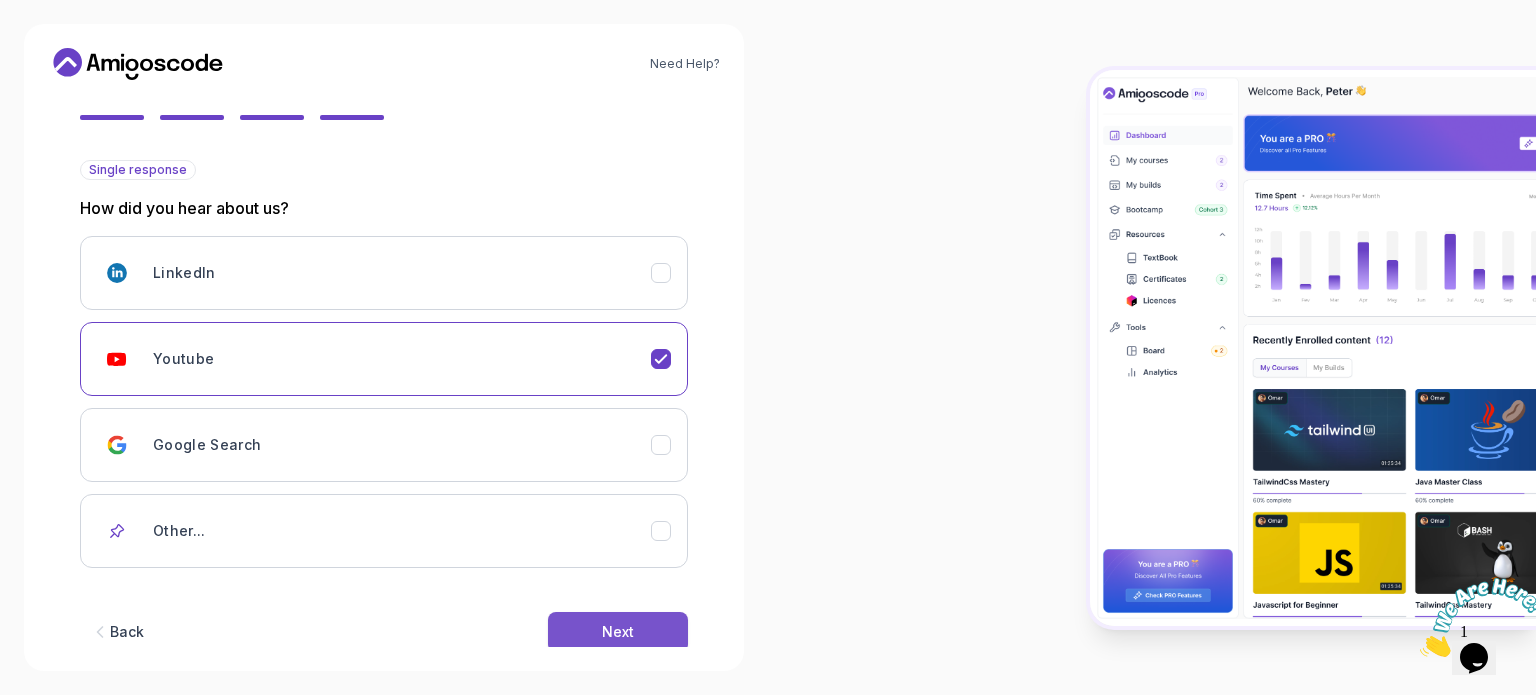 click on "Next" at bounding box center (618, 632) 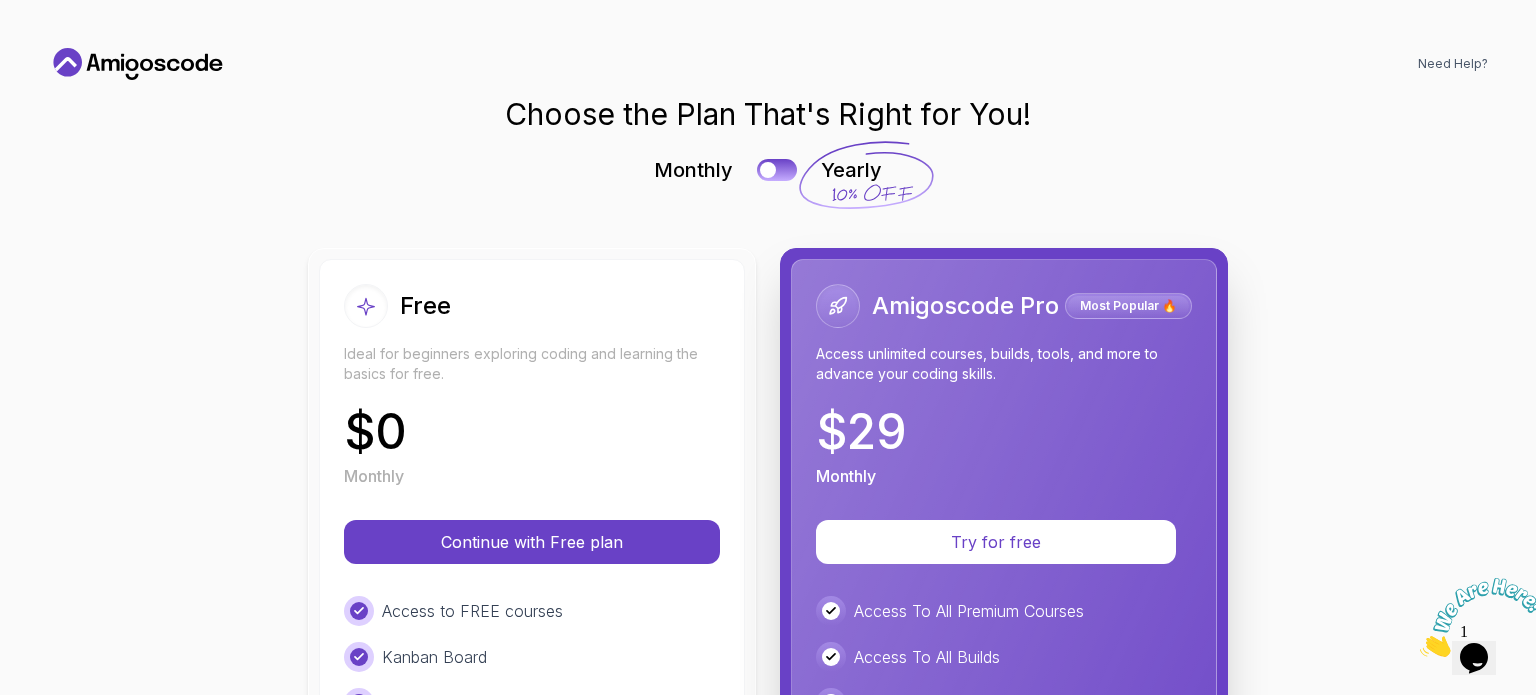 scroll, scrollTop: 0, scrollLeft: 0, axis: both 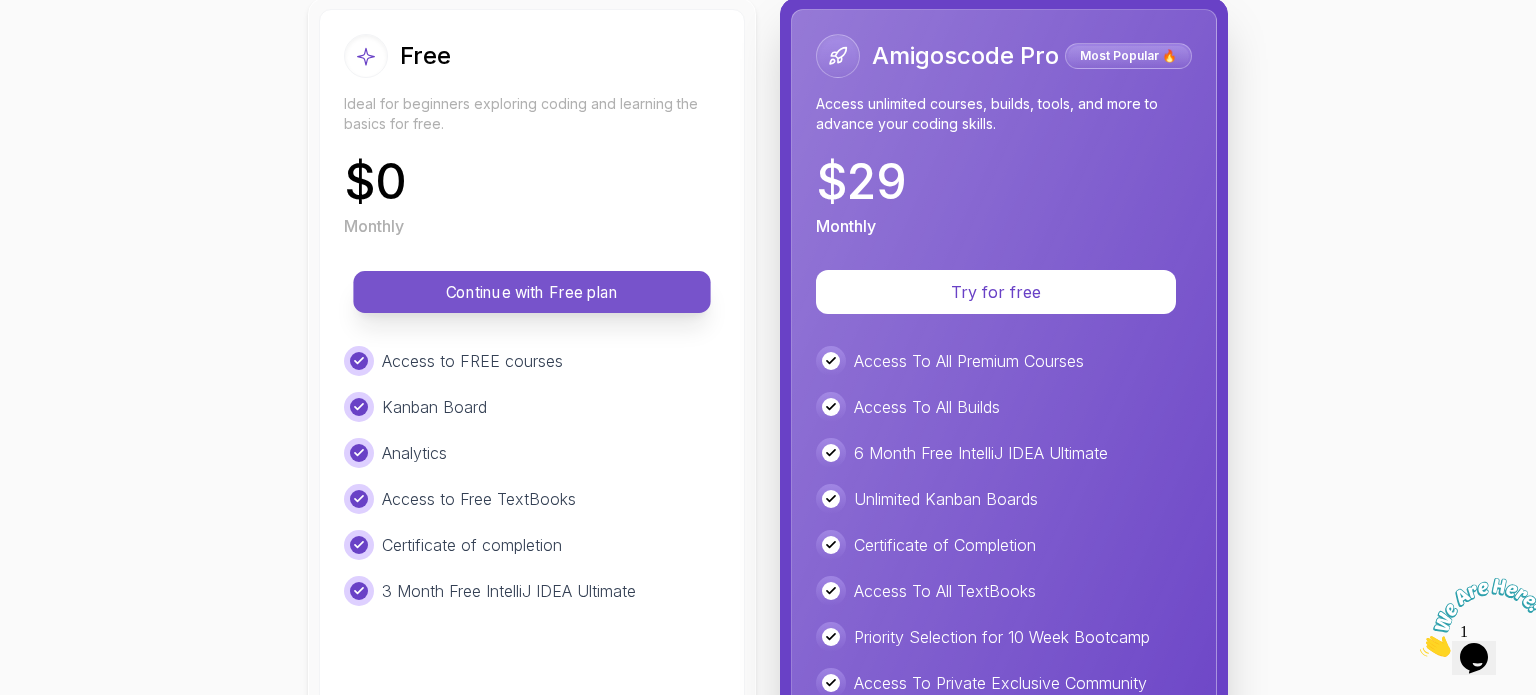 click on "Continue with Free plan" at bounding box center [532, 292] 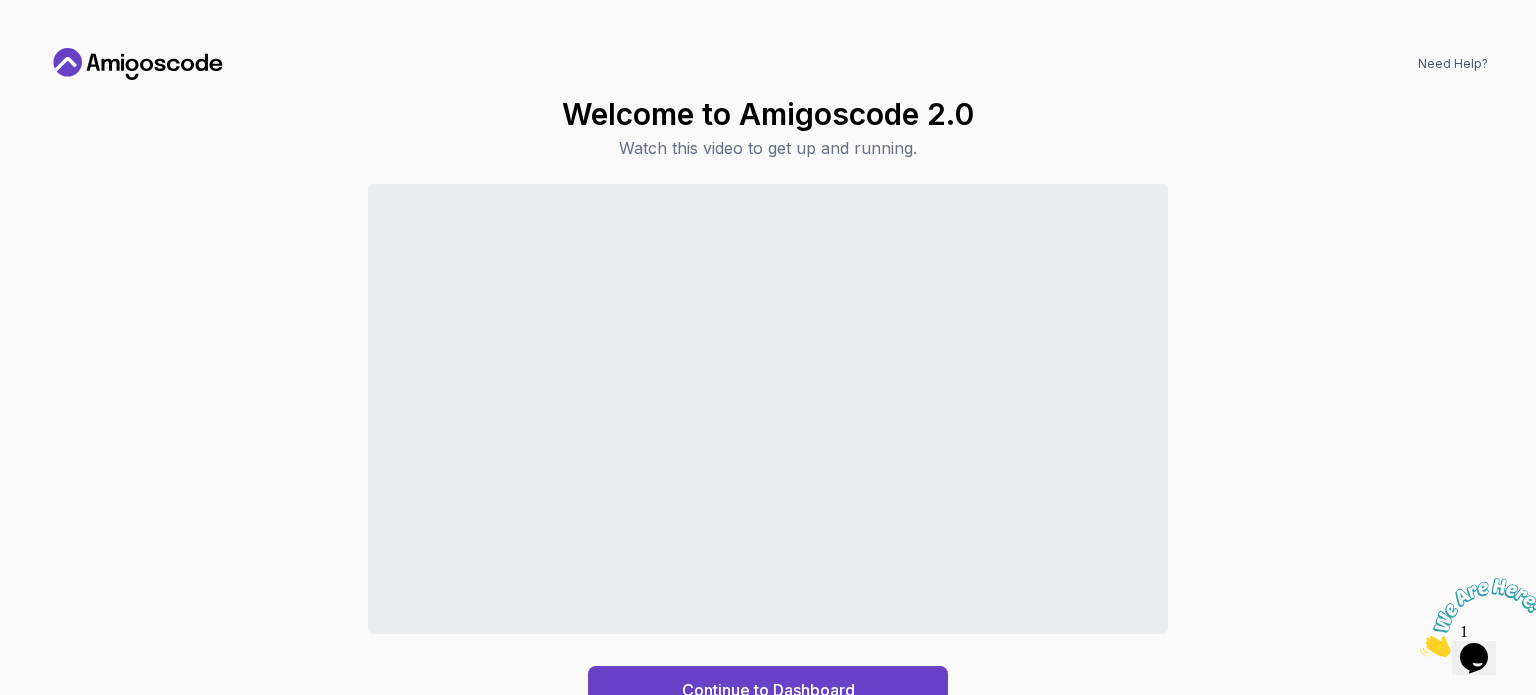 click on "Continue to Dashboard" at bounding box center [768, 449] 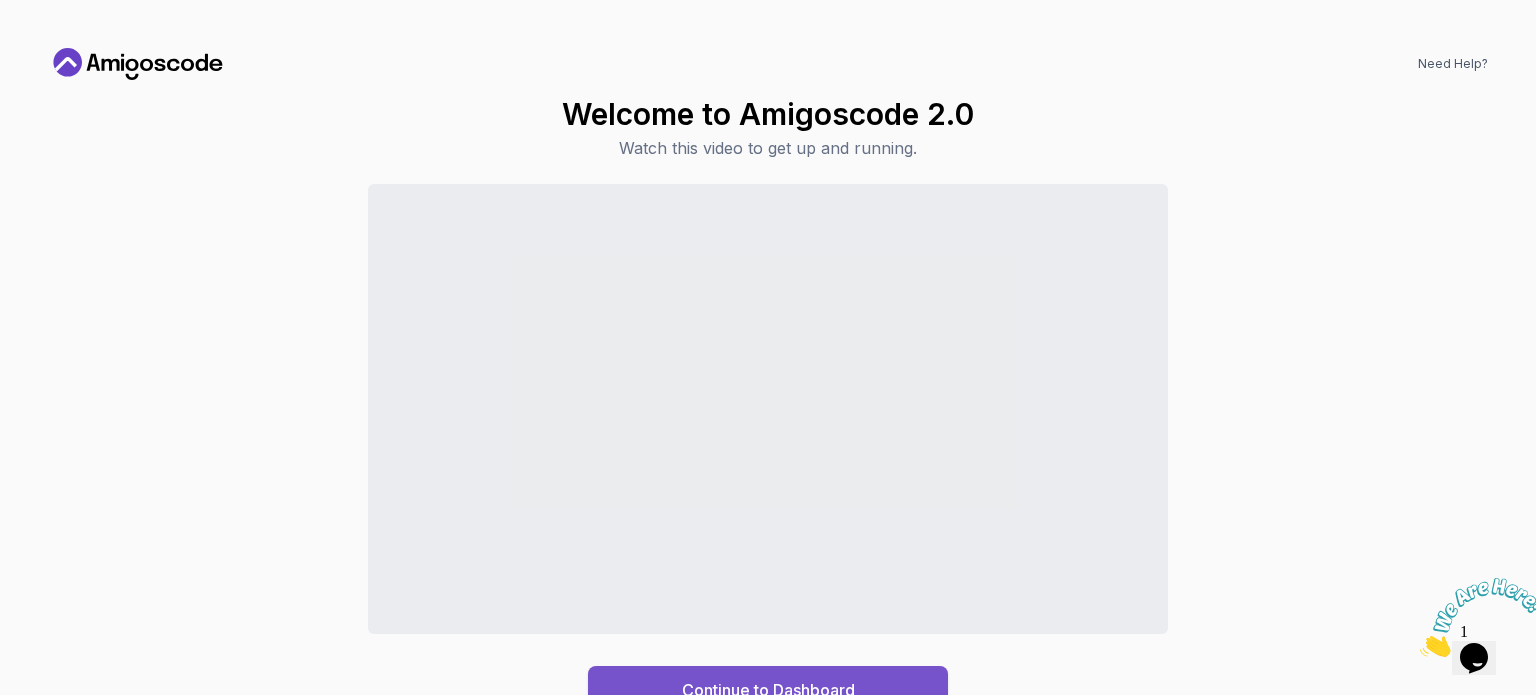 click on "Continue to Dashboard" at bounding box center (768, 690) 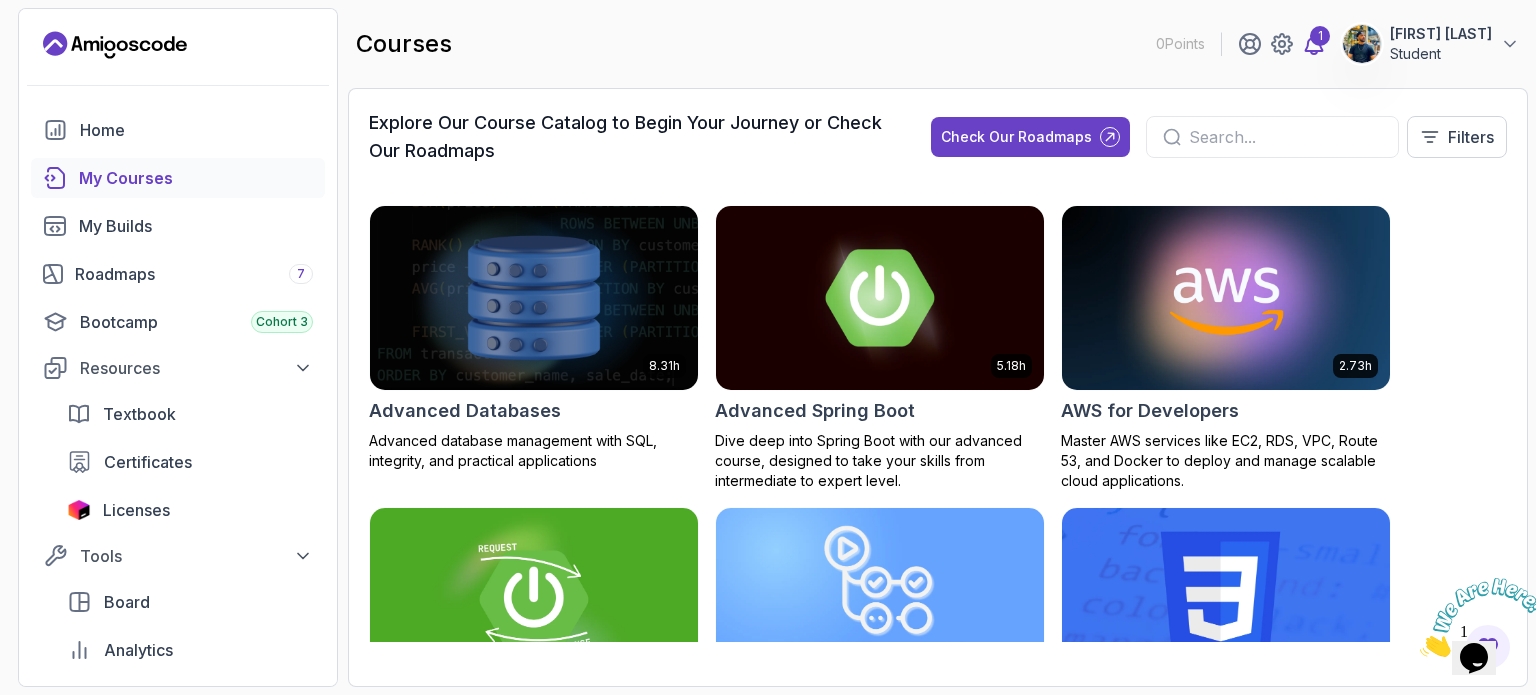 click 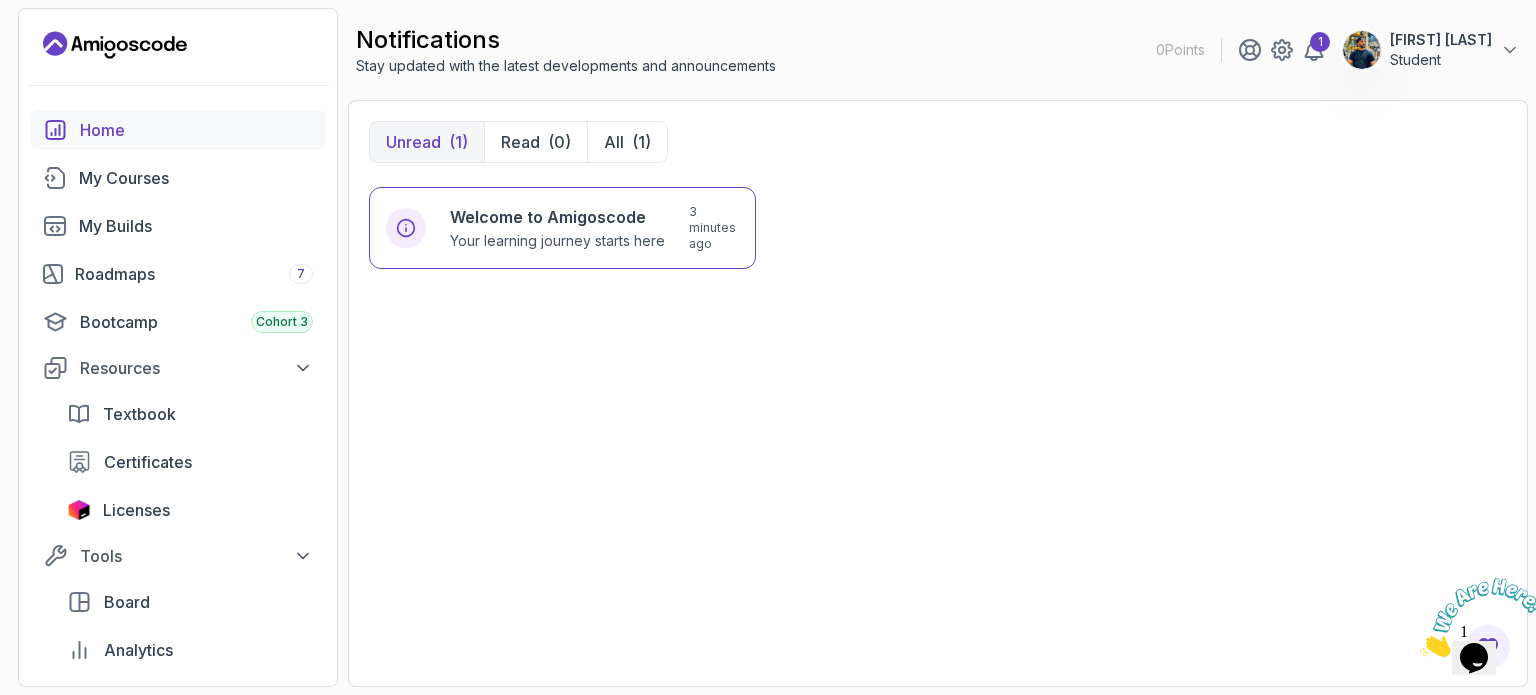 click on "Home" at bounding box center (196, 130) 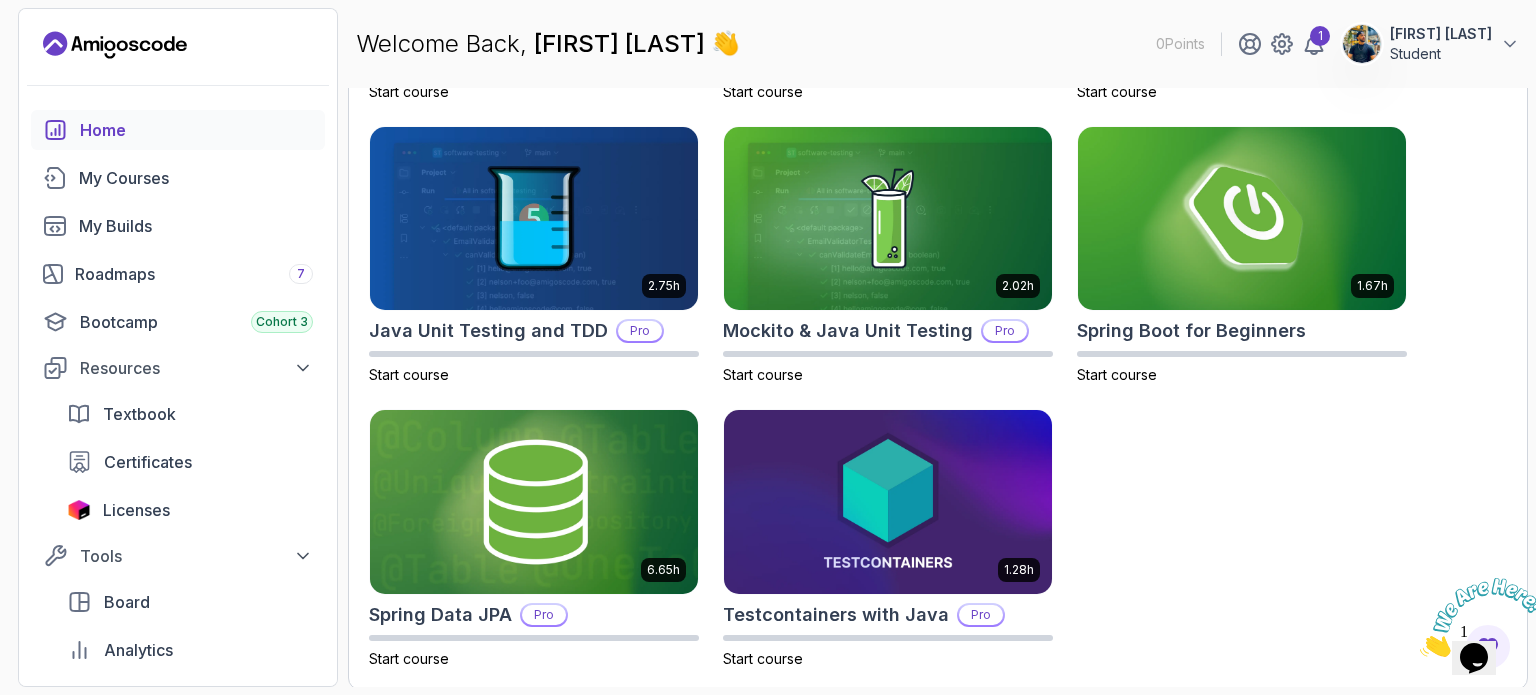 scroll, scrollTop: 869, scrollLeft: 0, axis: vertical 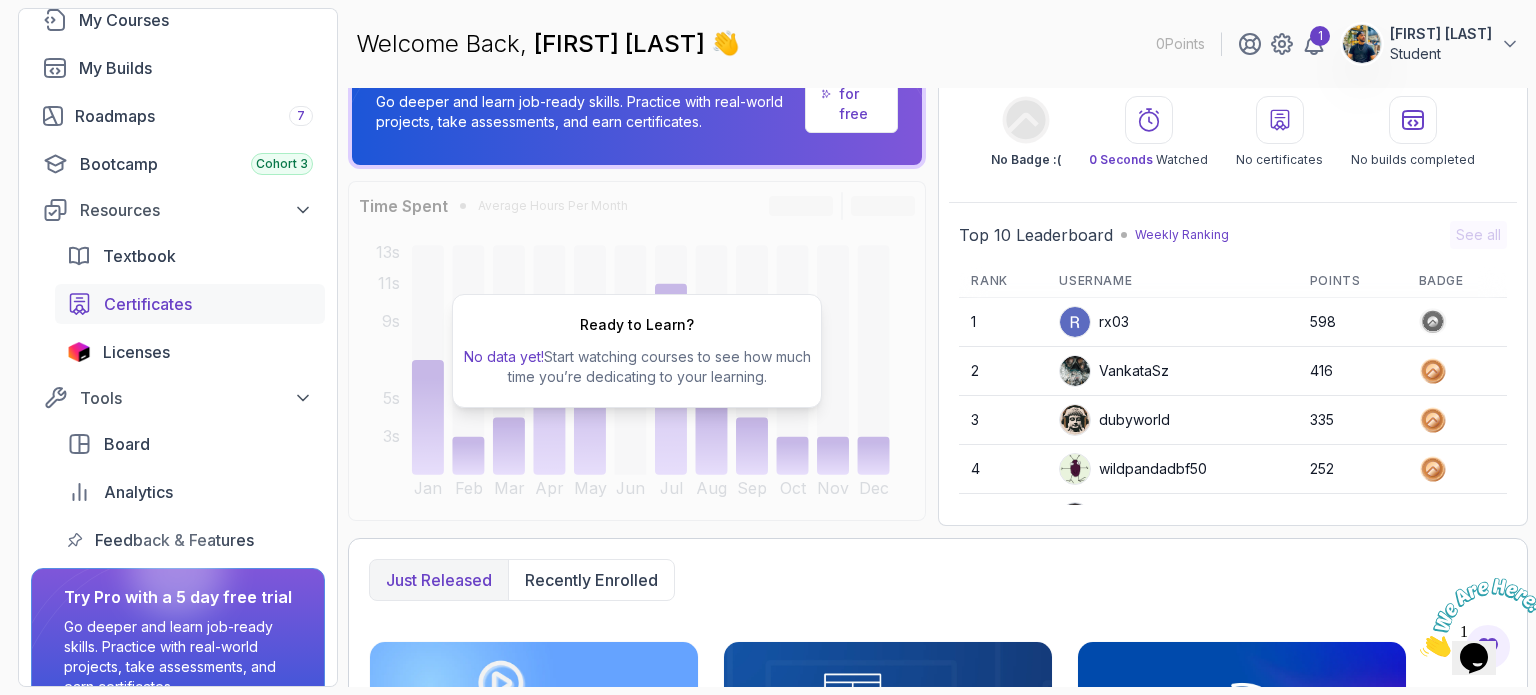 click on "Certificates" at bounding box center [208, 304] 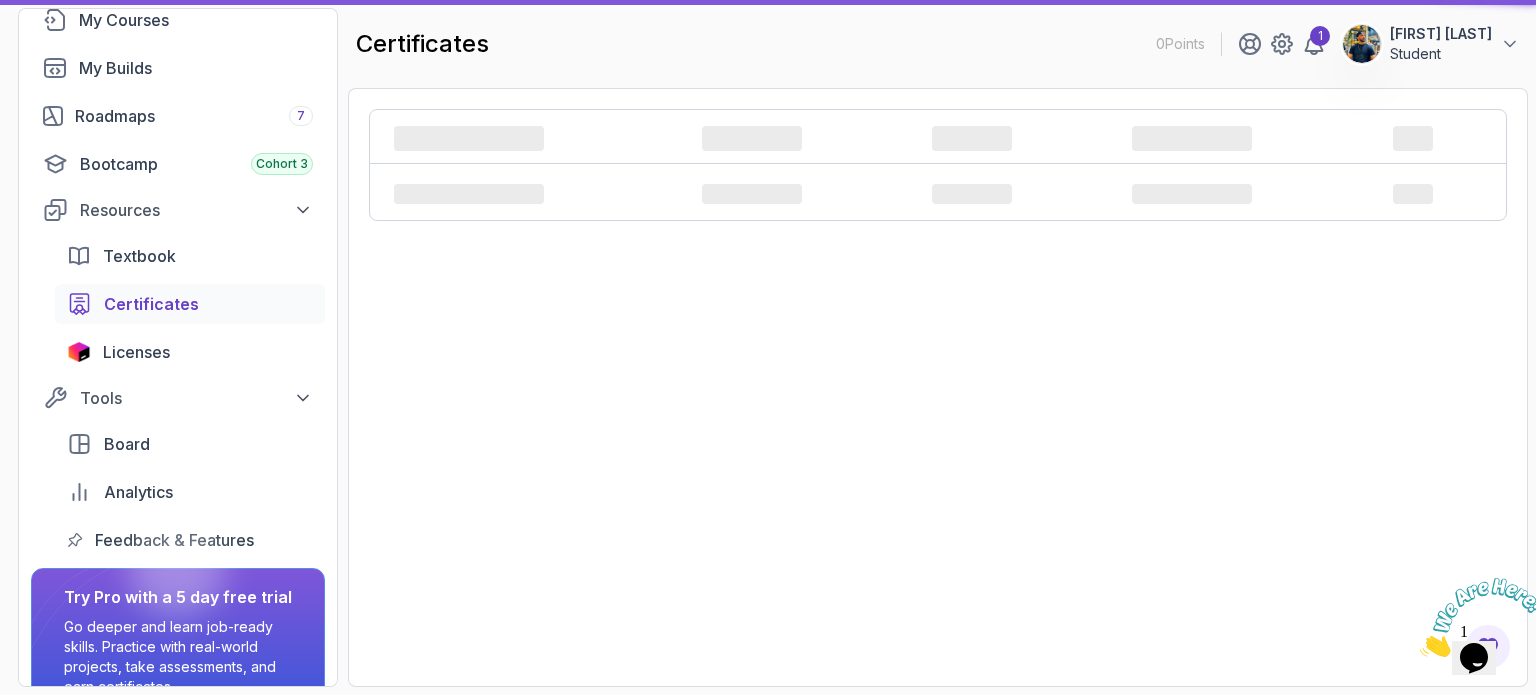 scroll, scrollTop: 0, scrollLeft: 0, axis: both 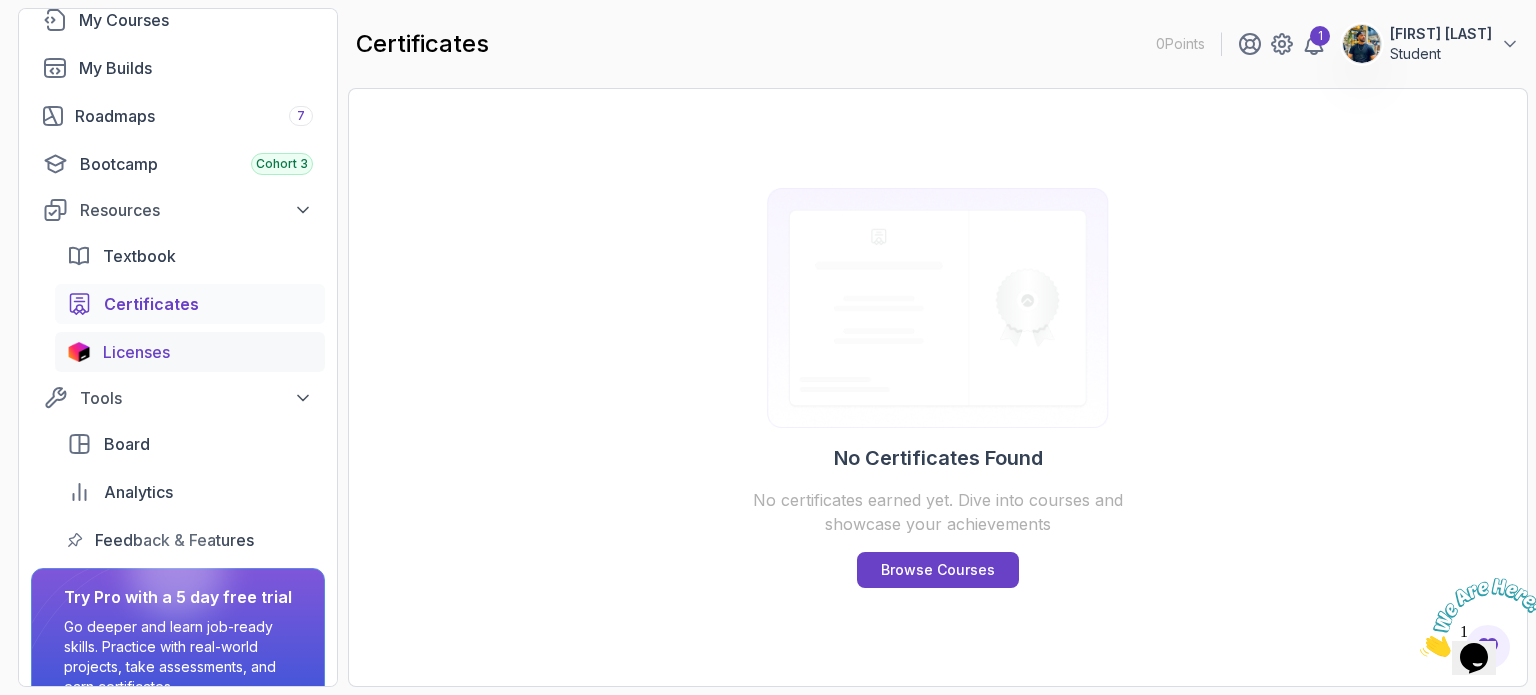 click on "Licenses" at bounding box center (208, 352) 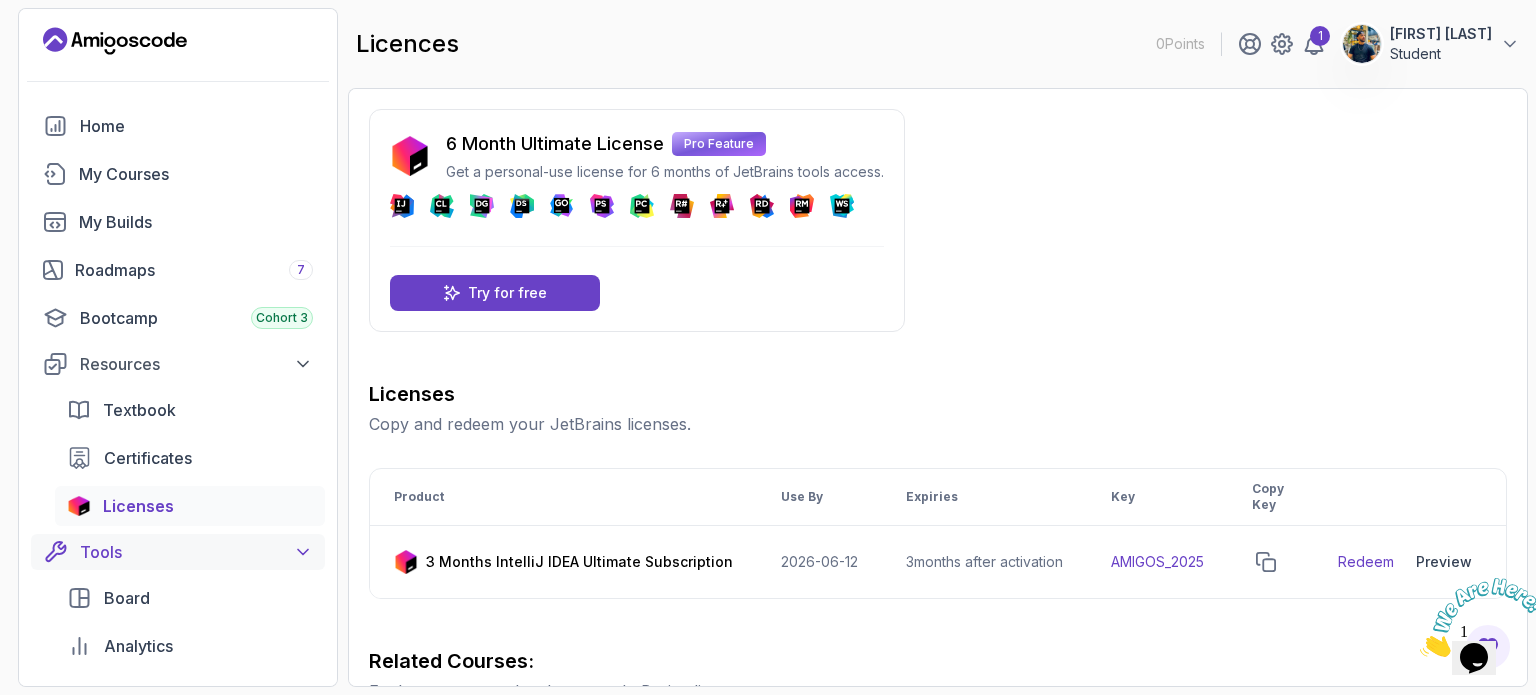scroll, scrollTop: 0, scrollLeft: 0, axis: both 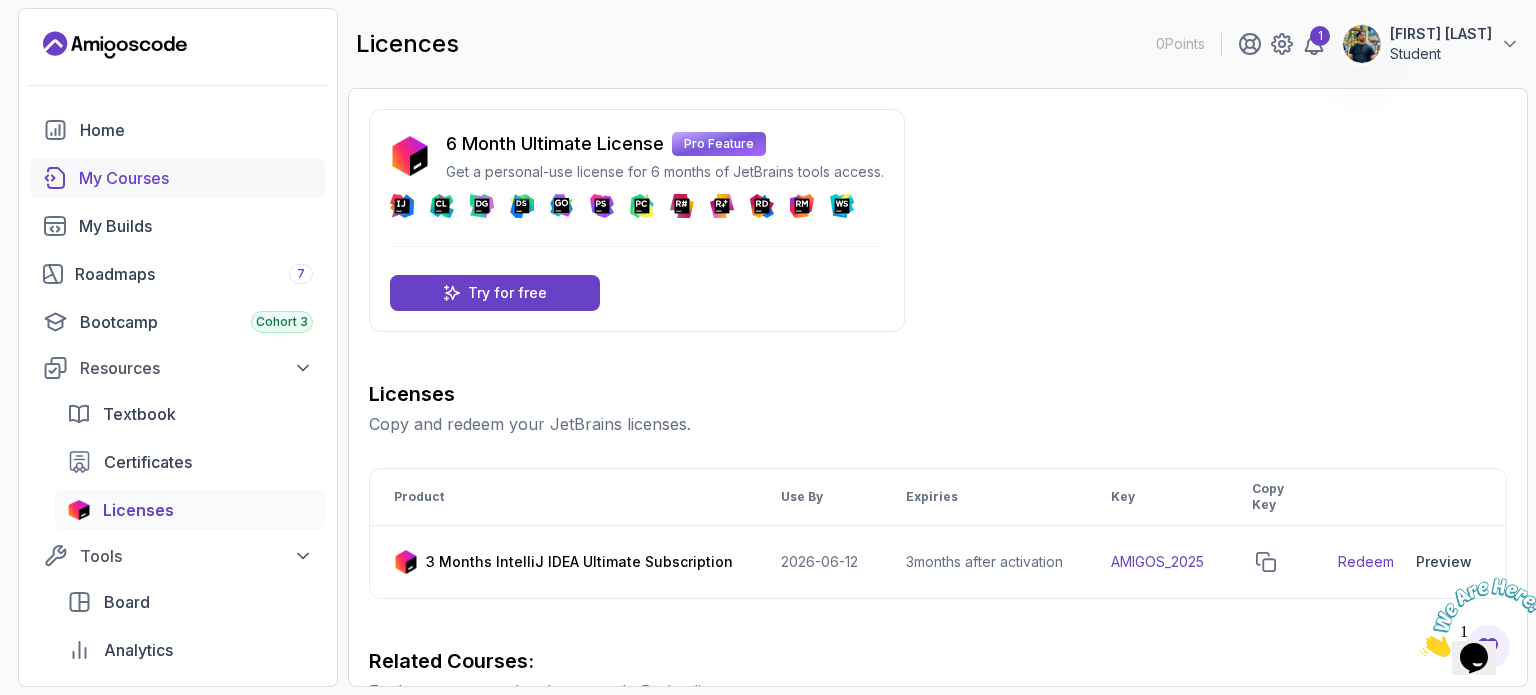 click on "My Courses" at bounding box center [196, 178] 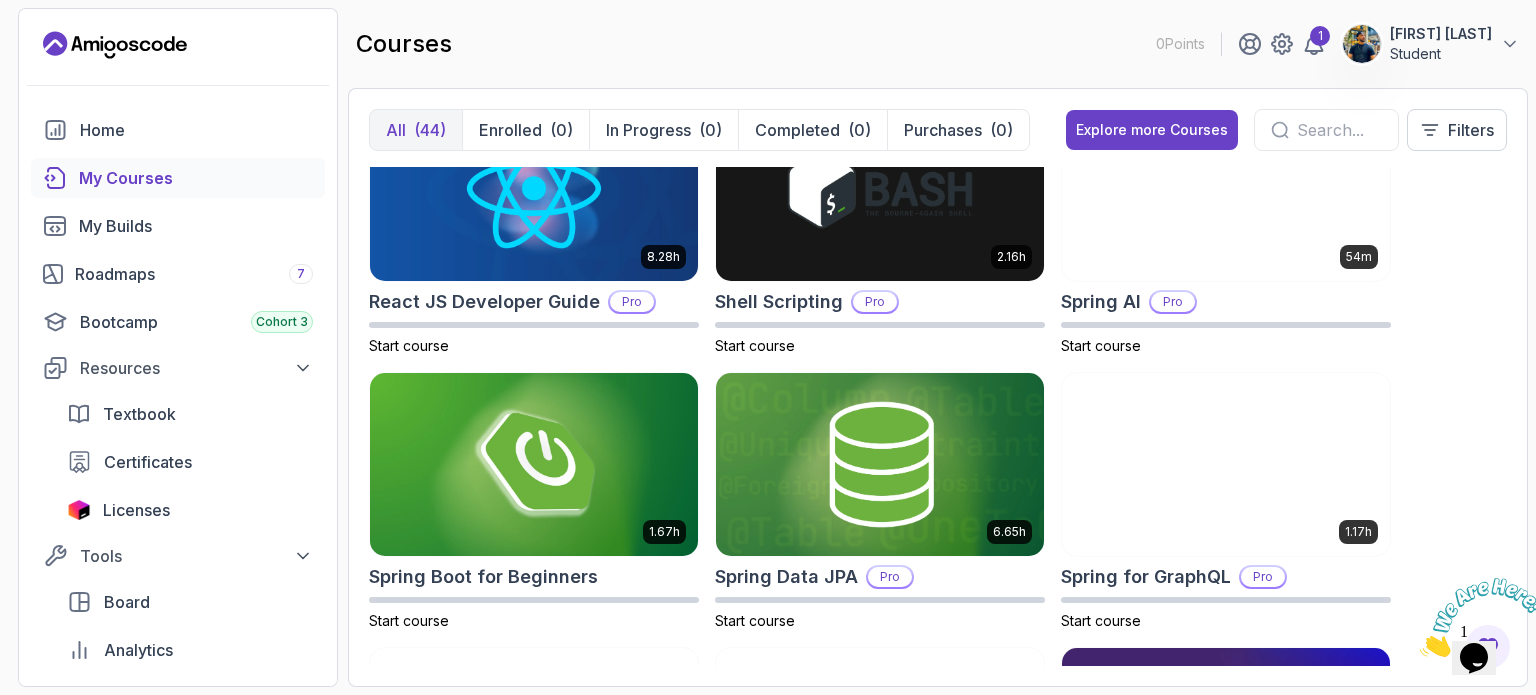 scroll, scrollTop: 3100, scrollLeft: 0, axis: vertical 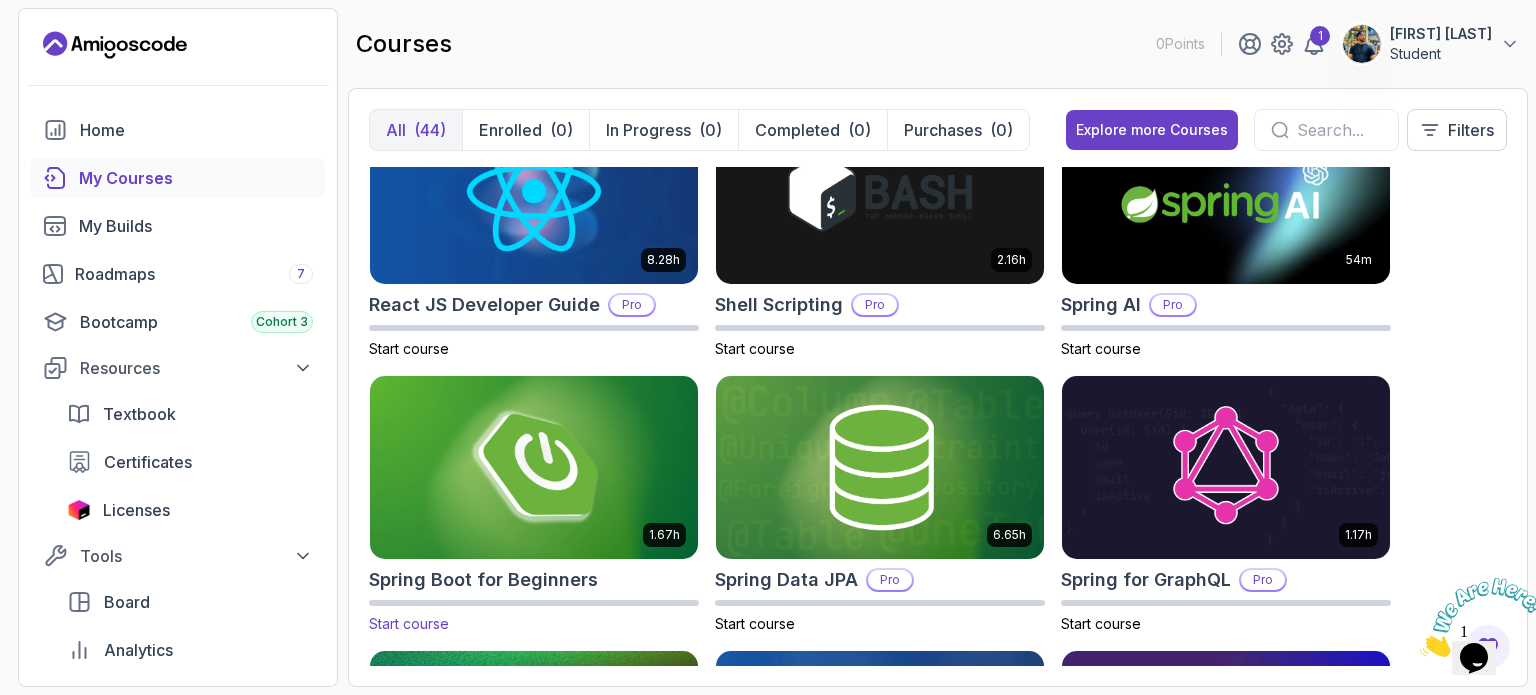 click at bounding box center (534, 467) 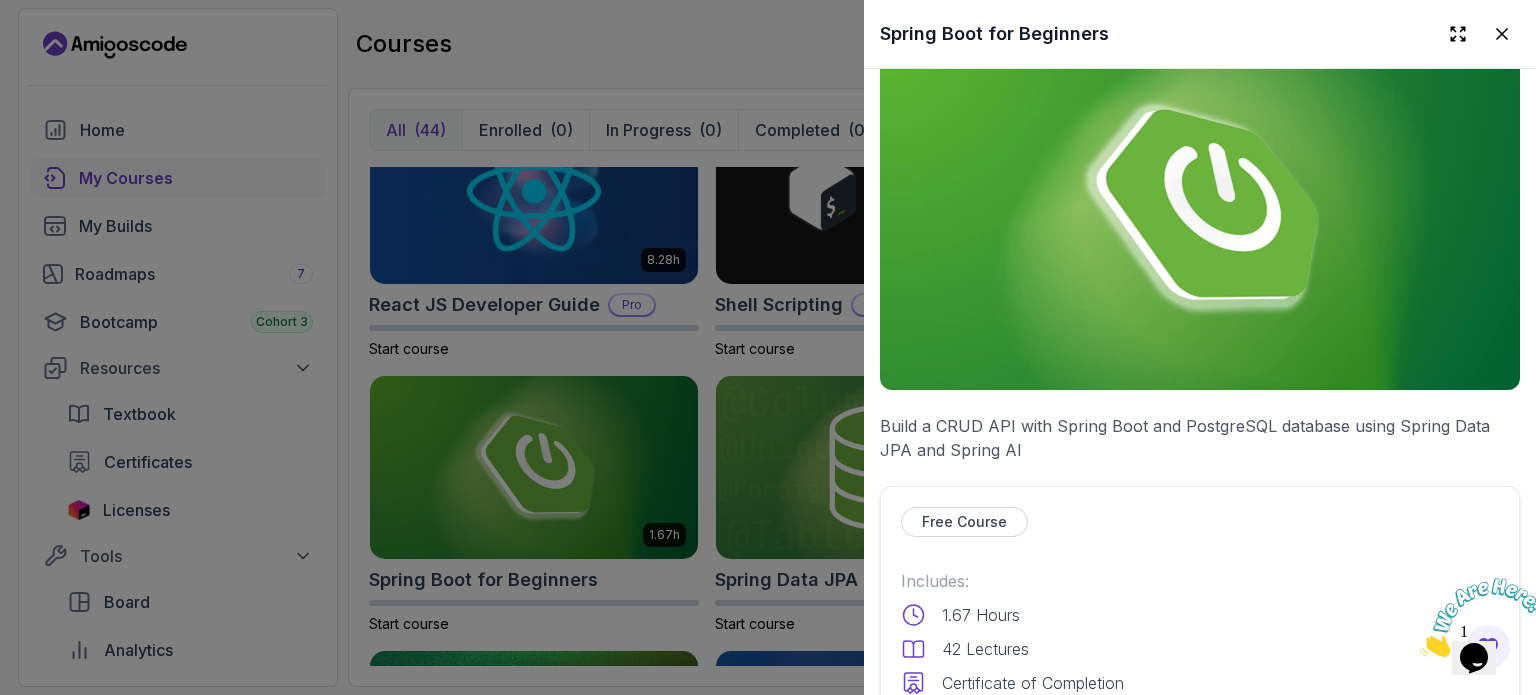 scroll, scrollTop: 300, scrollLeft: 0, axis: vertical 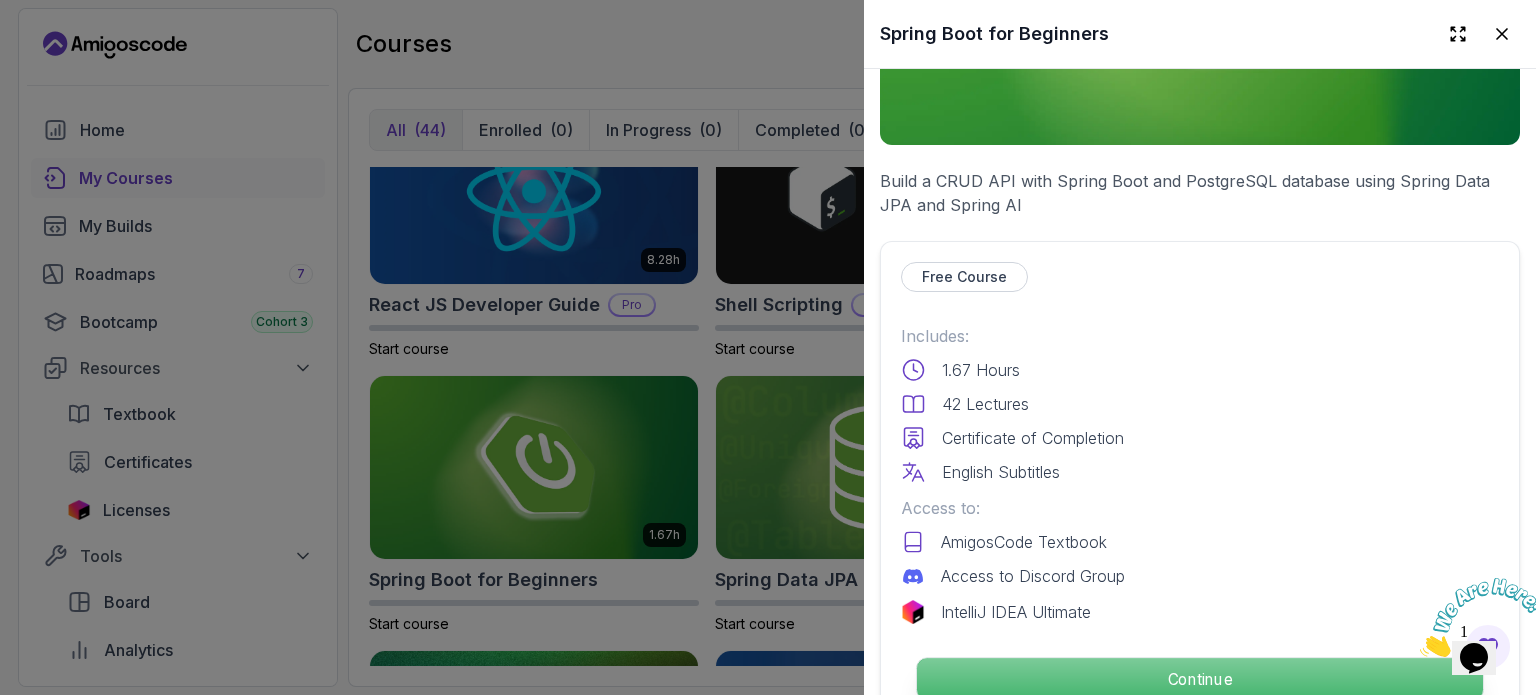 click on "Continue" at bounding box center [1200, 679] 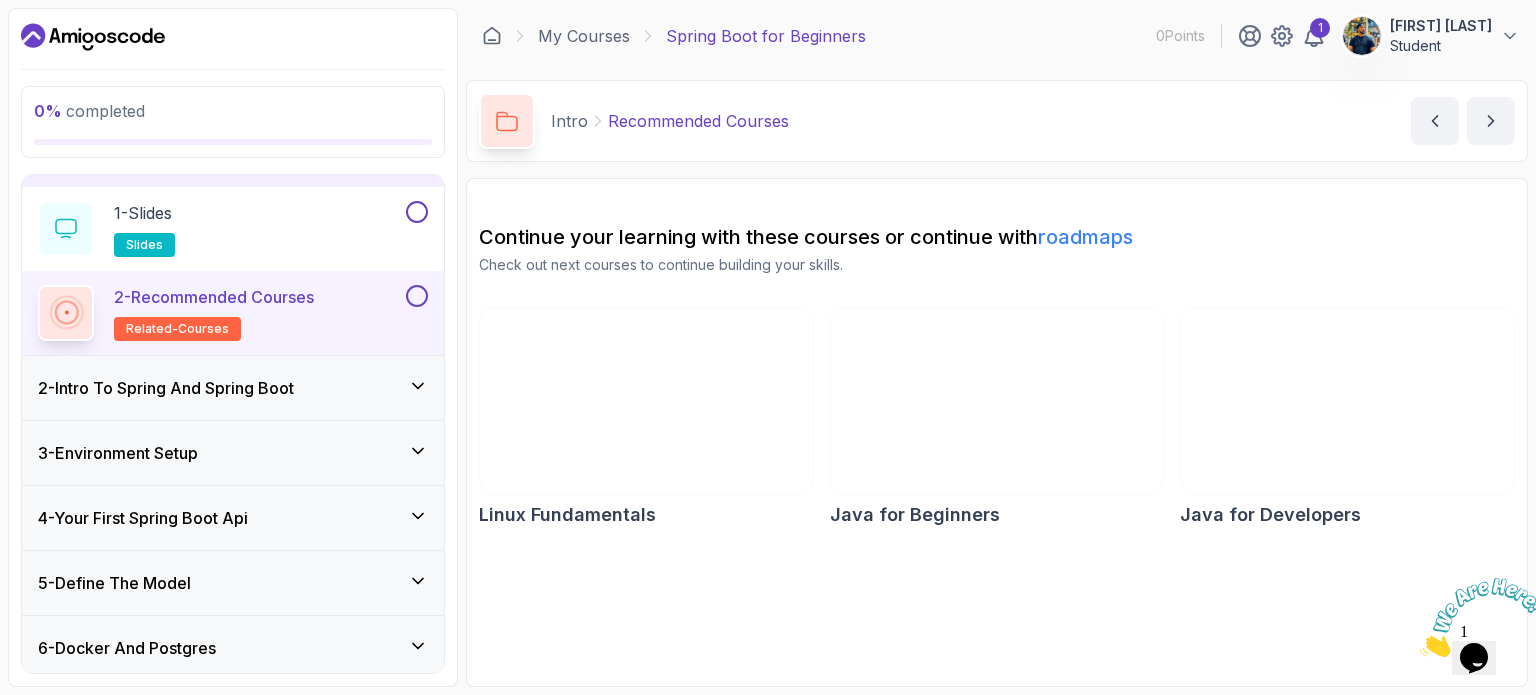 scroll, scrollTop: 44, scrollLeft: 0, axis: vertical 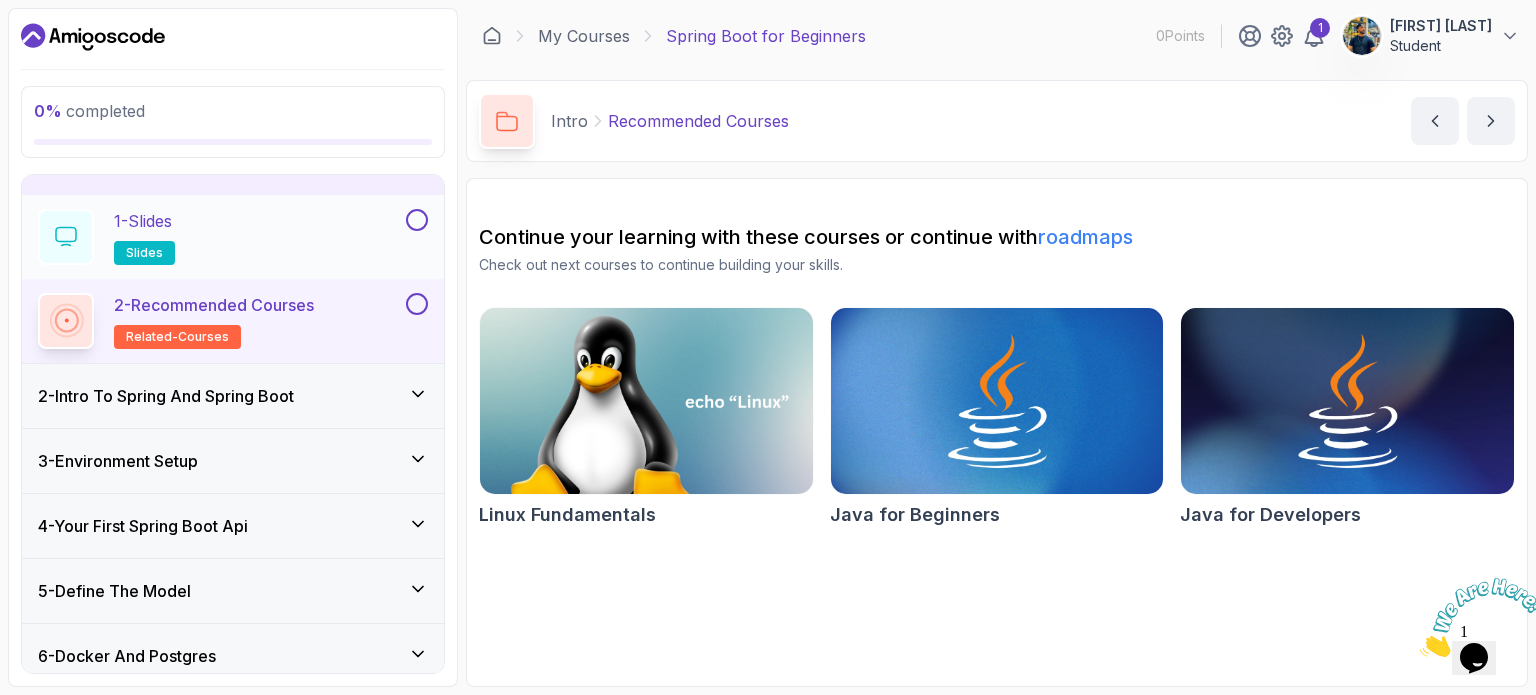click at bounding box center [417, 220] 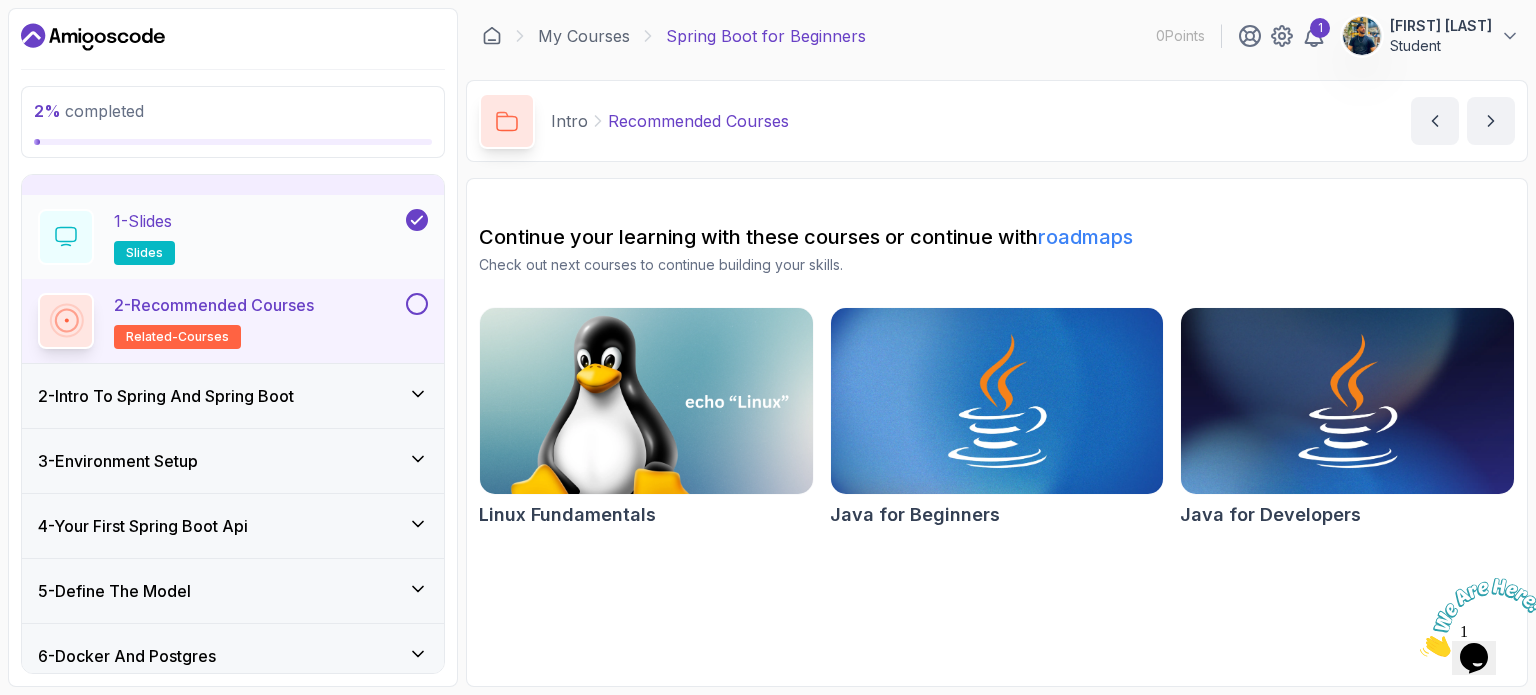 click 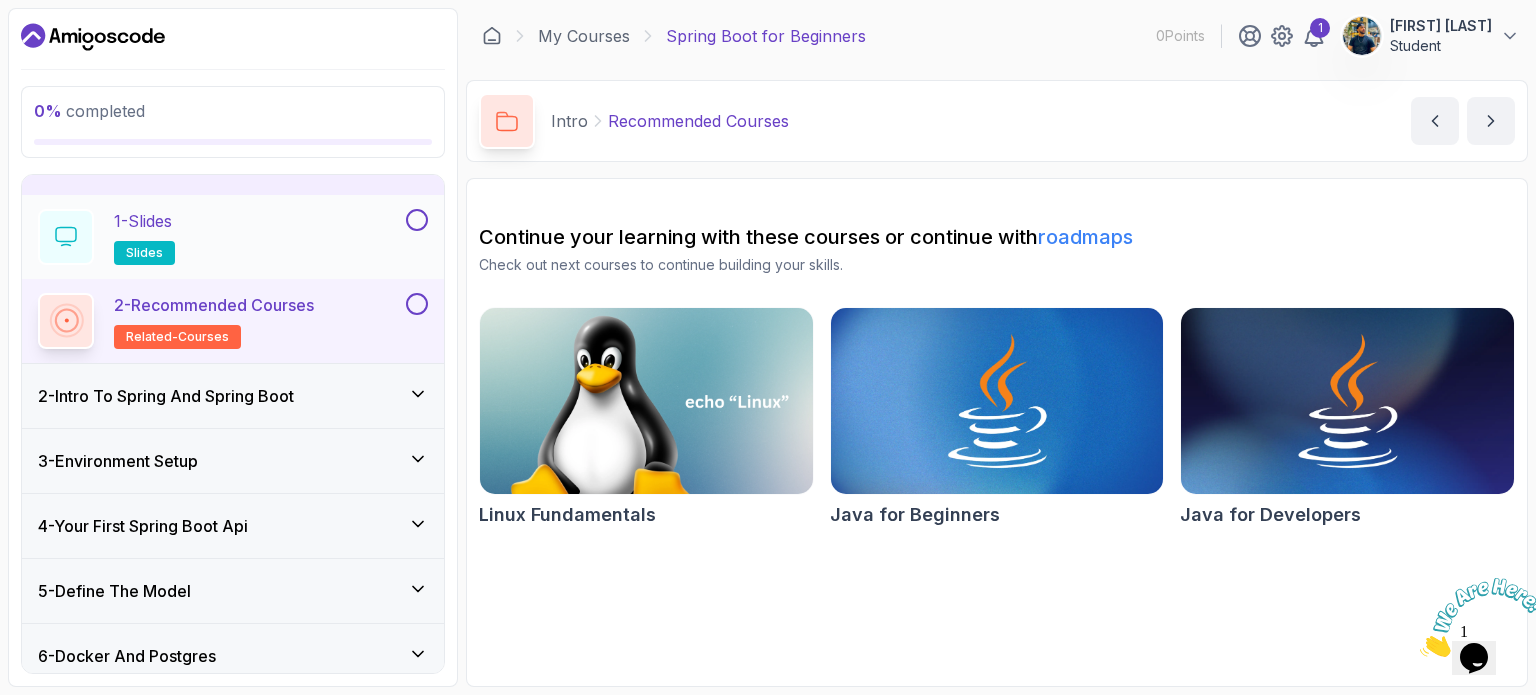 click at bounding box center [417, 220] 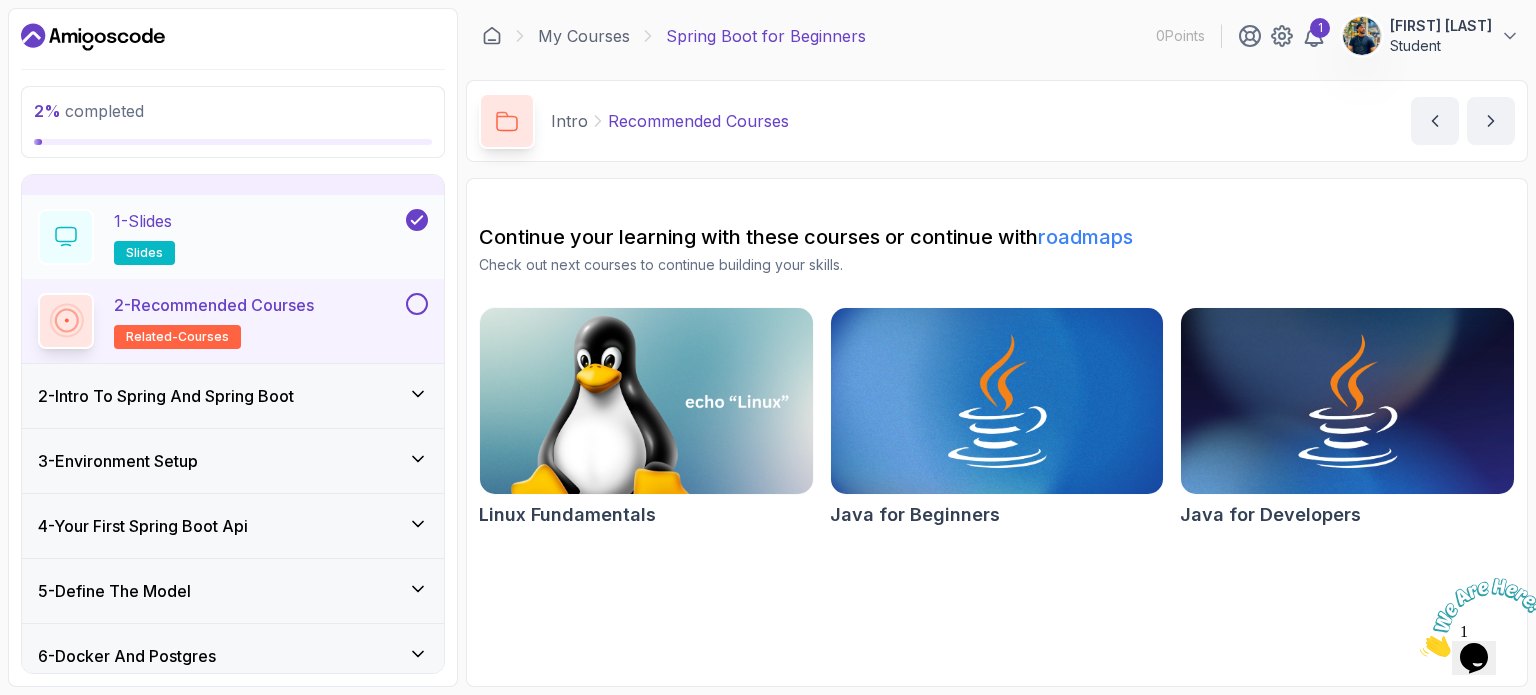 click on "1  -  Slides slides" at bounding box center [220, 237] 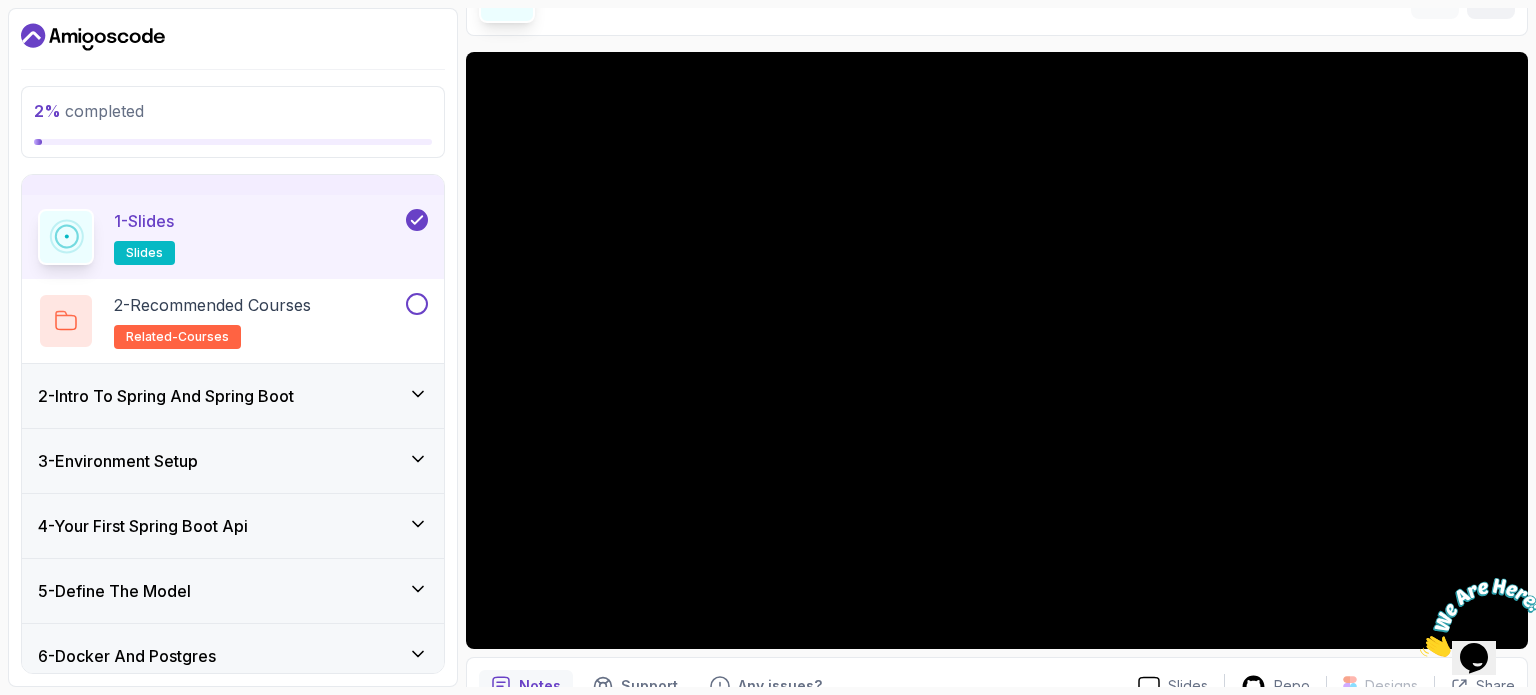 scroll, scrollTop: 226, scrollLeft: 0, axis: vertical 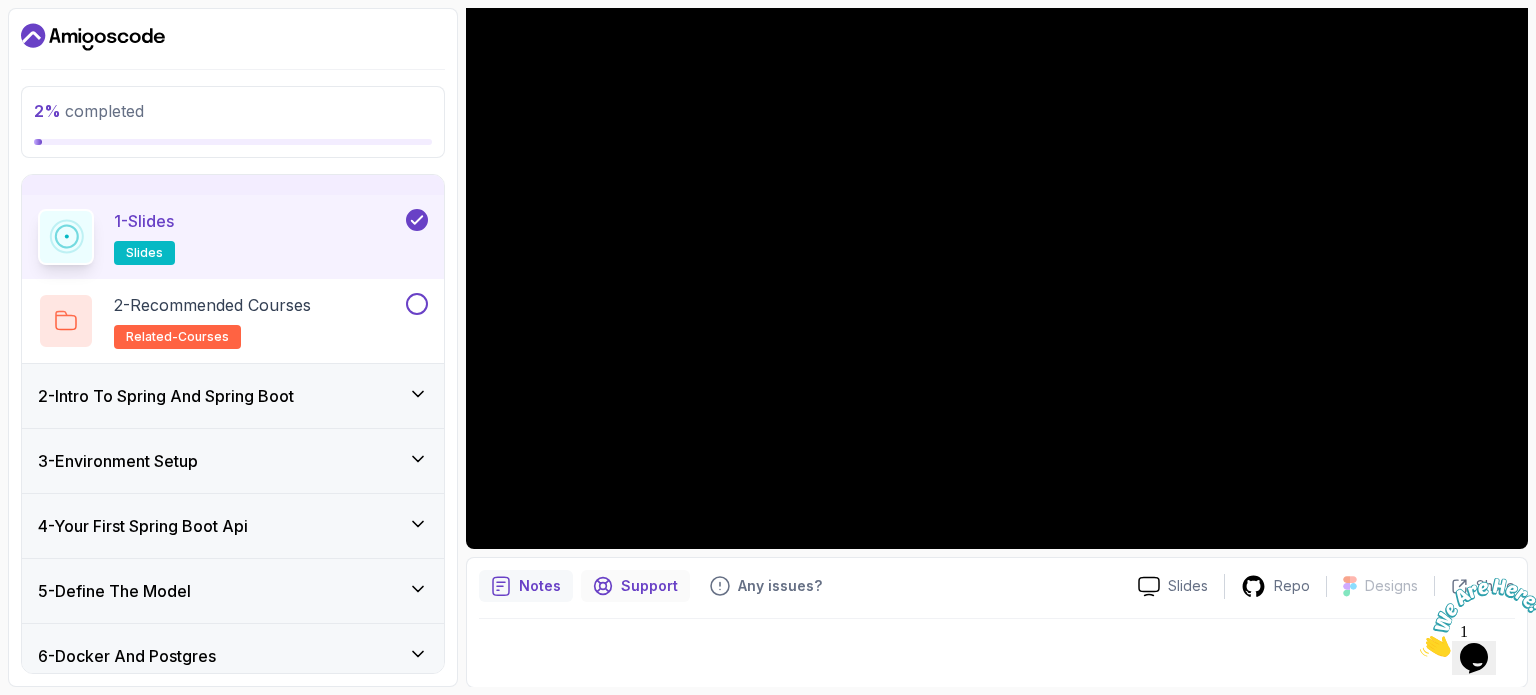 click on "Support" at bounding box center [649, 586] 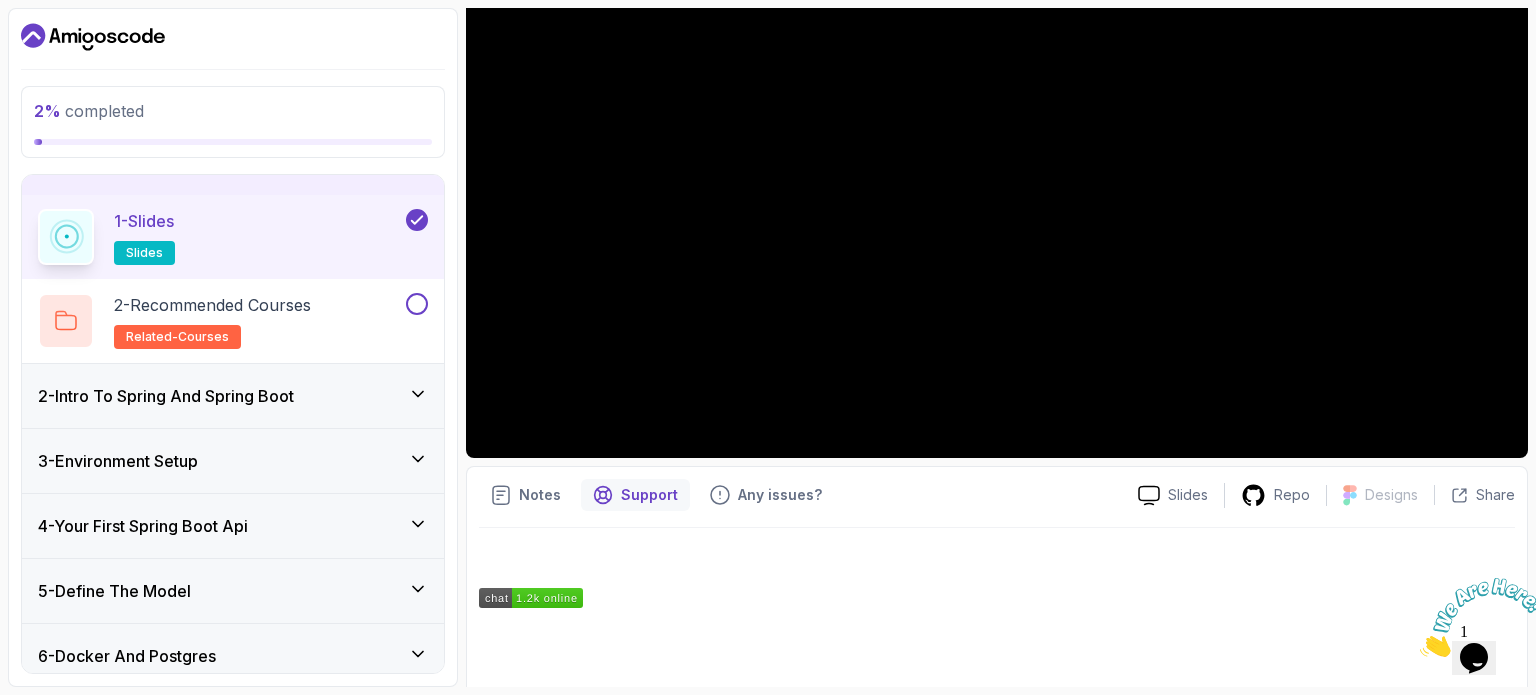 scroll, scrollTop: 310, scrollLeft: 0, axis: vertical 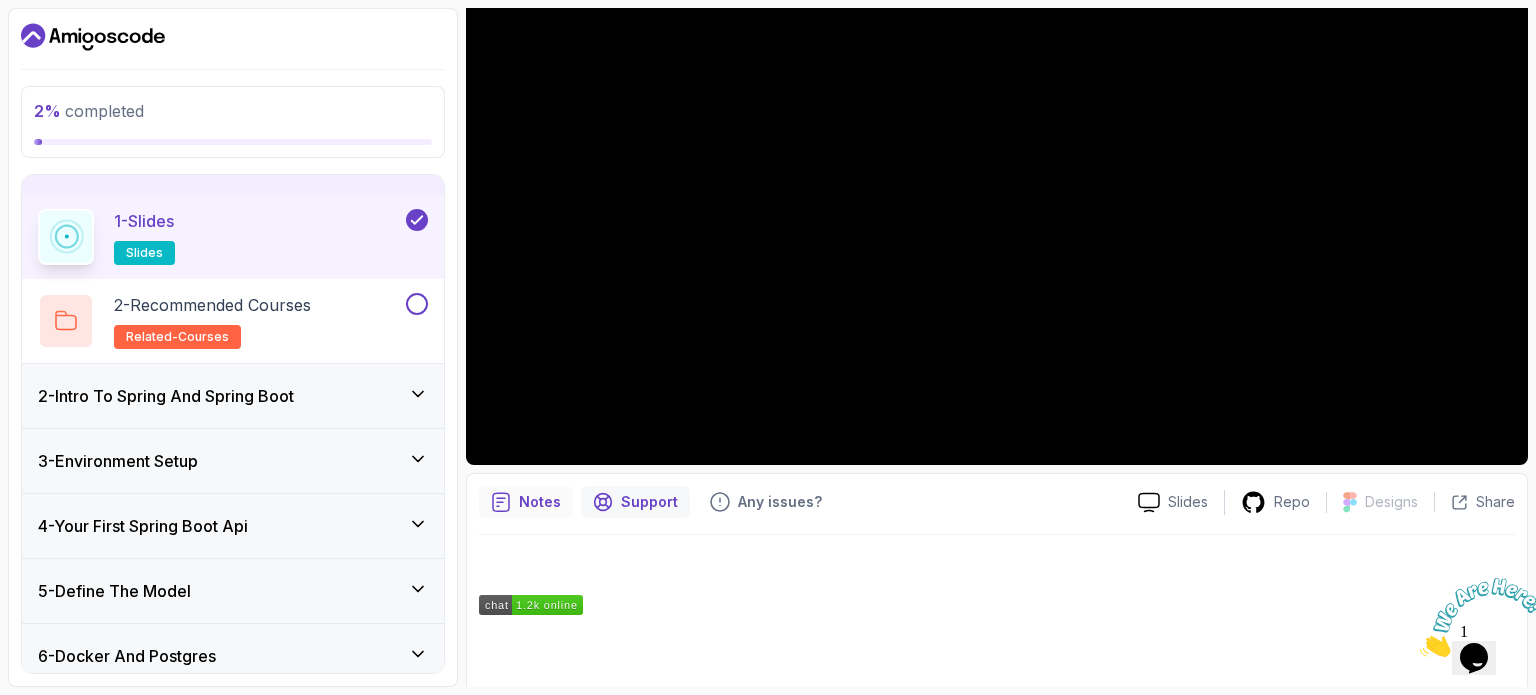 click on "Notes" at bounding box center (540, 502) 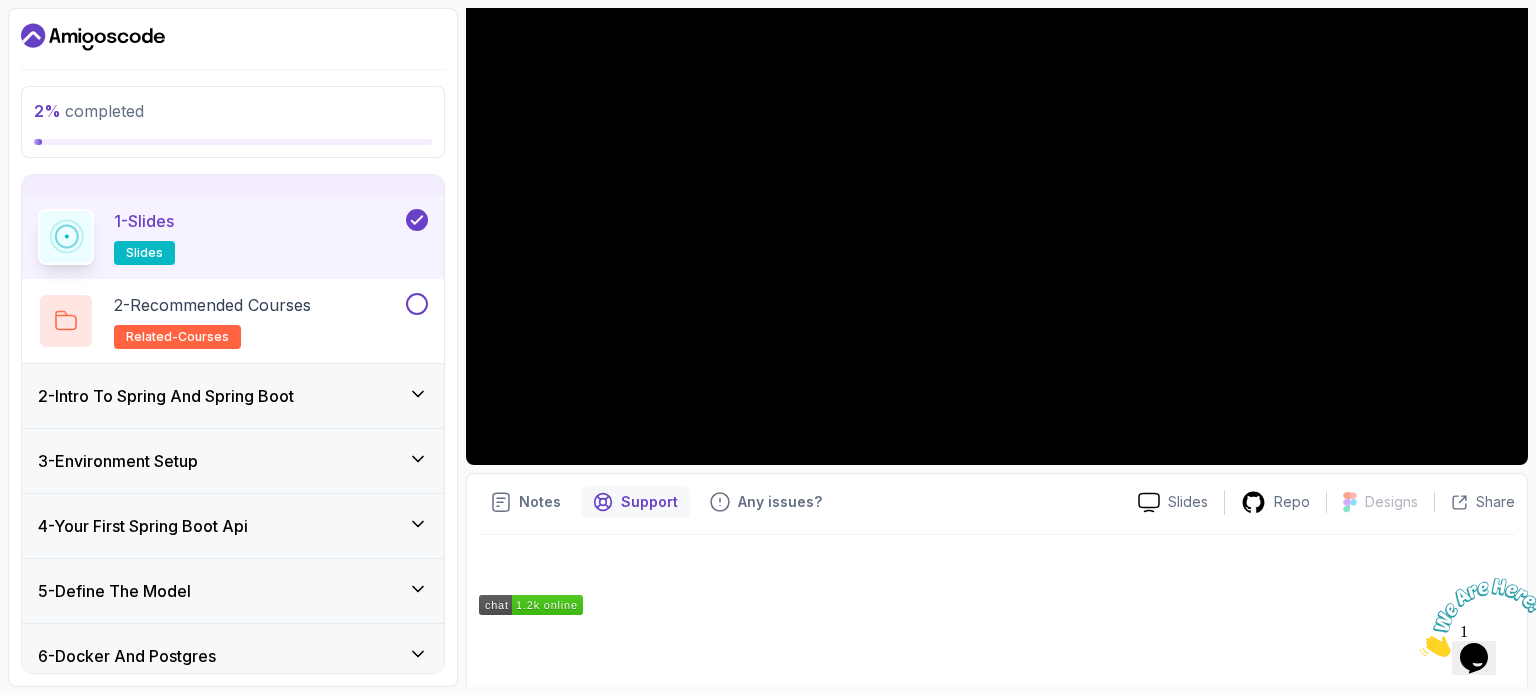 scroll, scrollTop: 226, scrollLeft: 0, axis: vertical 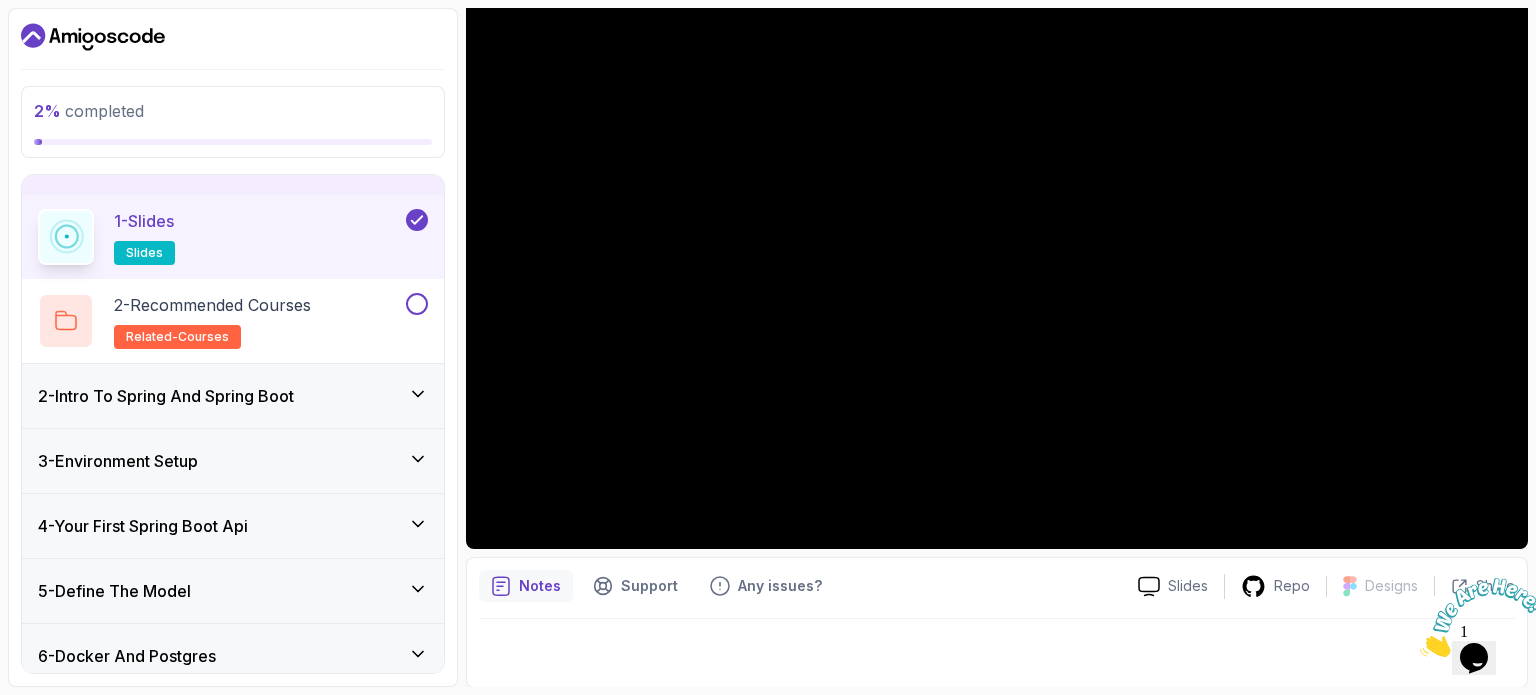 click at bounding box center (997, 647) 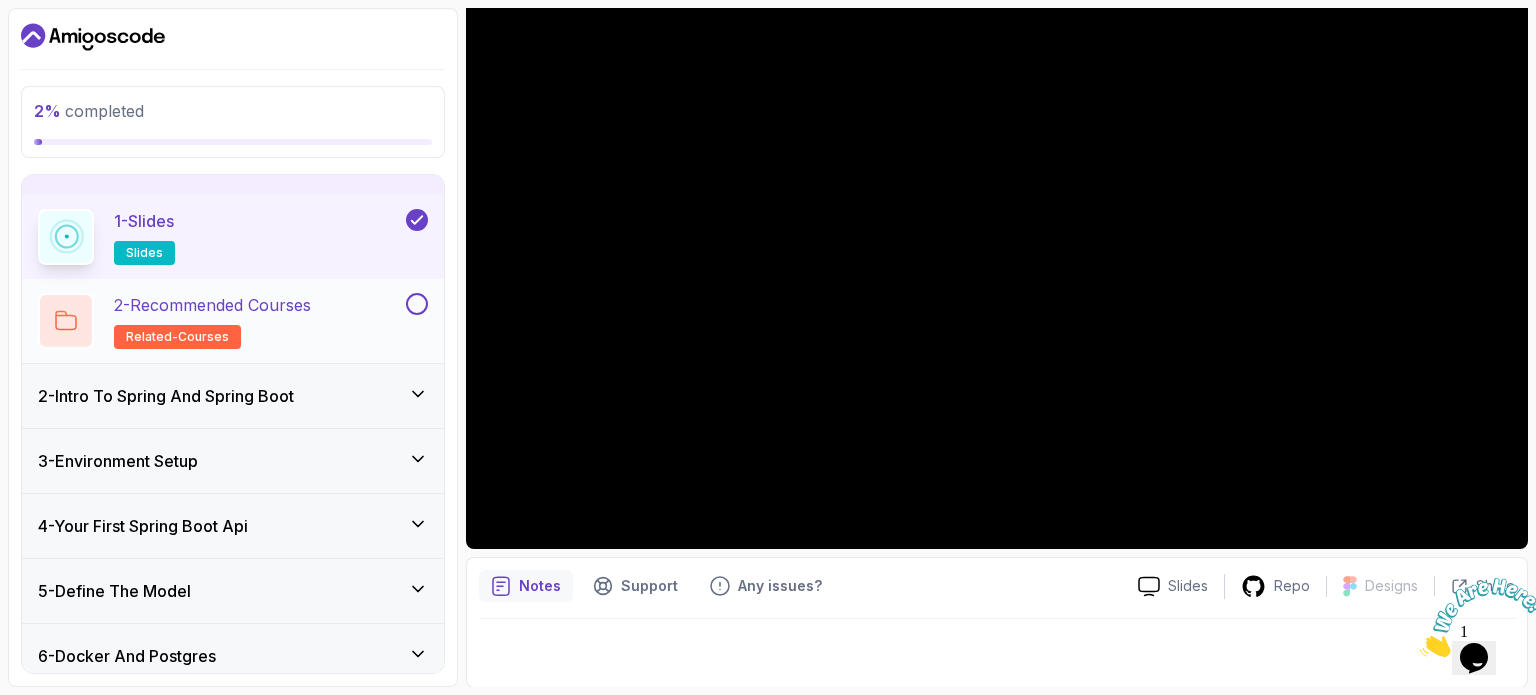 click on "2  -  Recommended Courses related-courses" at bounding box center (220, 321) 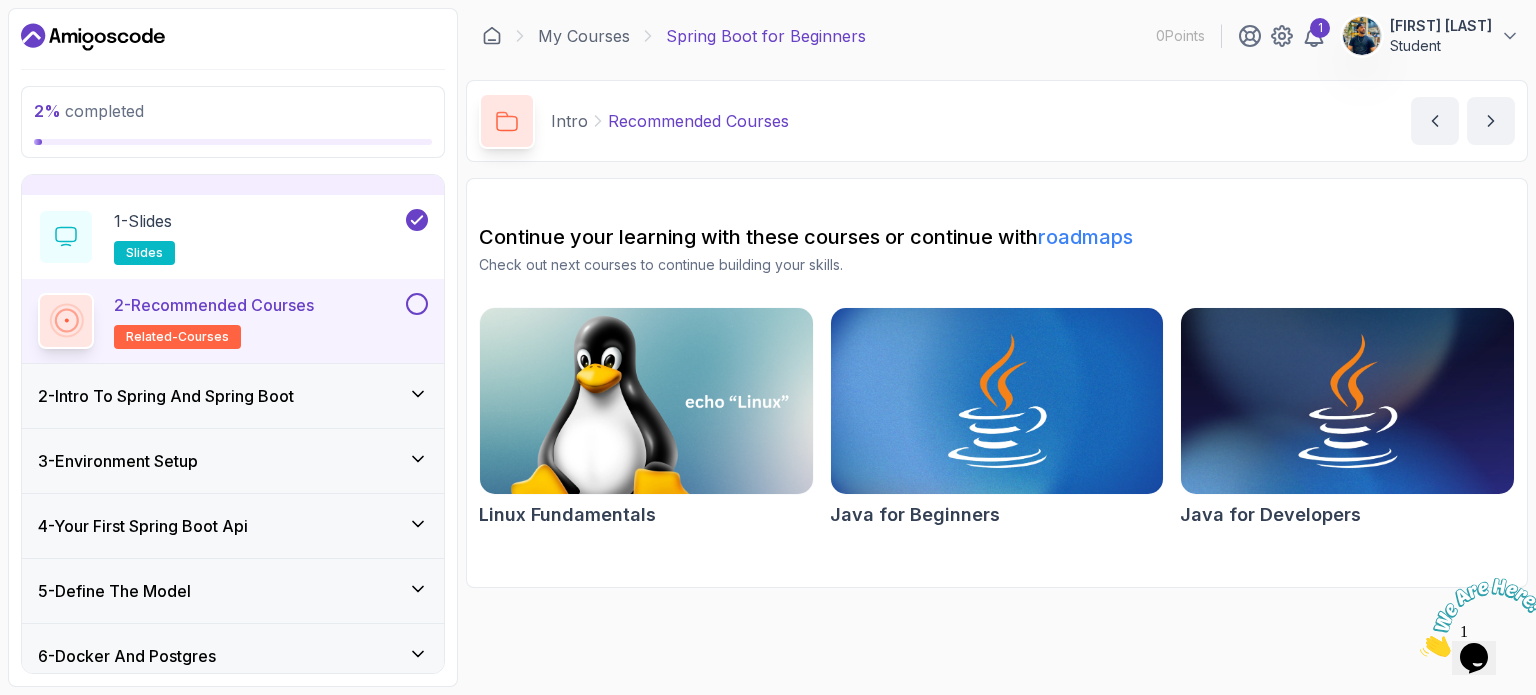 scroll, scrollTop: 0, scrollLeft: 0, axis: both 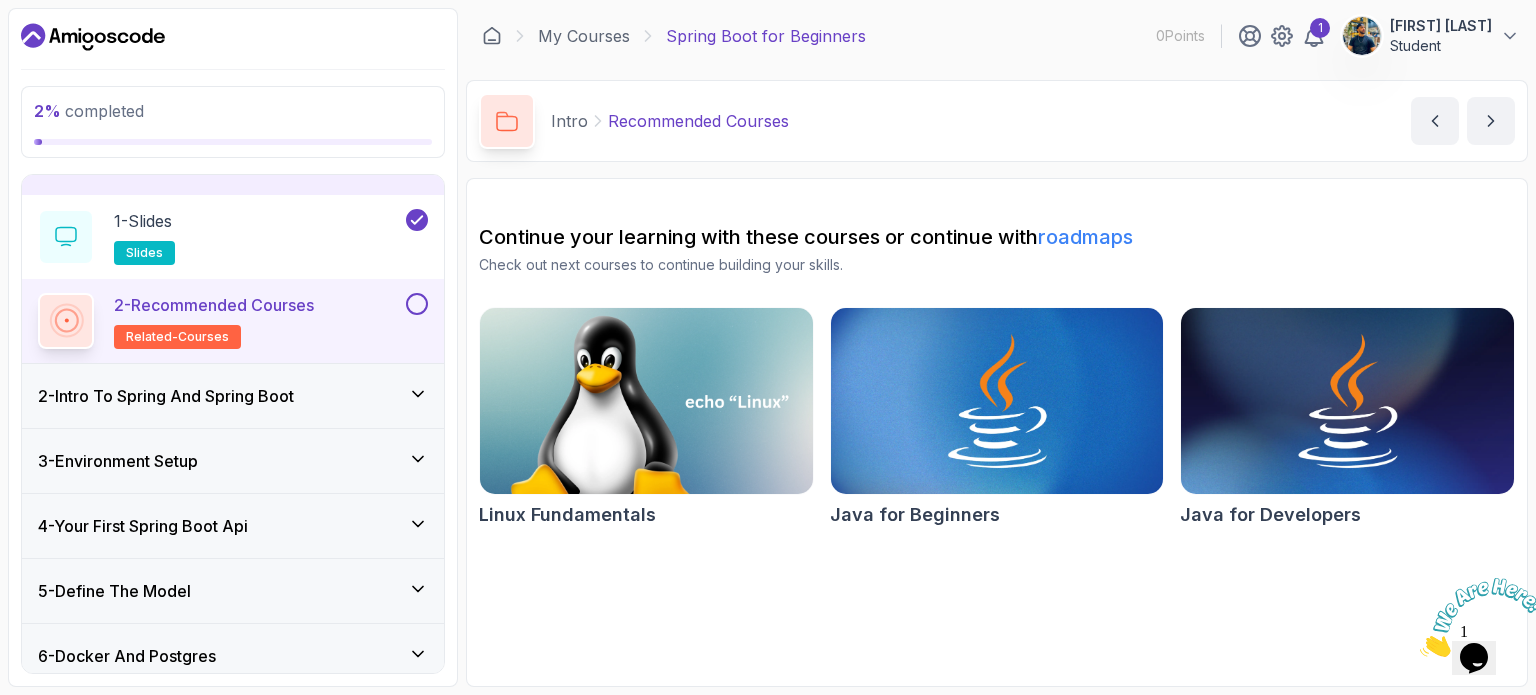 click at bounding box center [417, 304] 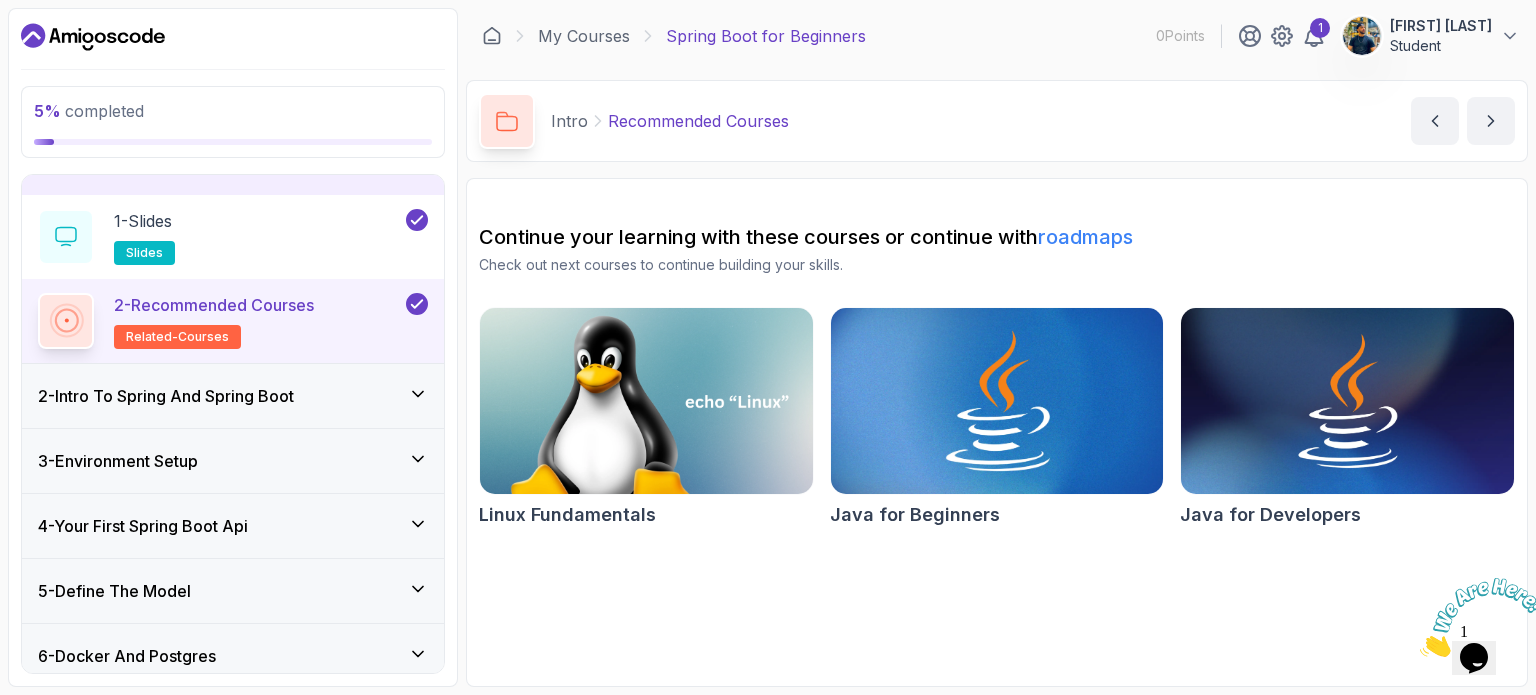 click at bounding box center [996, 401] 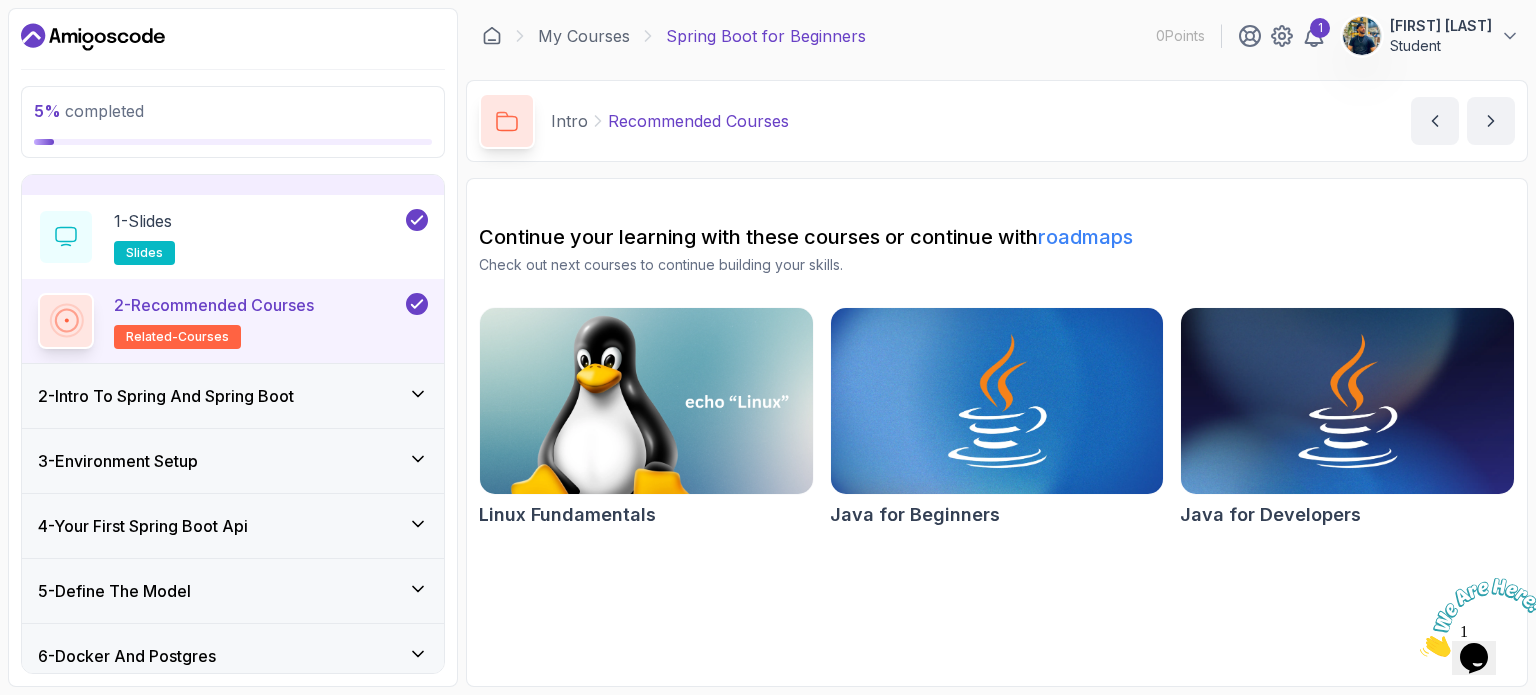 click on "2  -  Intro To Spring And Spring Boot" at bounding box center (166, 396) 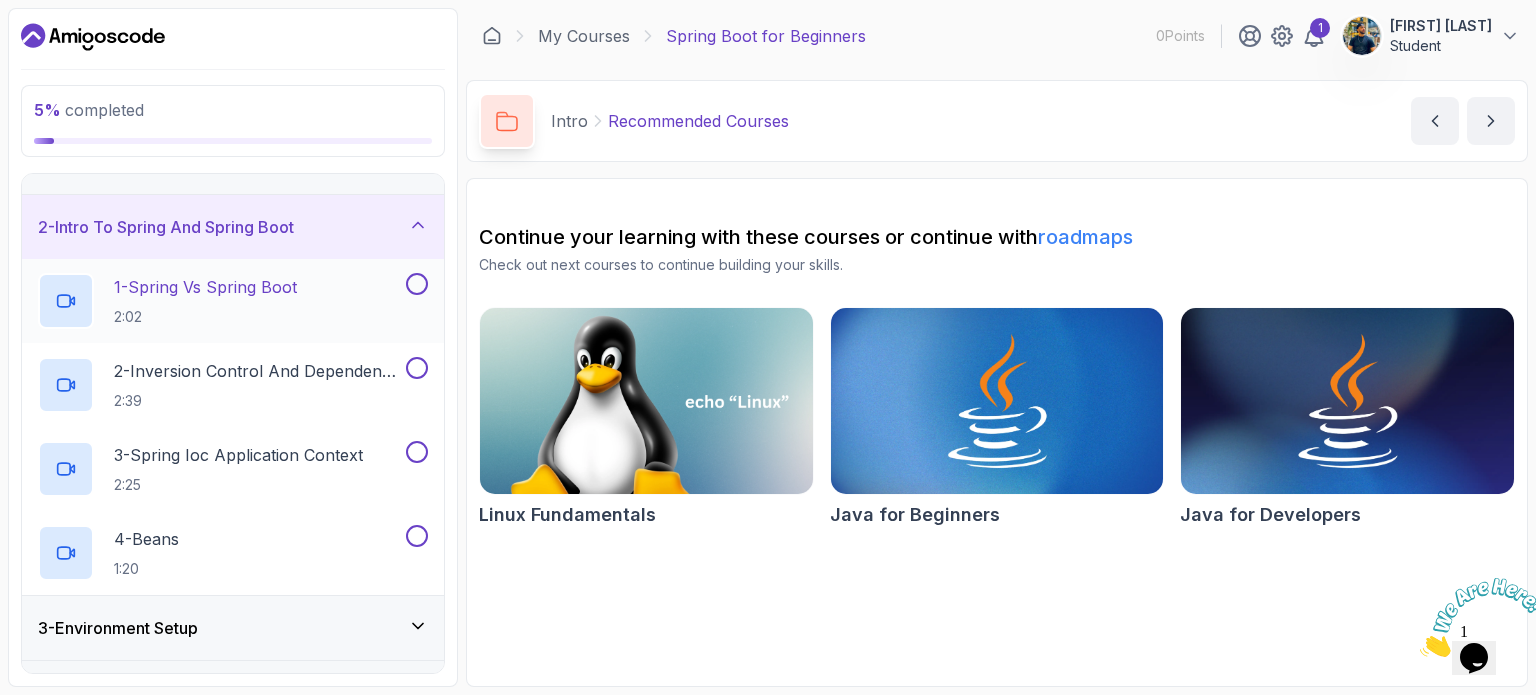 click on "1  -  Spring Vs Spring Boot 2:02" at bounding box center [220, 301] 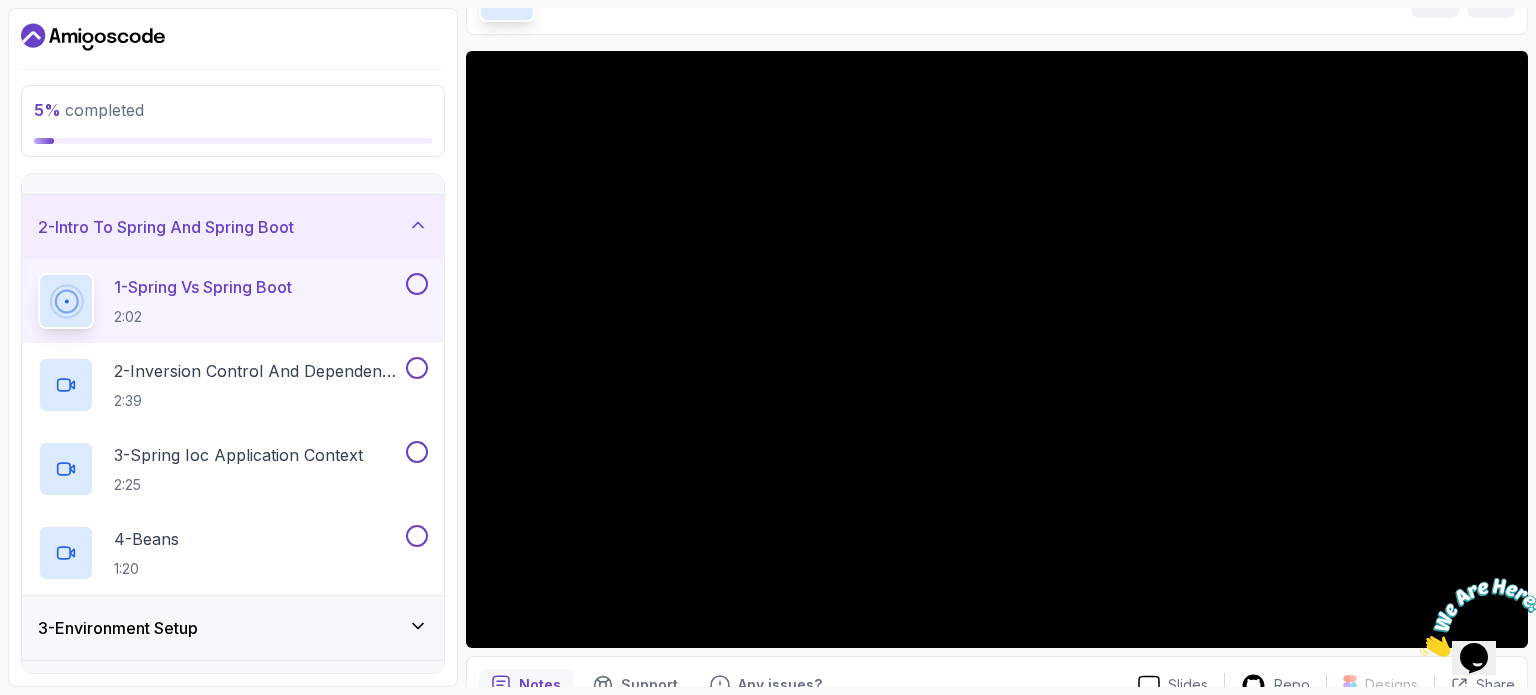scroll, scrollTop: 126, scrollLeft: 0, axis: vertical 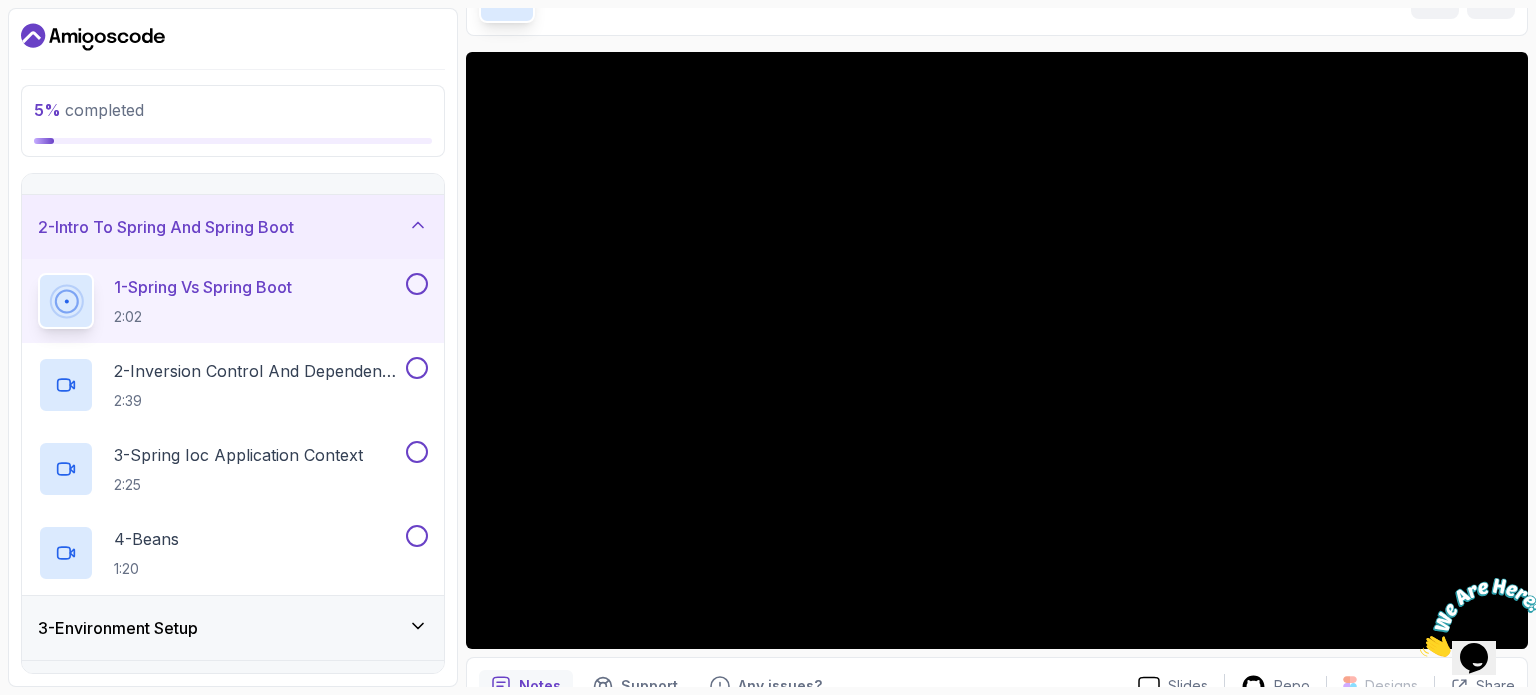 type 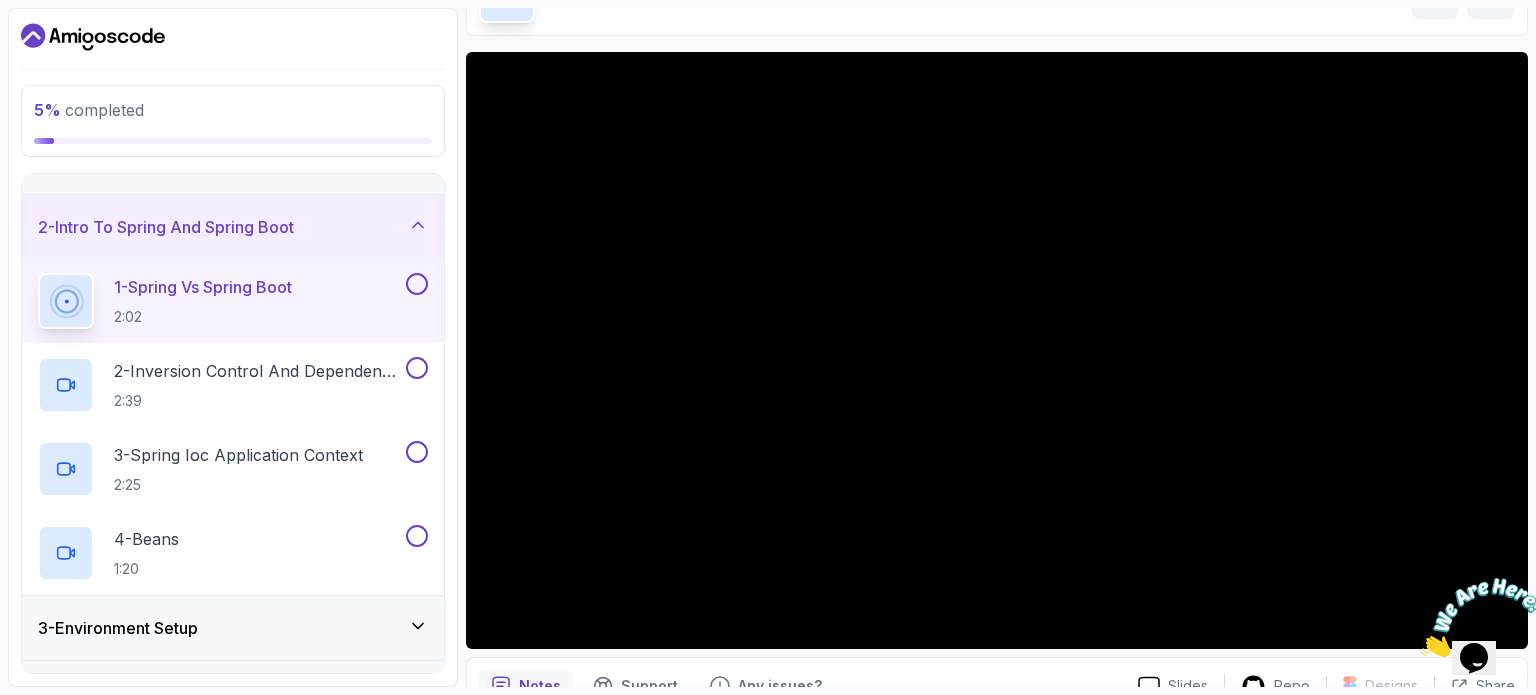 click on "1  -  Spring Vs Spring Boot 2:02" at bounding box center [233, 301] 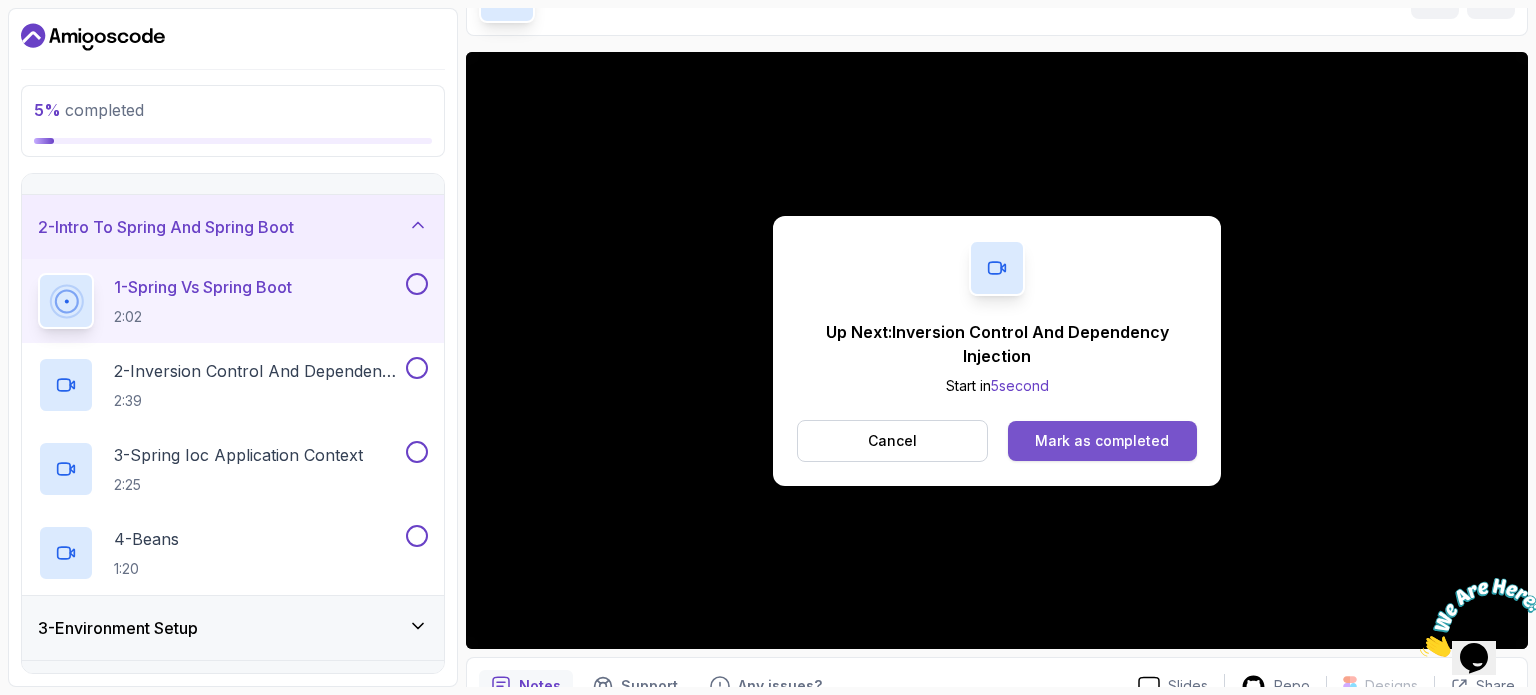click on "Mark as completed" at bounding box center (1102, 441) 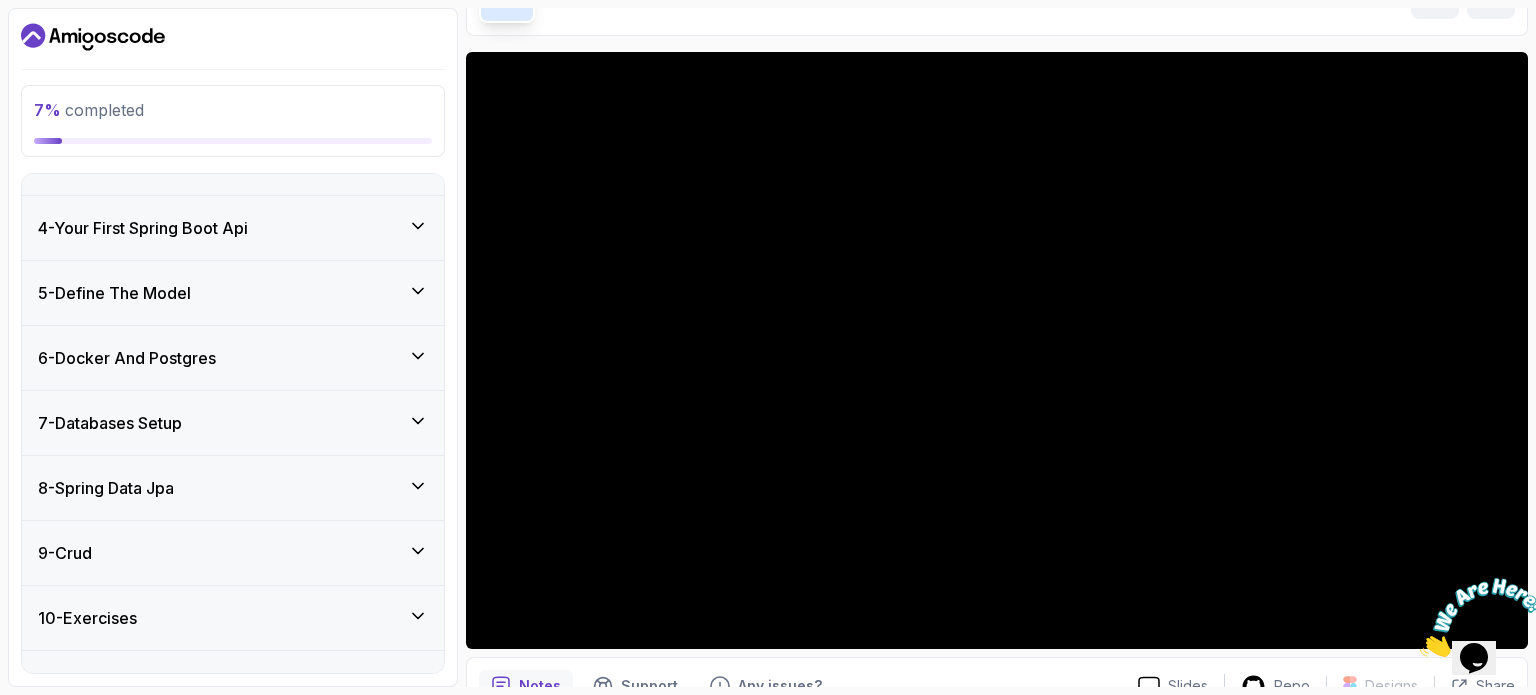 scroll, scrollTop: 612, scrollLeft: 0, axis: vertical 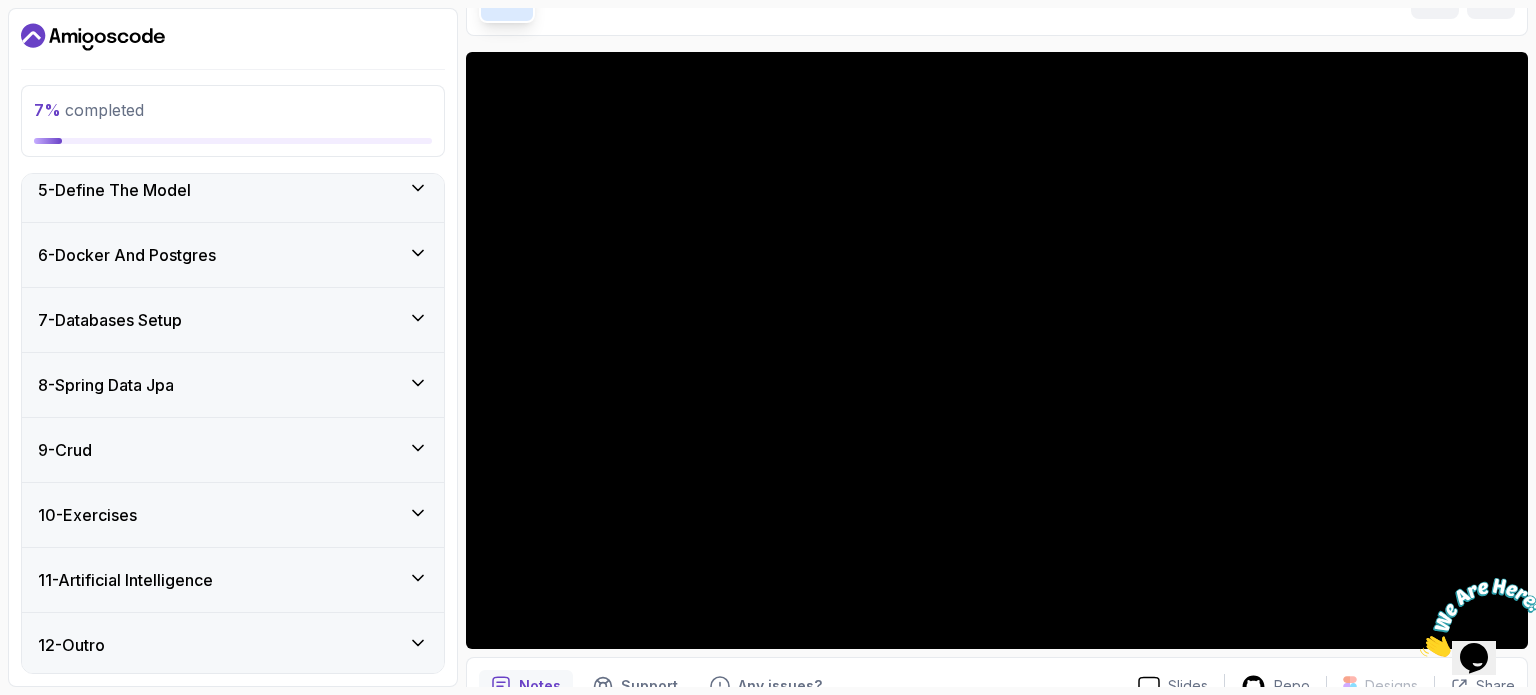click on "12  -  Outro" at bounding box center [233, 645] 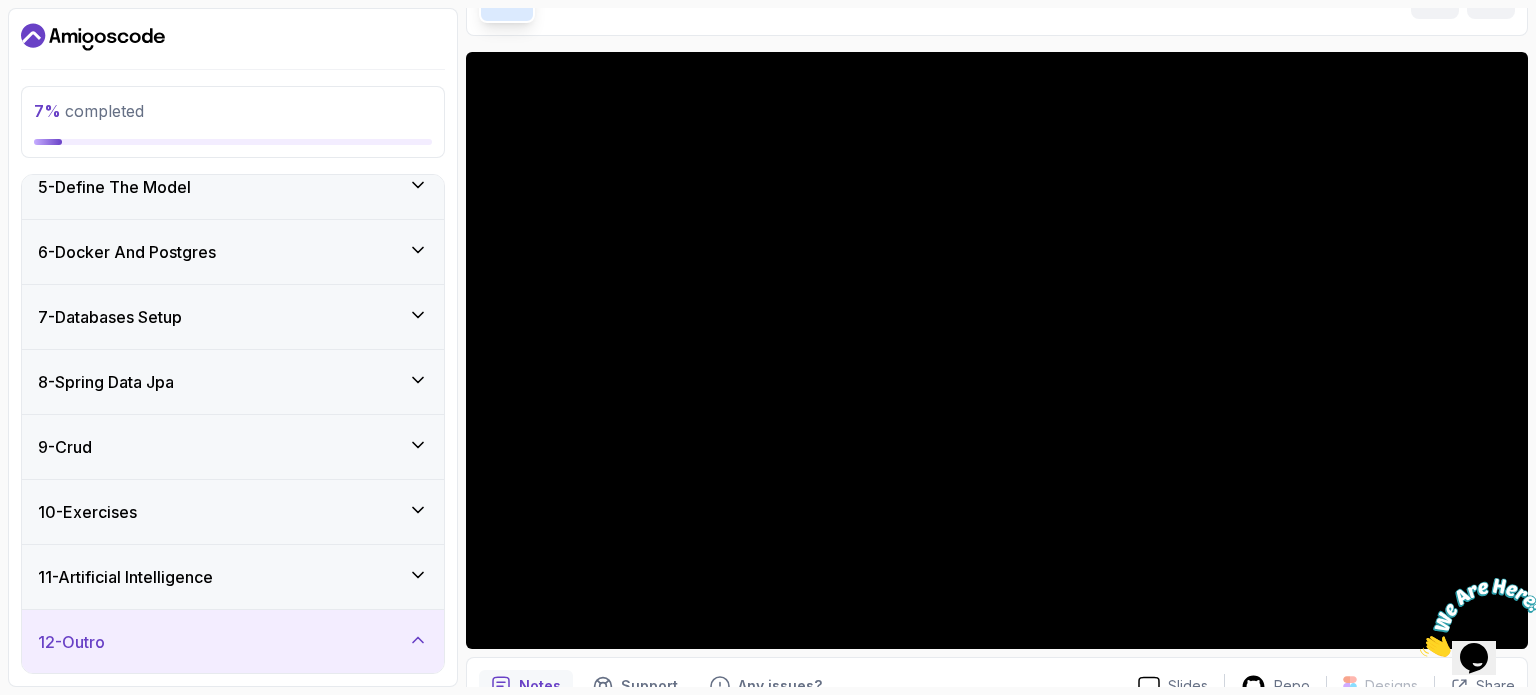 scroll, scrollTop: 276, scrollLeft: 0, axis: vertical 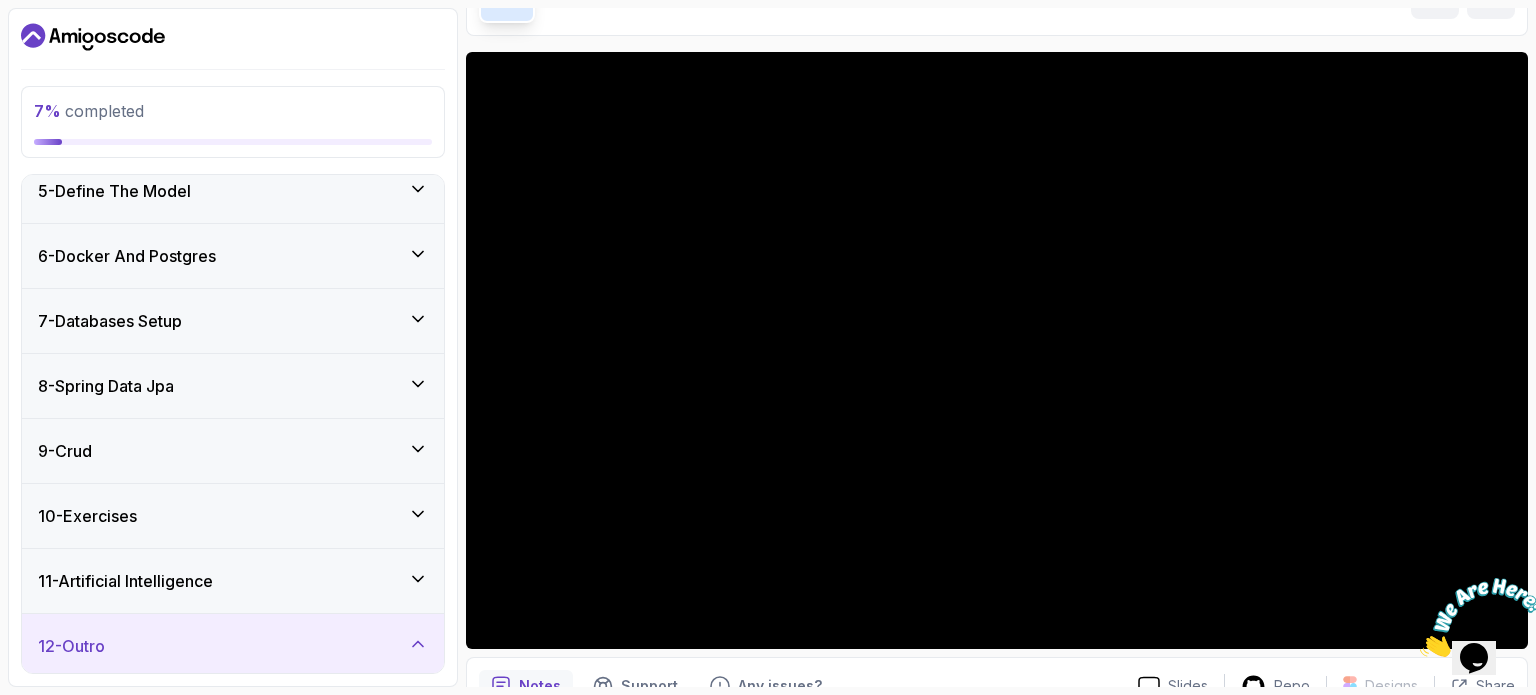 click on "12  -  Outro" at bounding box center (233, 646) 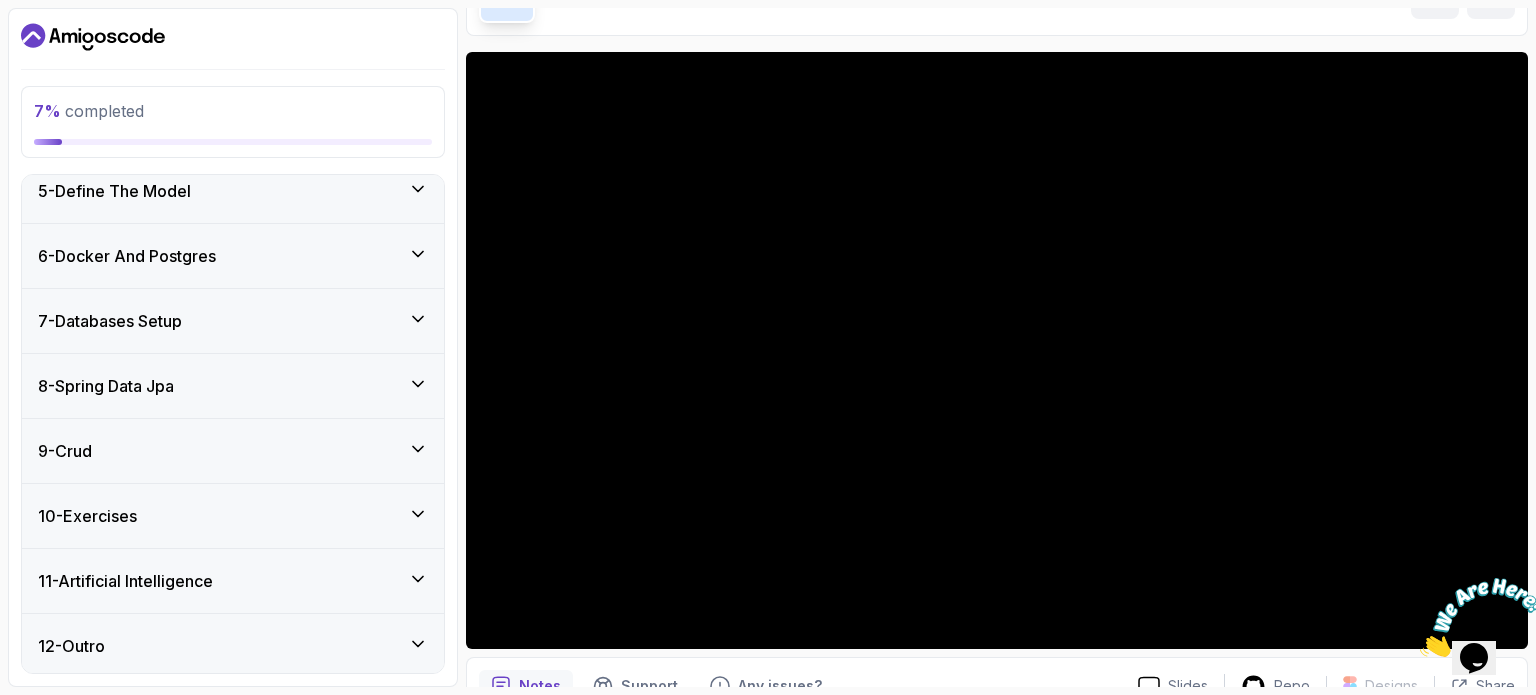 click on "12  -  Outro" at bounding box center [233, 646] 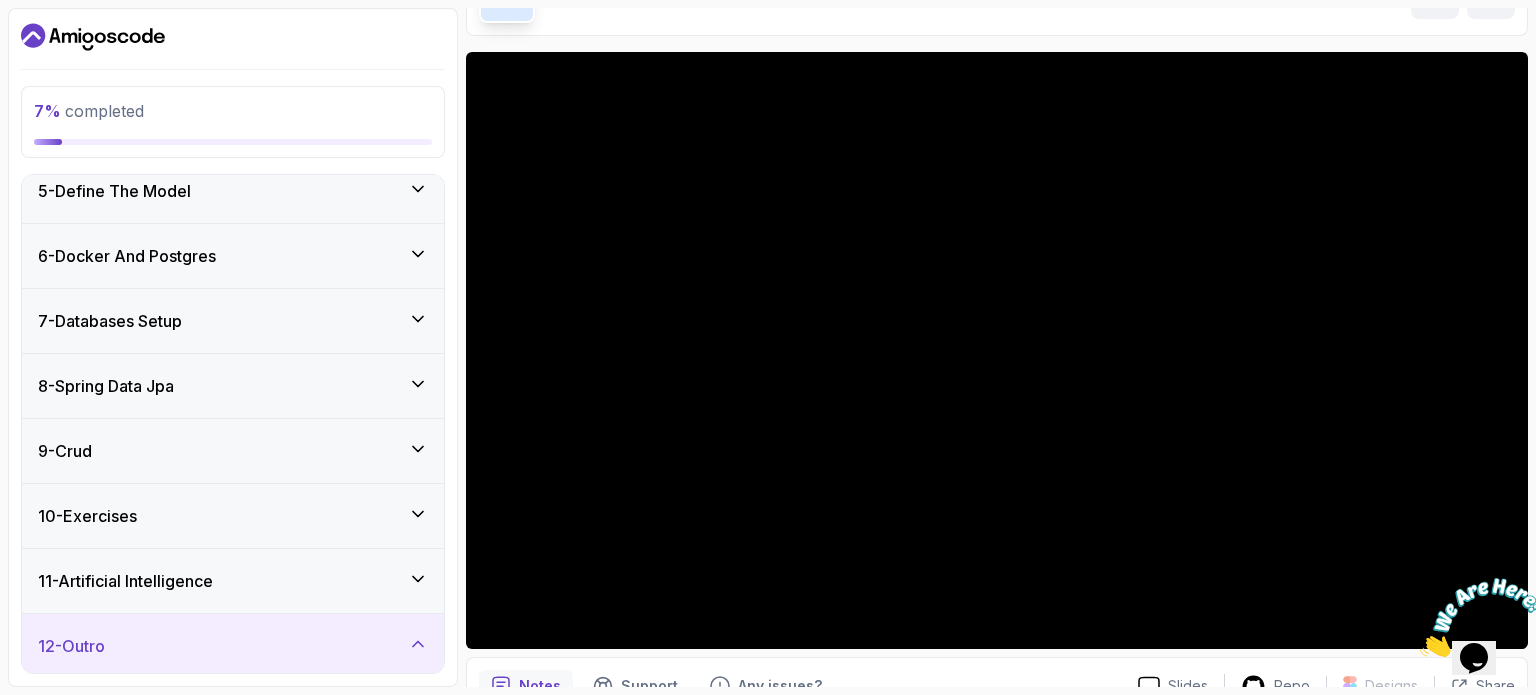 click on "12  -  Outro" at bounding box center [233, 646] 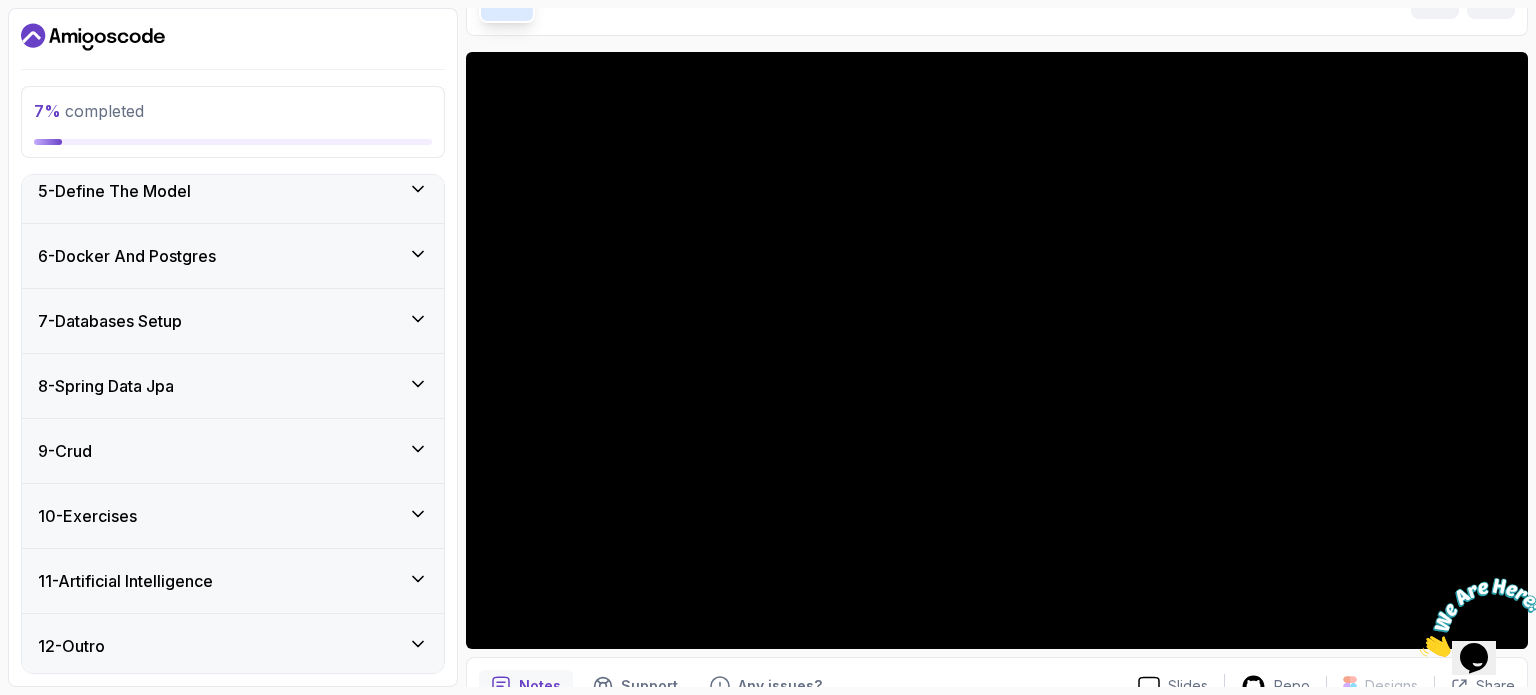 click on "11  -  Artificial Intelligence" at bounding box center (233, 581) 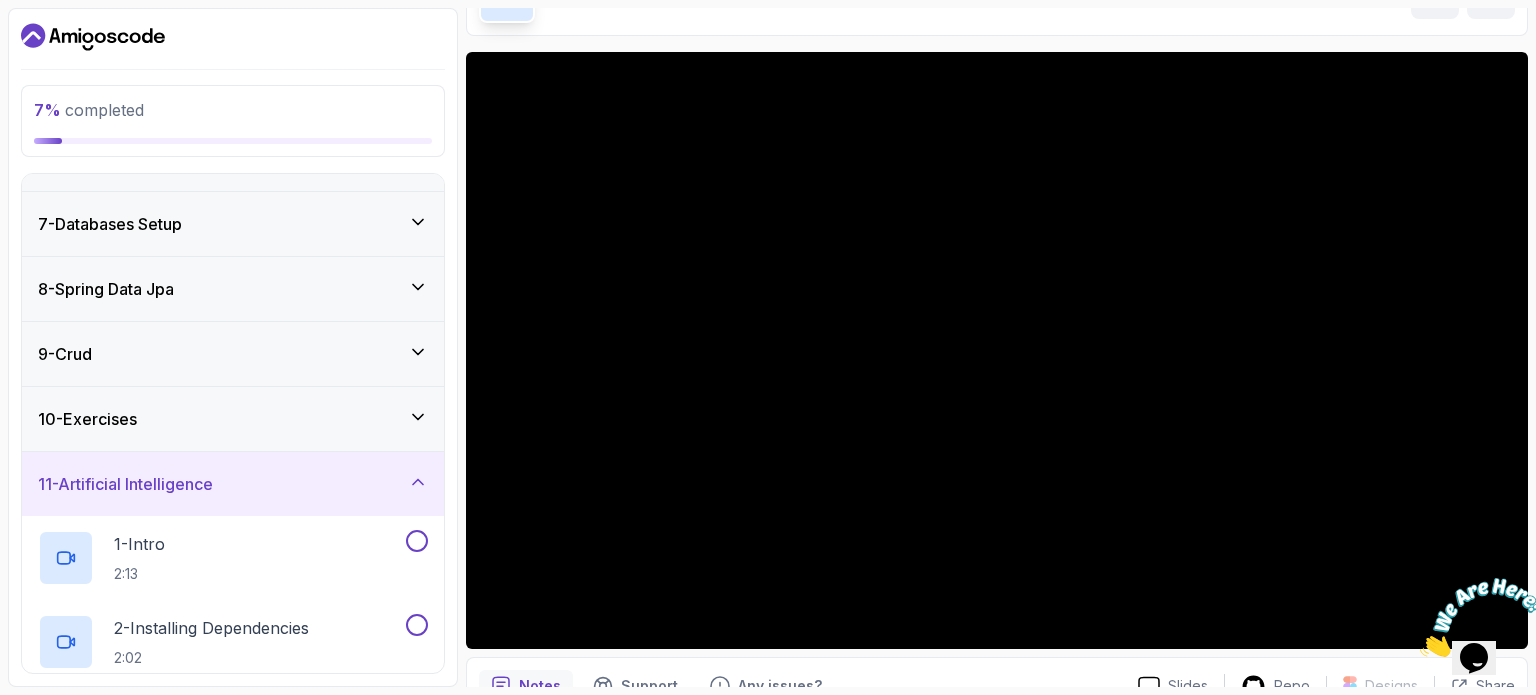 scroll, scrollTop: 264, scrollLeft: 0, axis: vertical 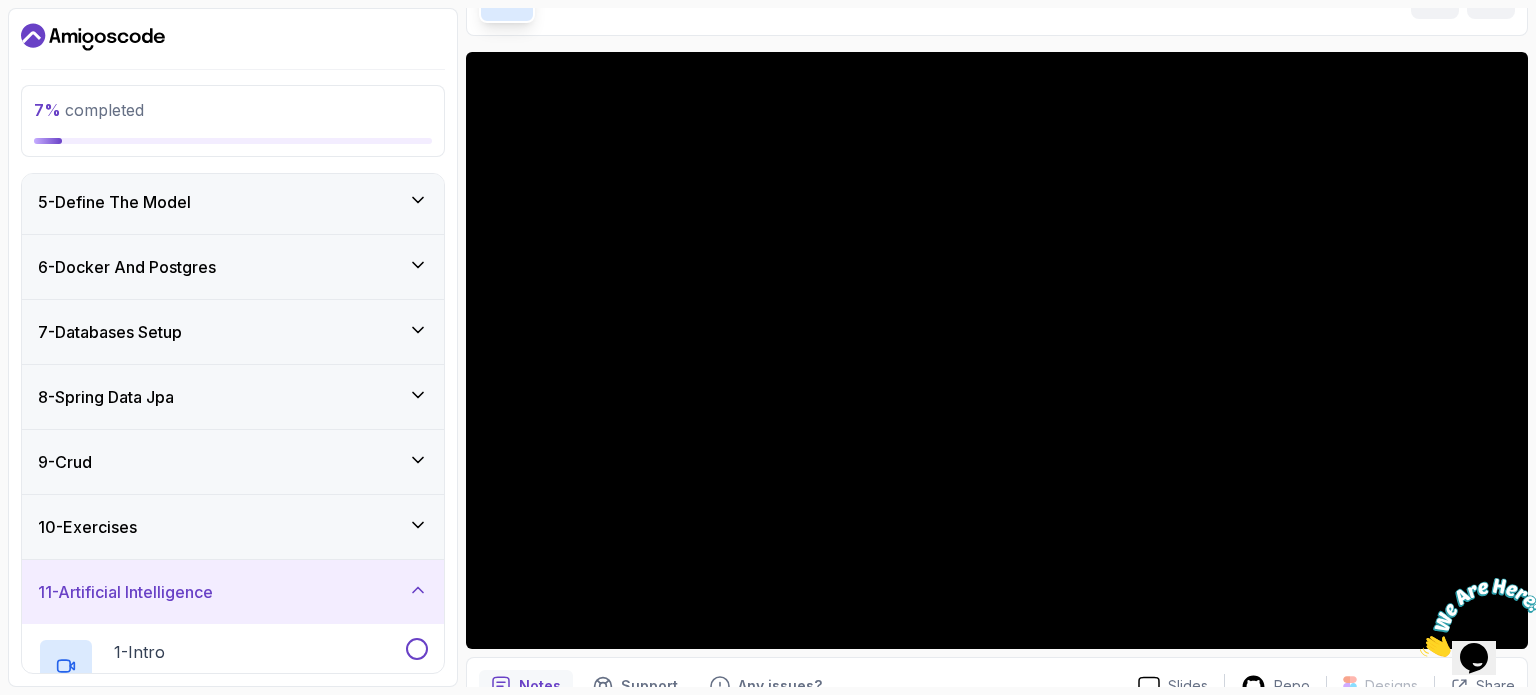 click on "11  -  Artificial Intelligence" at bounding box center (233, 592) 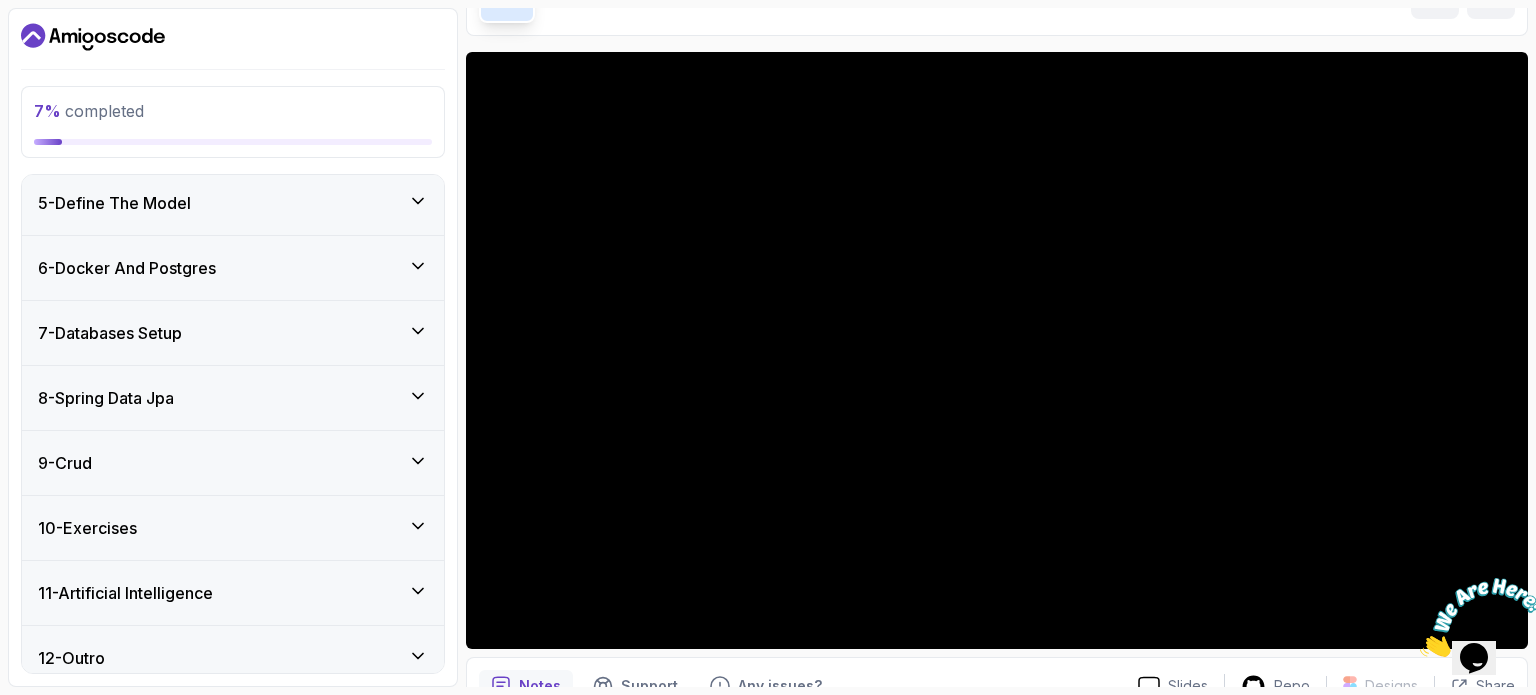 click on "10  -  Exercises" at bounding box center [233, 528] 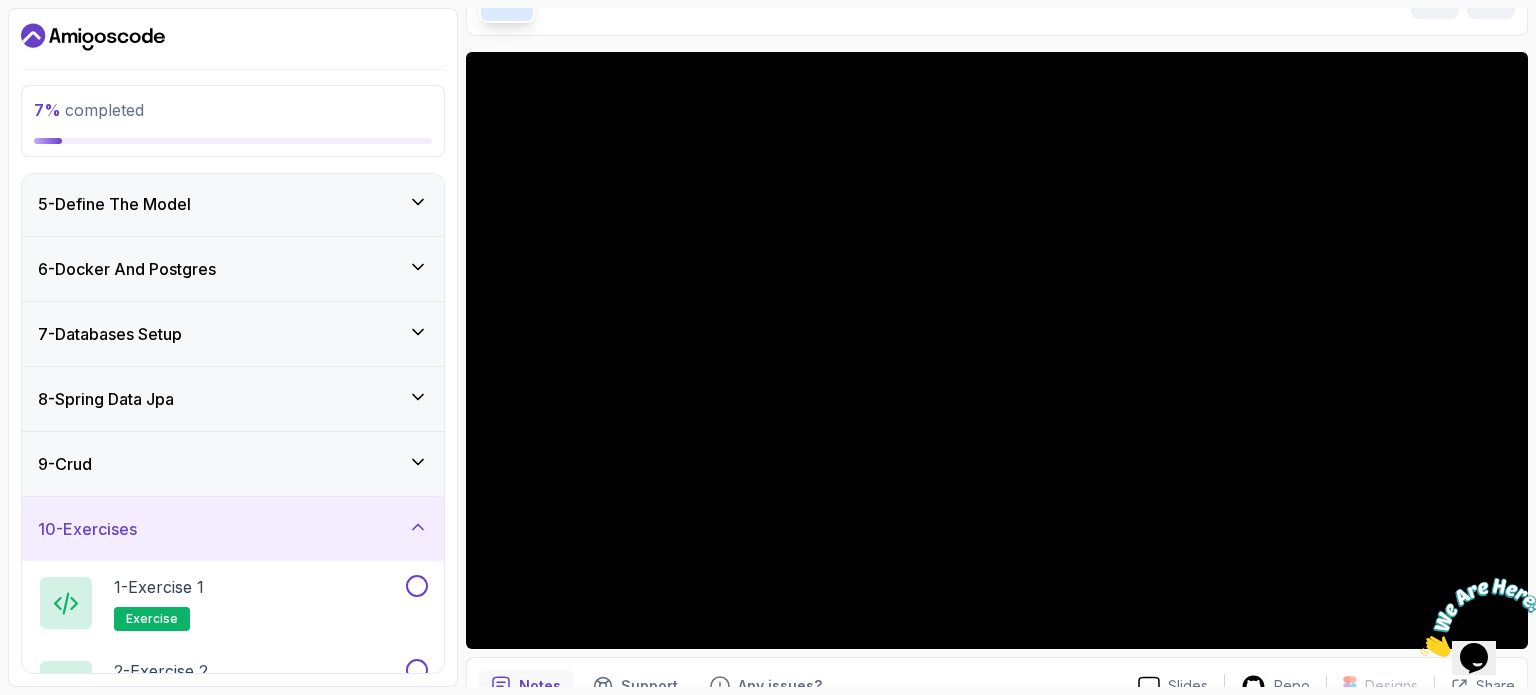 scroll, scrollTop: 228, scrollLeft: 0, axis: vertical 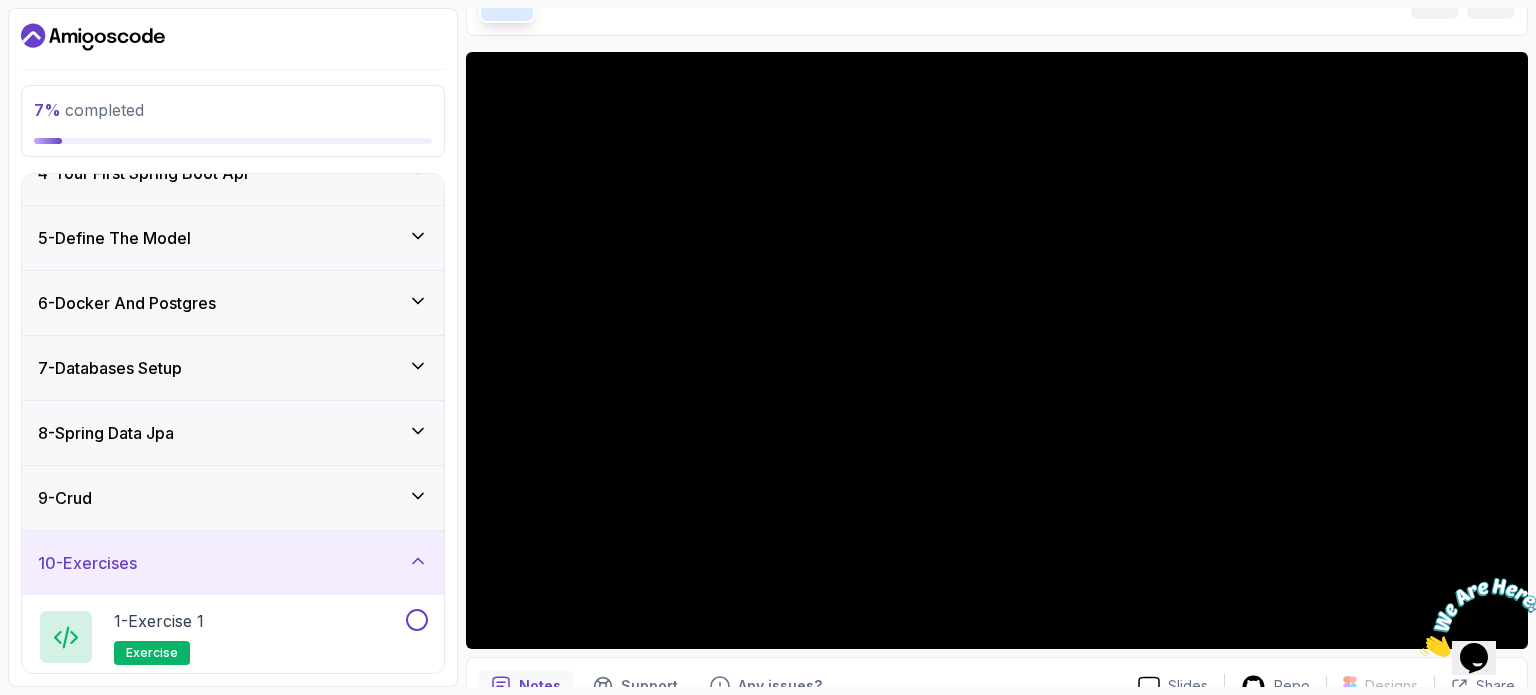 click on "10  -  Exercises" at bounding box center [233, 563] 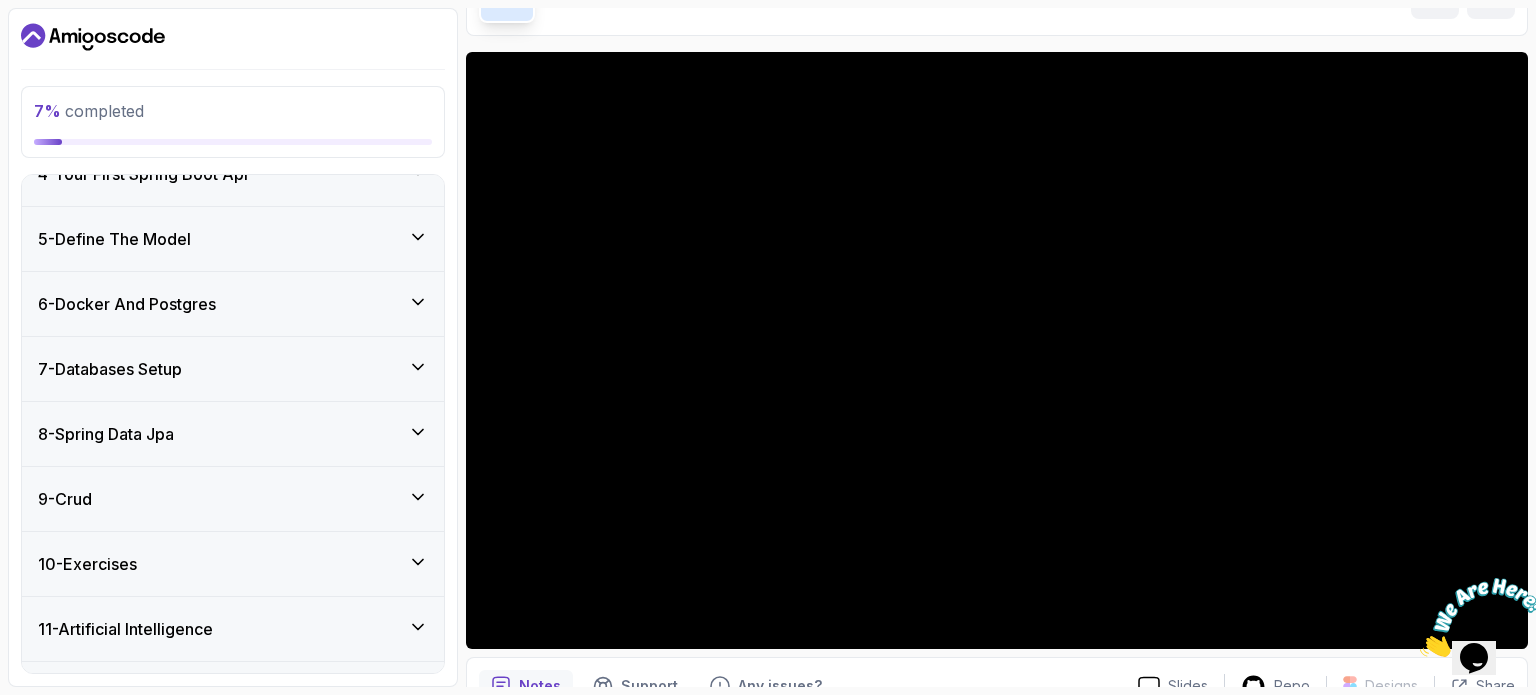 click on "9  -  Crud" at bounding box center [233, 499] 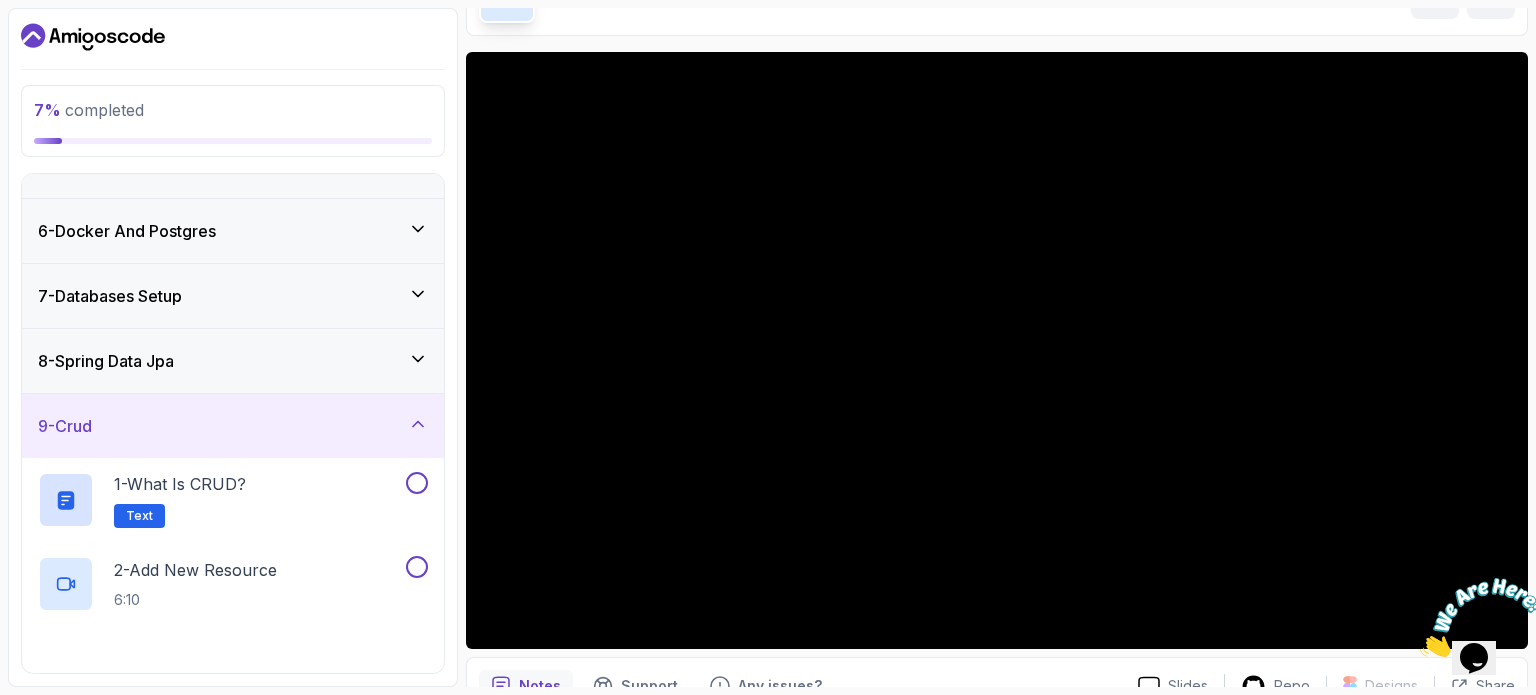 scroll, scrollTop: 528, scrollLeft: 0, axis: vertical 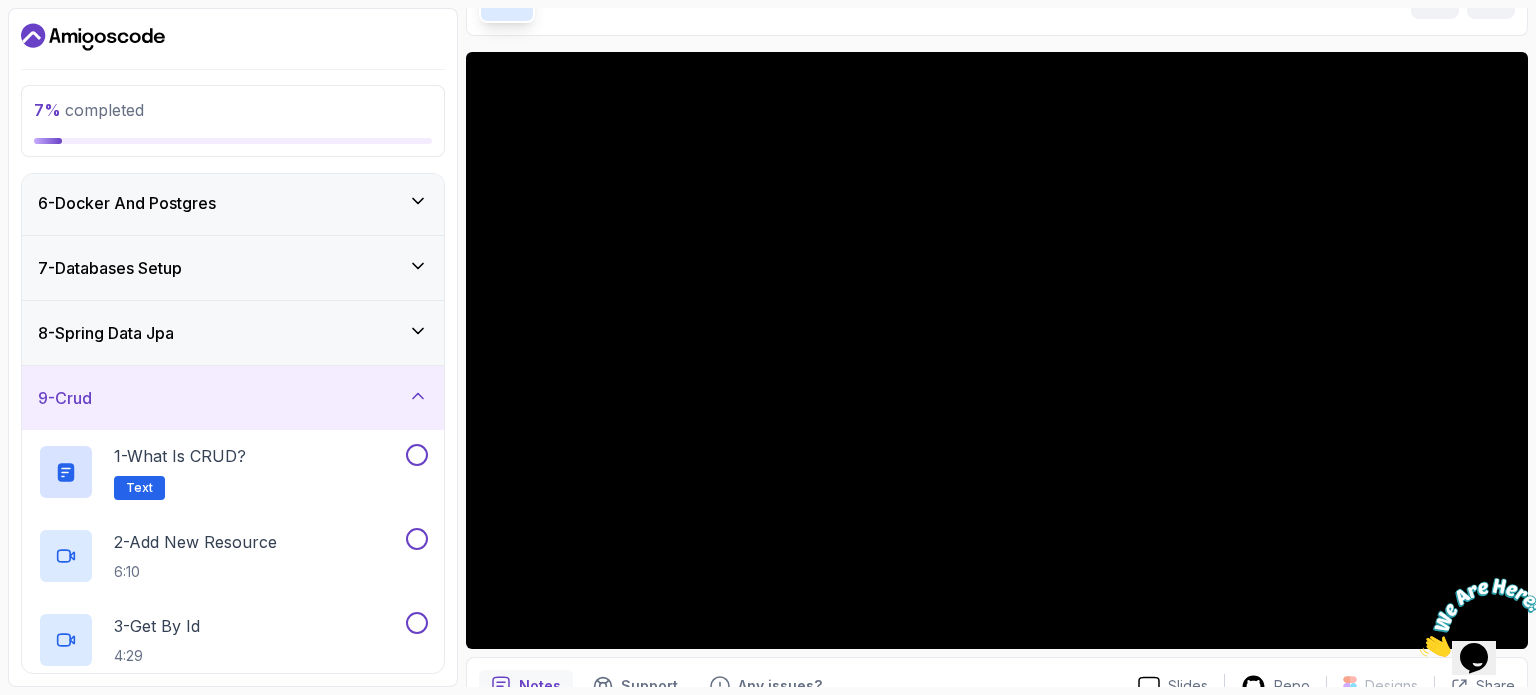 click on "9  -  Crud" at bounding box center [233, 398] 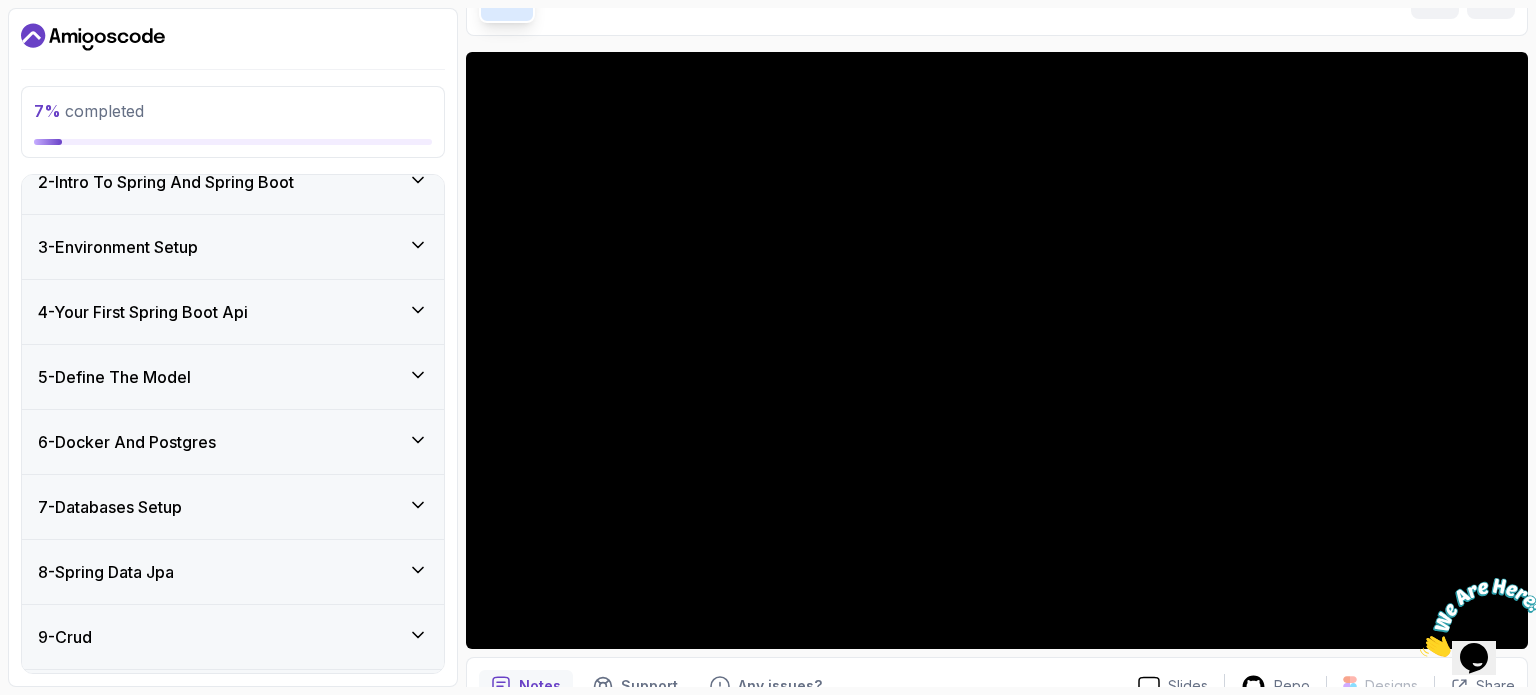scroll, scrollTop: 76, scrollLeft: 0, axis: vertical 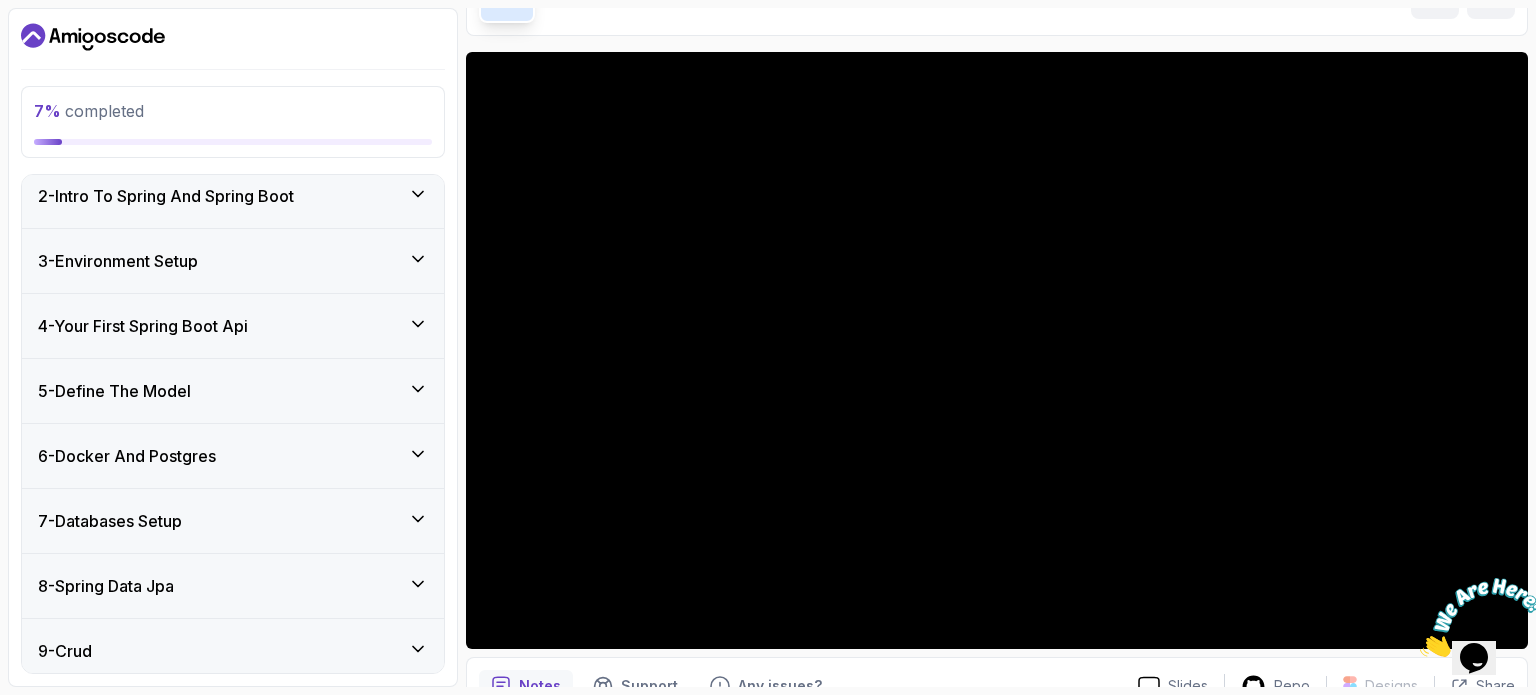 click on "6  -  Docker And Postgres" at bounding box center [233, 456] 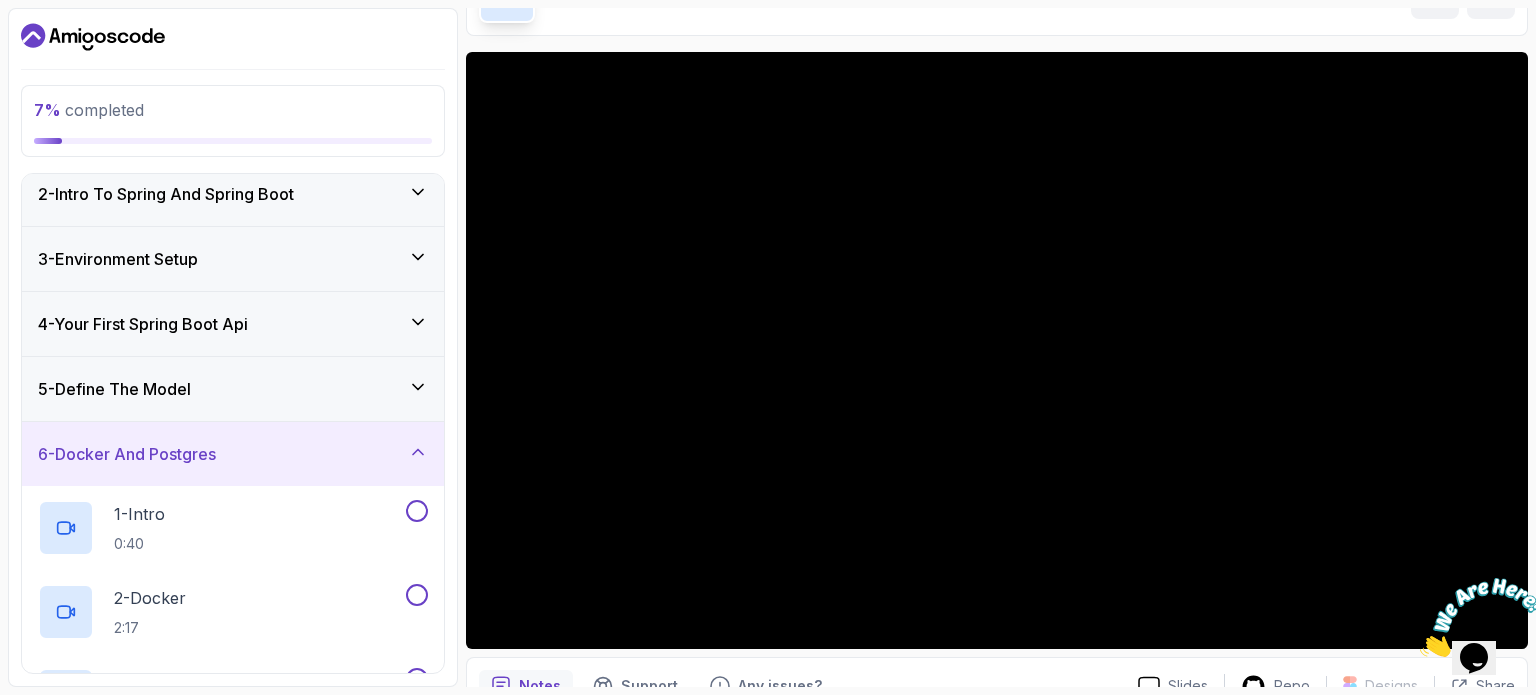 scroll, scrollTop: 76, scrollLeft: 0, axis: vertical 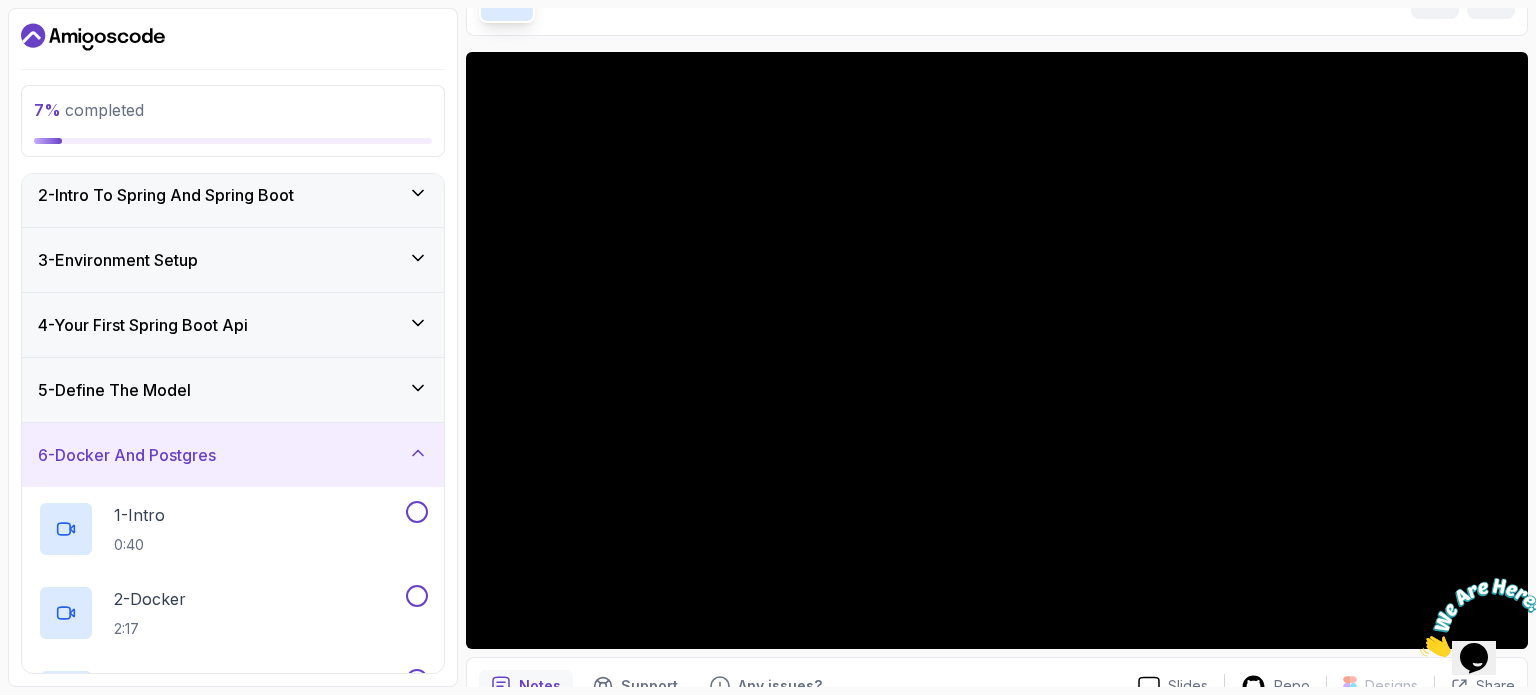 click on "6  -  Docker And Postgres" at bounding box center [233, 455] 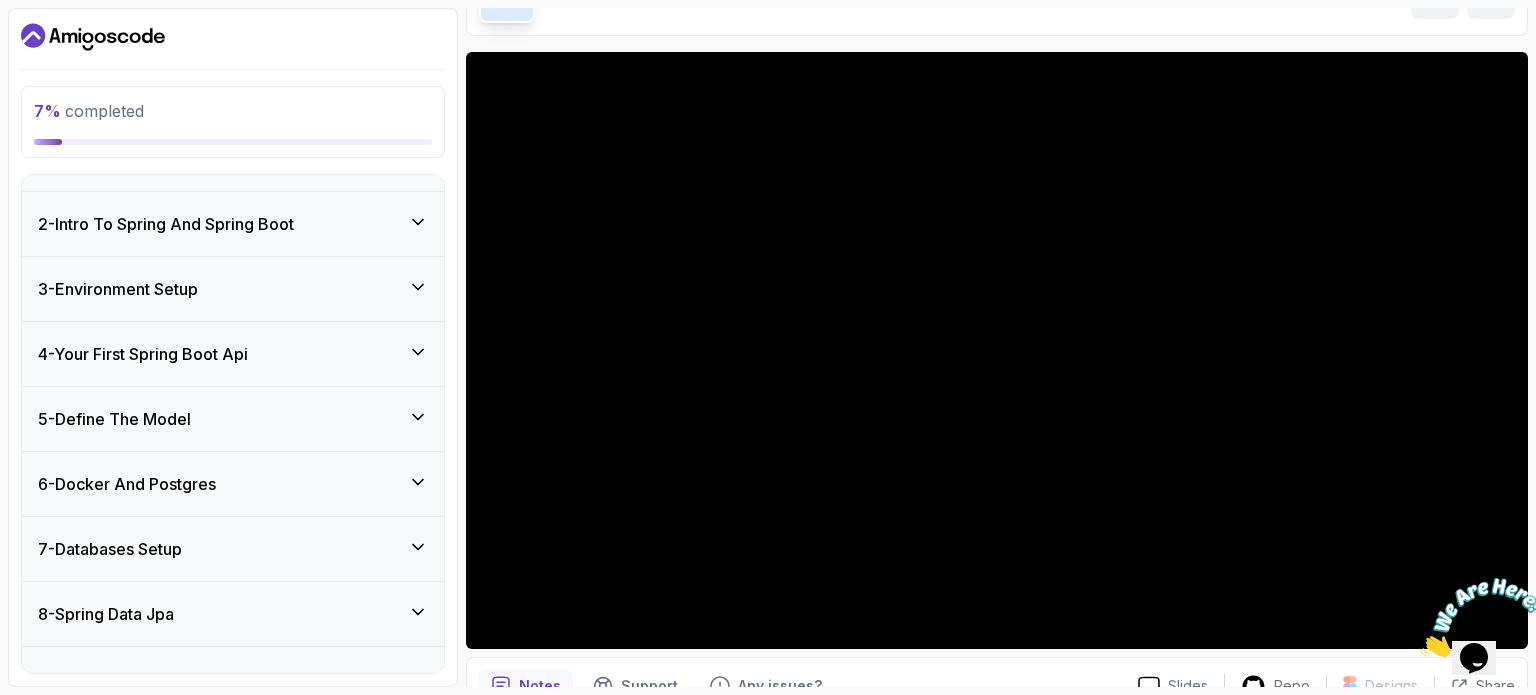 scroll, scrollTop: 0, scrollLeft: 0, axis: both 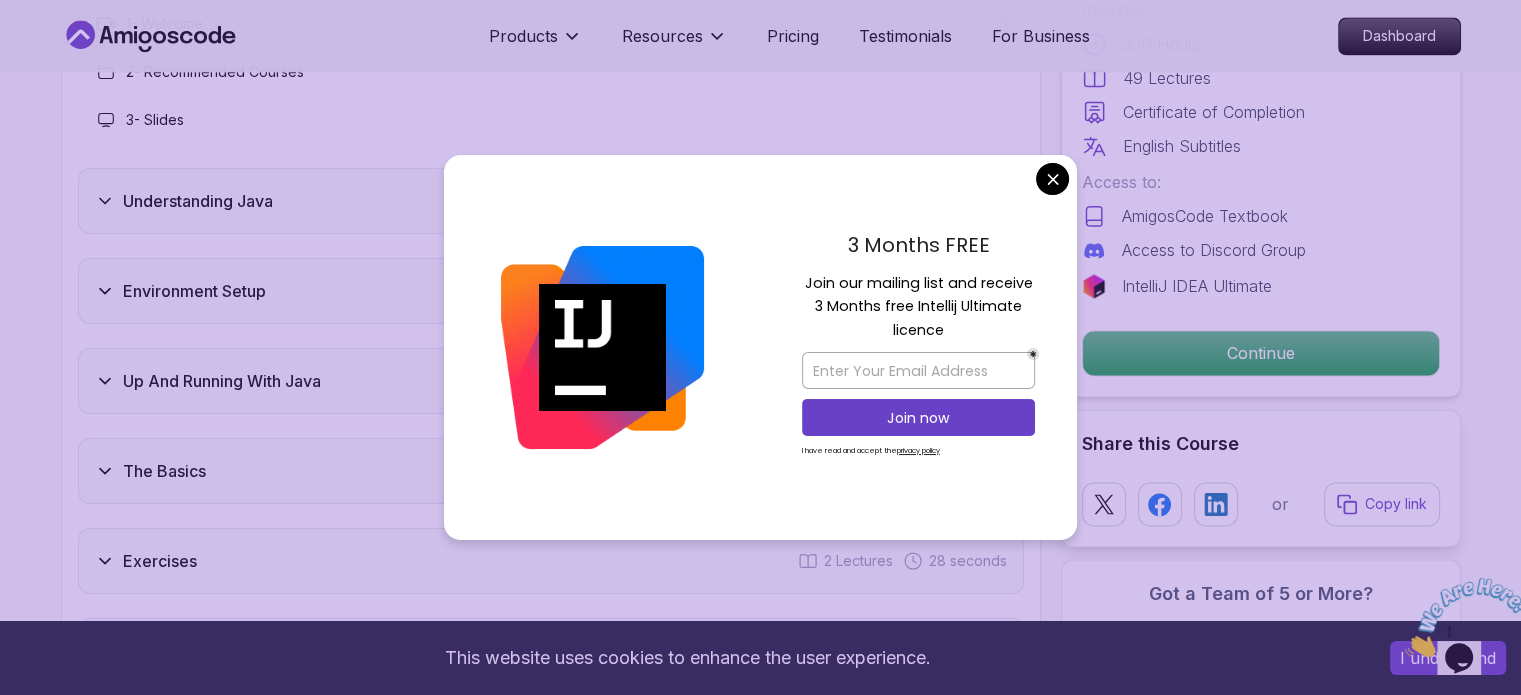 click on "This website uses cookies to enhance the user experience. I understand Products Resources Pricing Testimonials For Business Dashboard Products Resources Pricing Testimonials For Business Dashboard Java for Beginners Beginner-friendly Java course for essential programming skills and application development Mama Samba Braima Djalo  /   Instructor Free Course Includes: 2.41 Hours 49 Lectures Certificate of Completion English Subtitles Access to: AmigosCode Textbook Access to Discord Group IntelliJ IDEA Ultimate Continue Share this Course or Copy link Got a Team of 5 or More? With one subscription, give your entire team access to all courses and features. Check our Business Plan Mama Samba Braima Djalo  /   Instructor What you will learn java intellij terminal bash Java Usages - Learn the various applications and use cases of Java in the real world. Compiled vs Interpreted, Static vs Dynamic Typing - Understand the differences between compiled and interpreted languages, and static vs dynamic typing." at bounding box center [760, 1024] 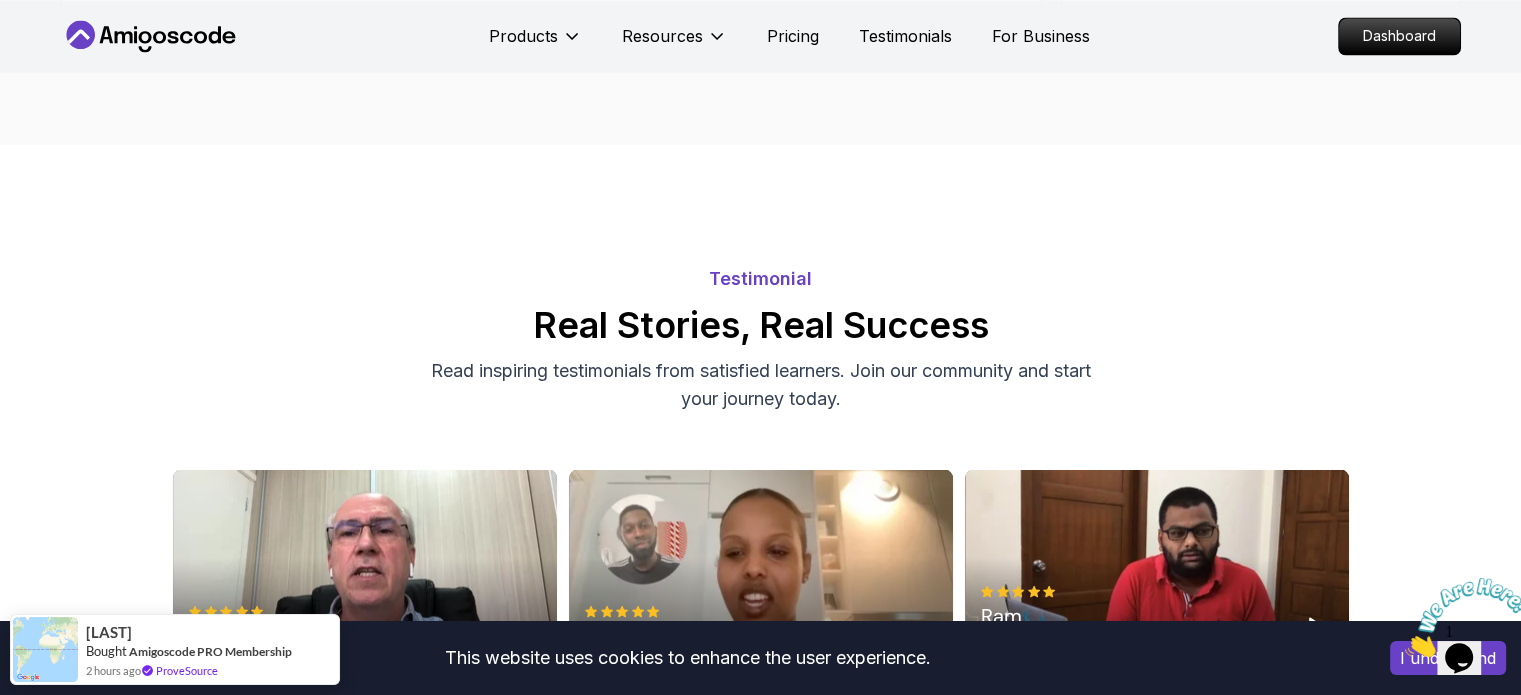 scroll, scrollTop: 3300, scrollLeft: 0, axis: vertical 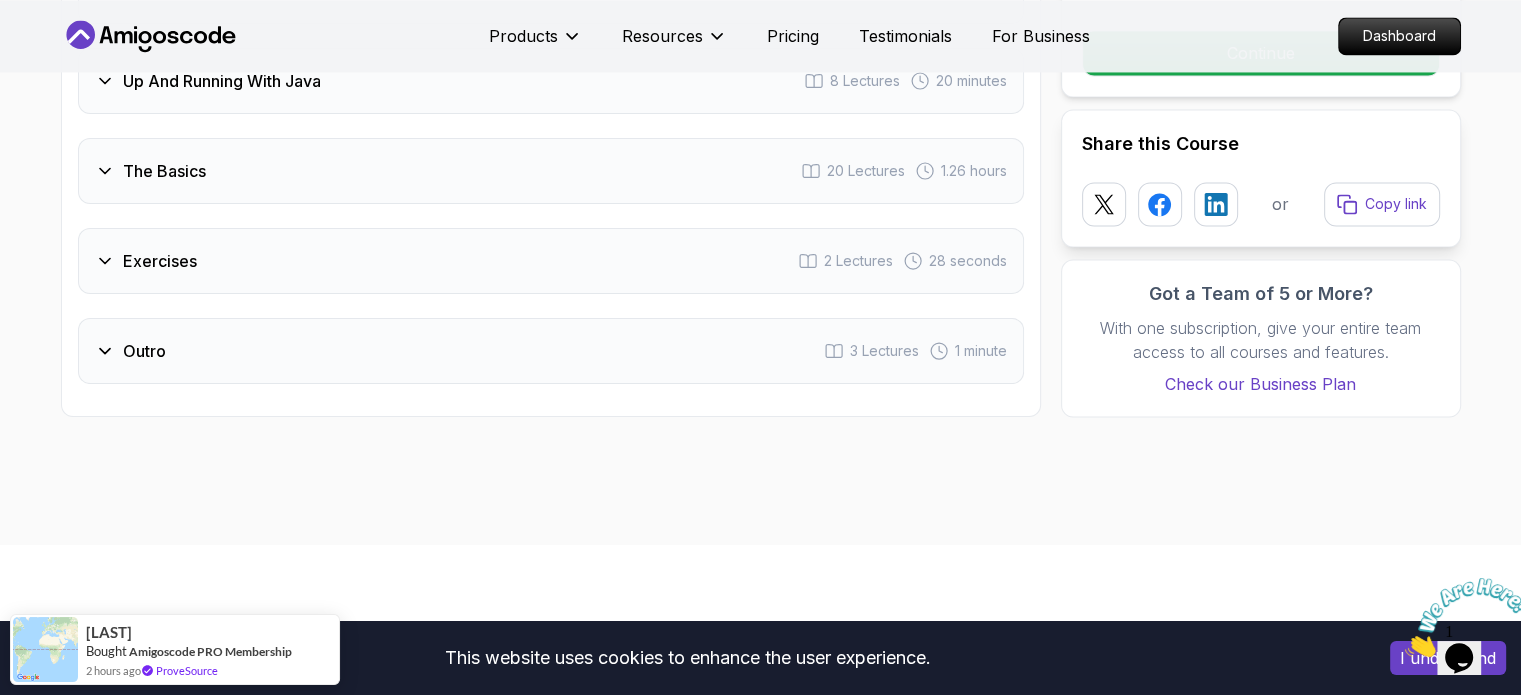 click on "Outro 3   Lectures     1 minute" at bounding box center (551, 351) 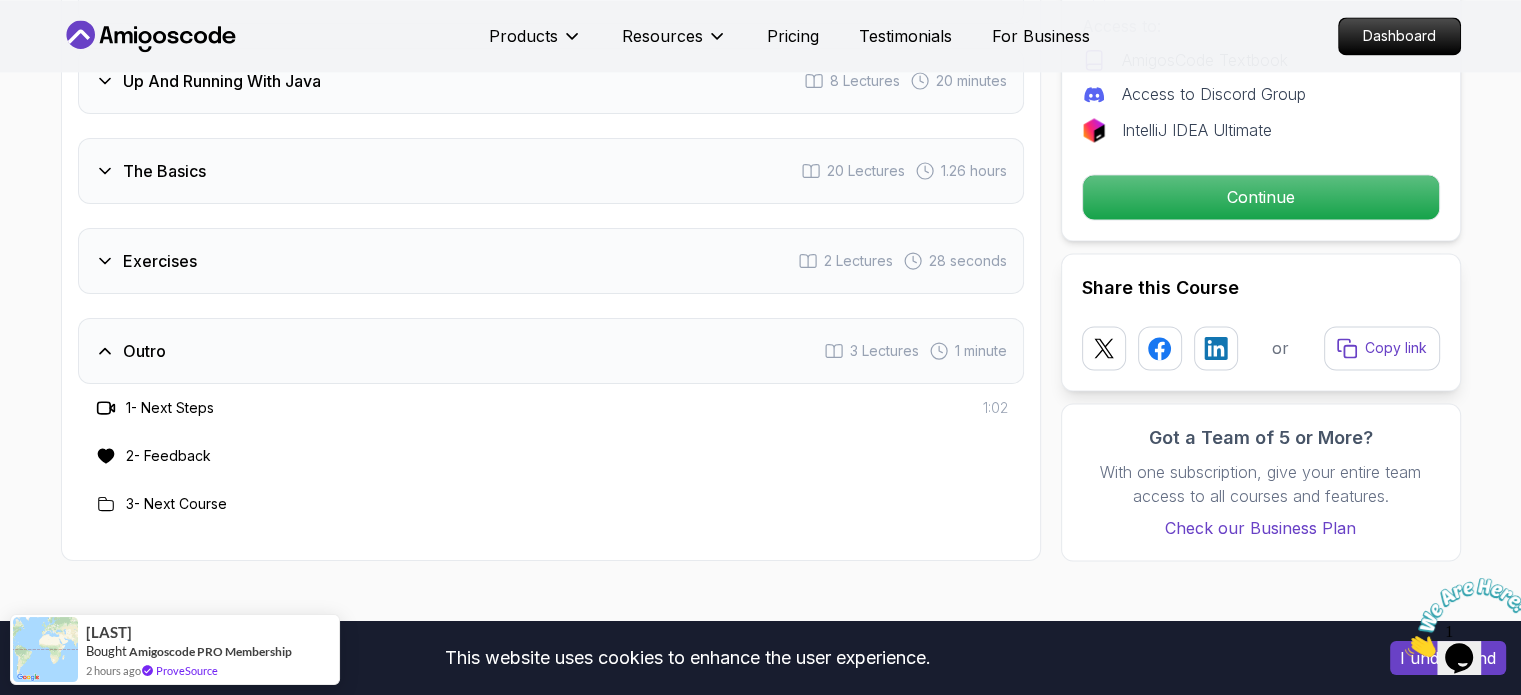 click on "3  -   Next Course" at bounding box center (176, 504) 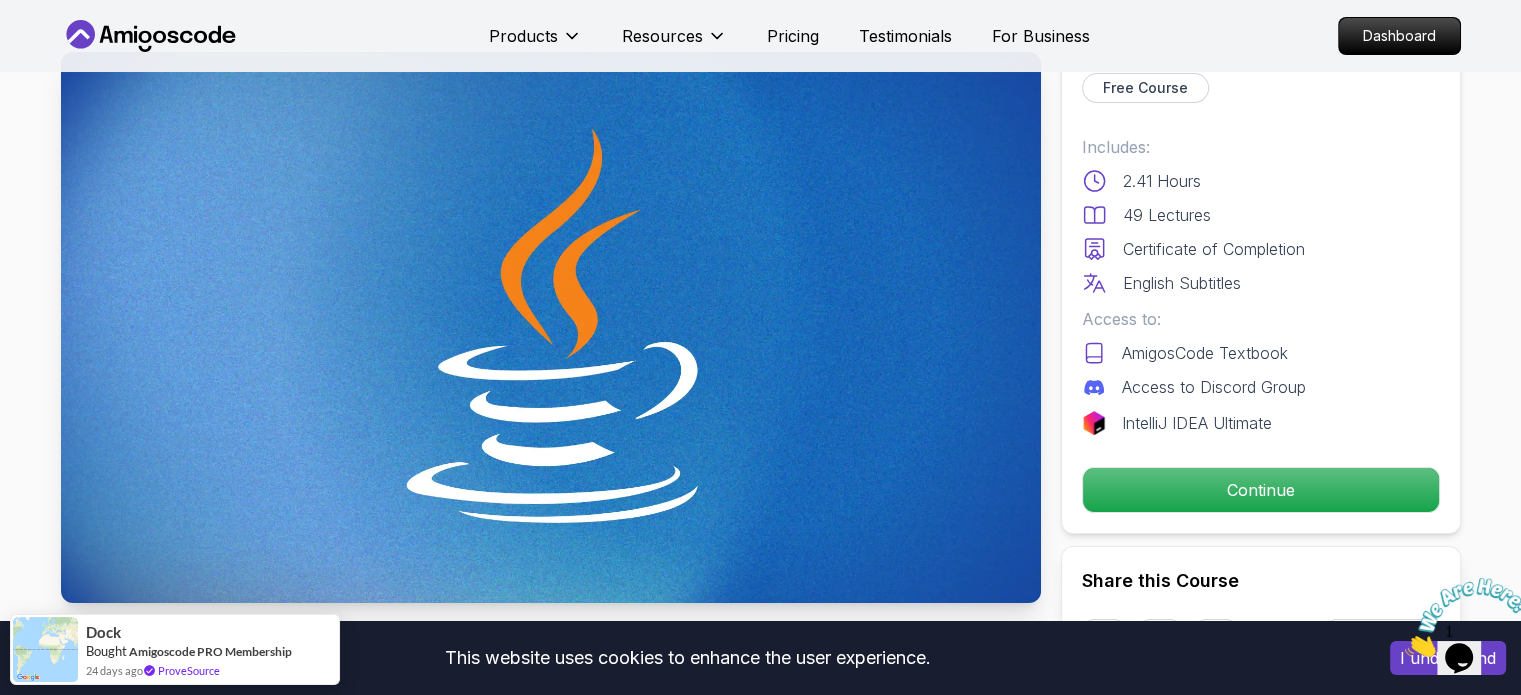 scroll, scrollTop: 0, scrollLeft: 0, axis: both 